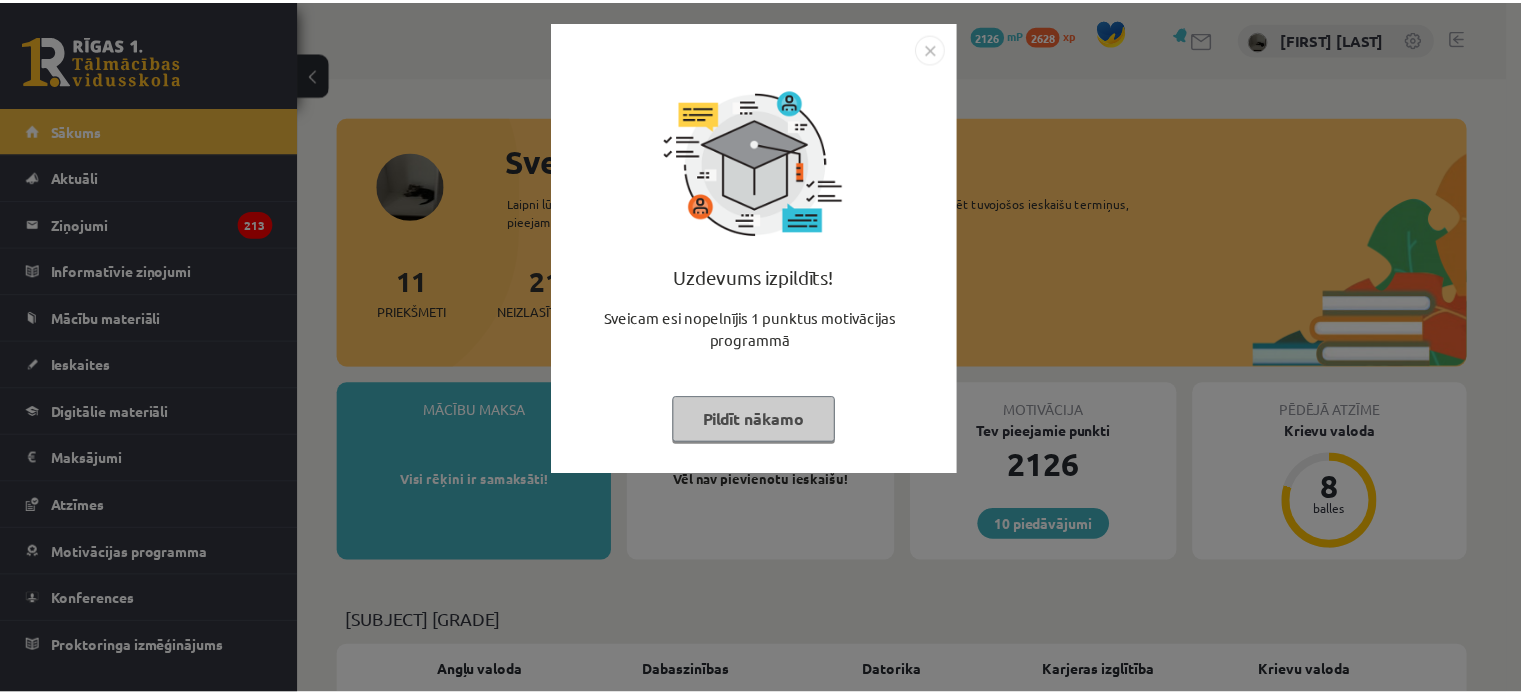 scroll, scrollTop: 0, scrollLeft: 0, axis: both 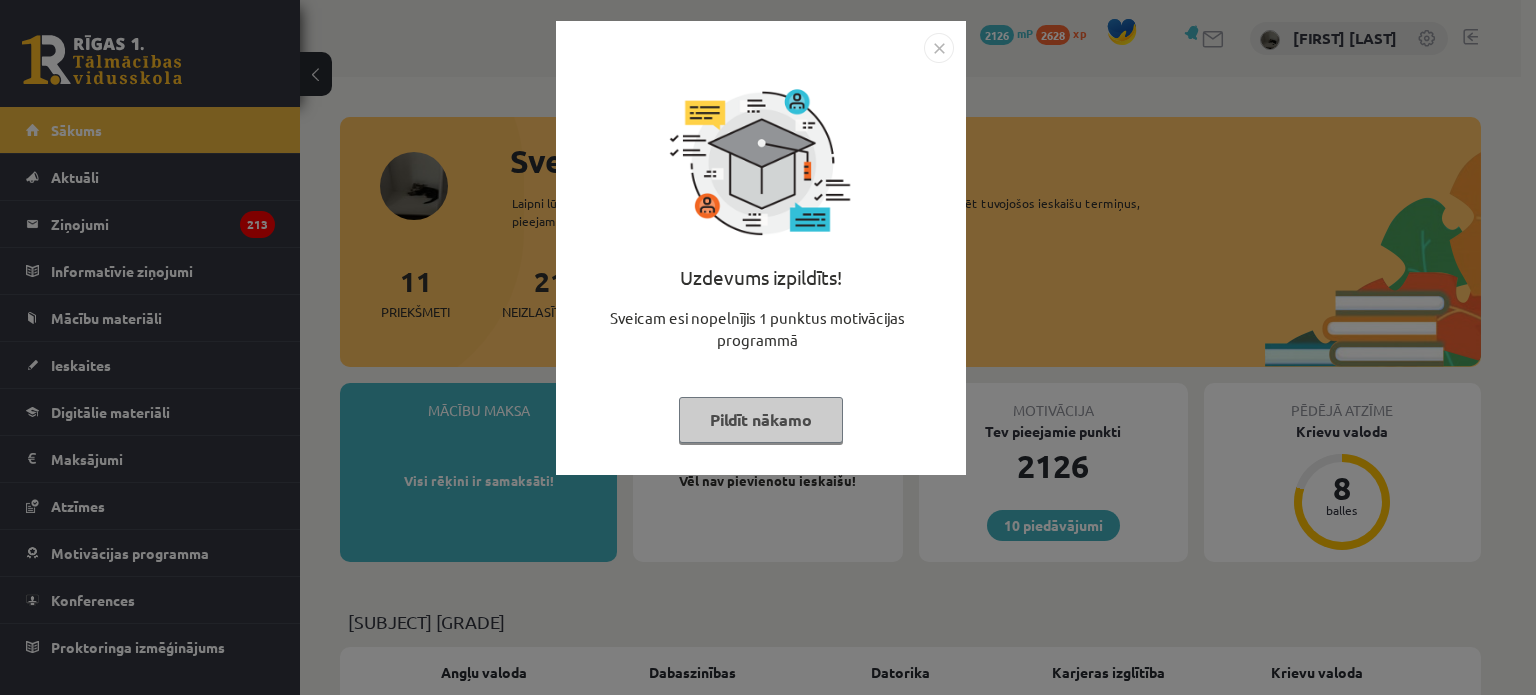 click on "Pildīt nākamo" at bounding box center (761, 420) 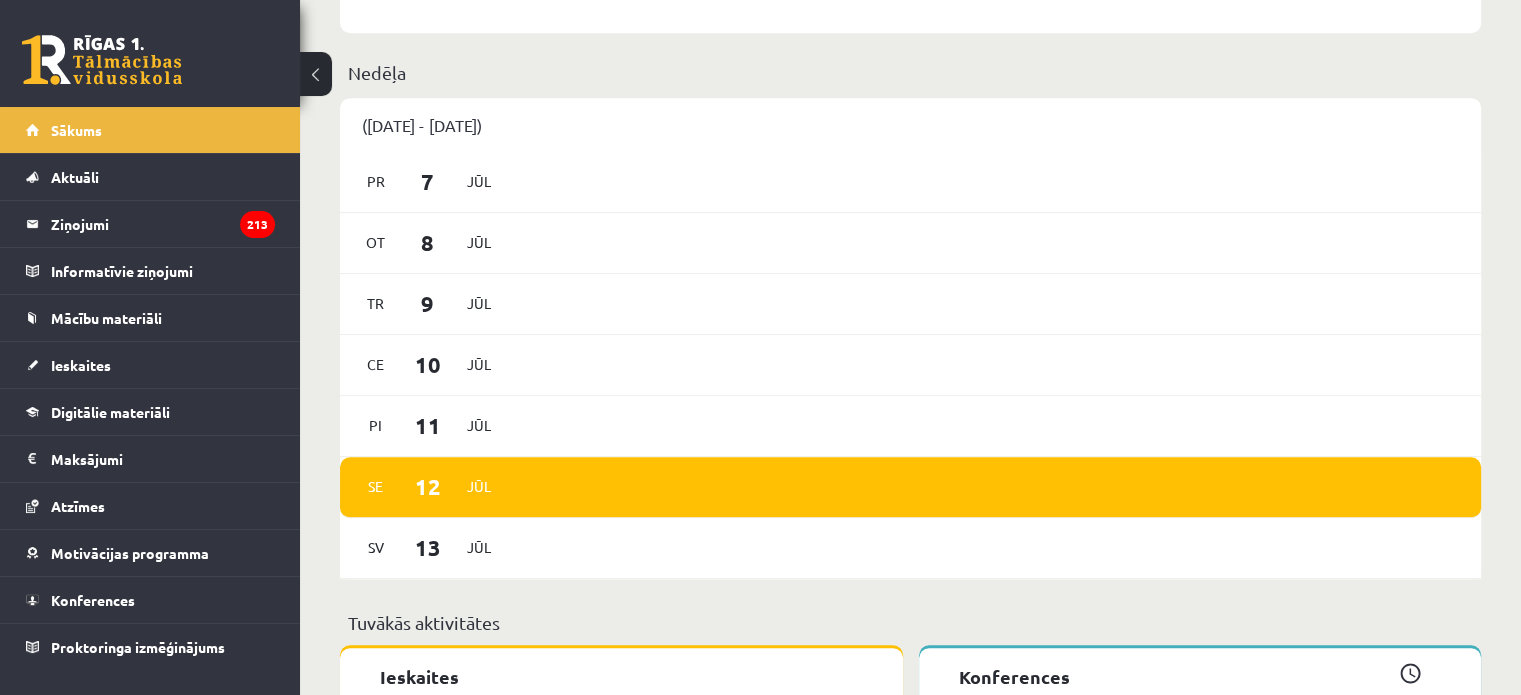 scroll, scrollTop: 1200, scrollLeft: 0, axis: vertical 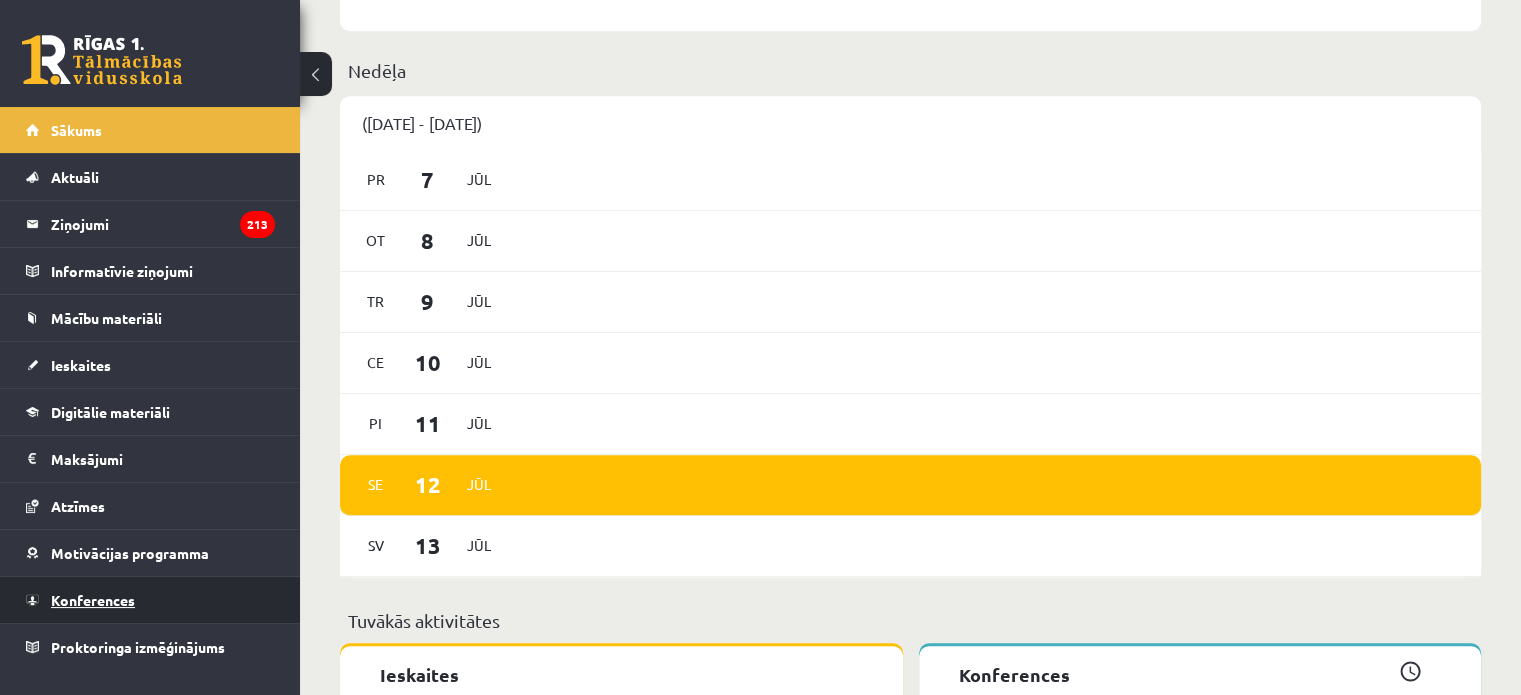 click on "Konferences" at bounding box center (150, 600) 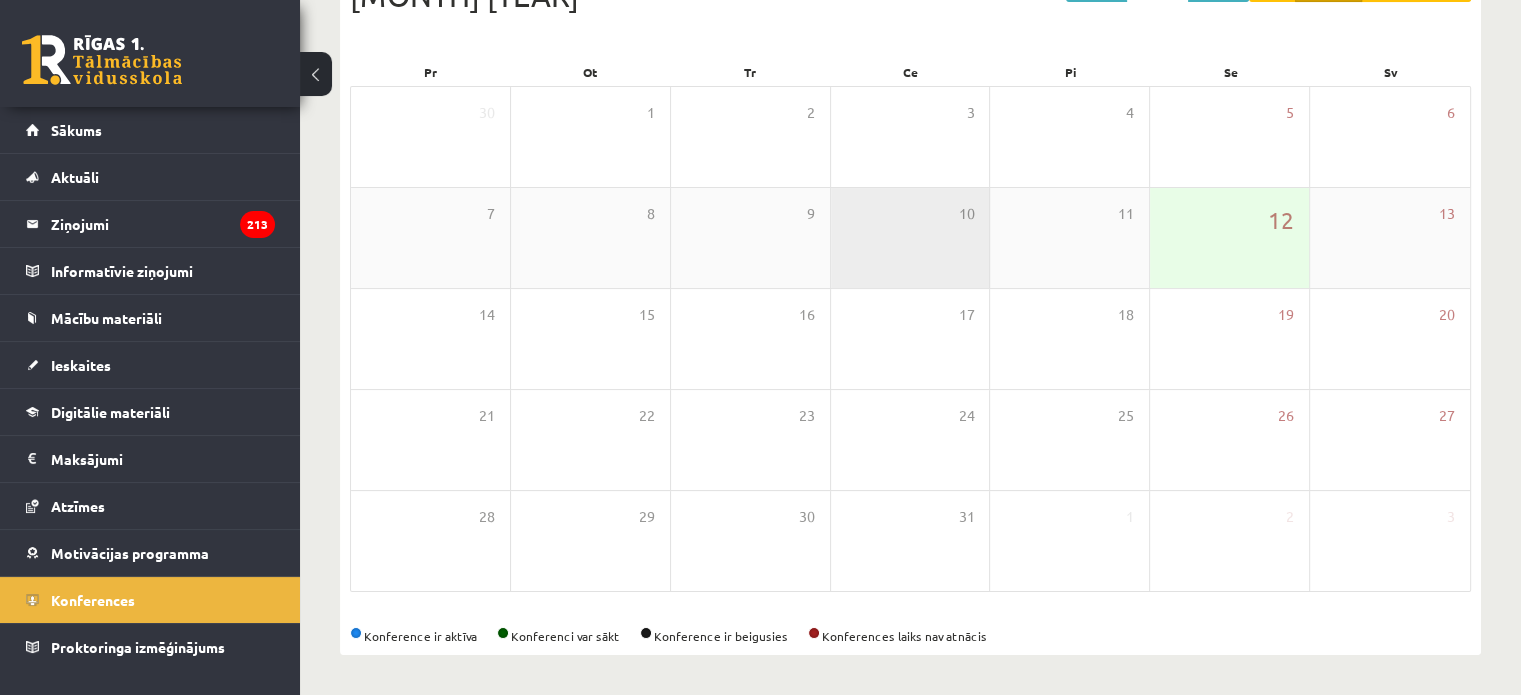scroll, scrollTop: 259, scrollLeft: 0, axis: vertical 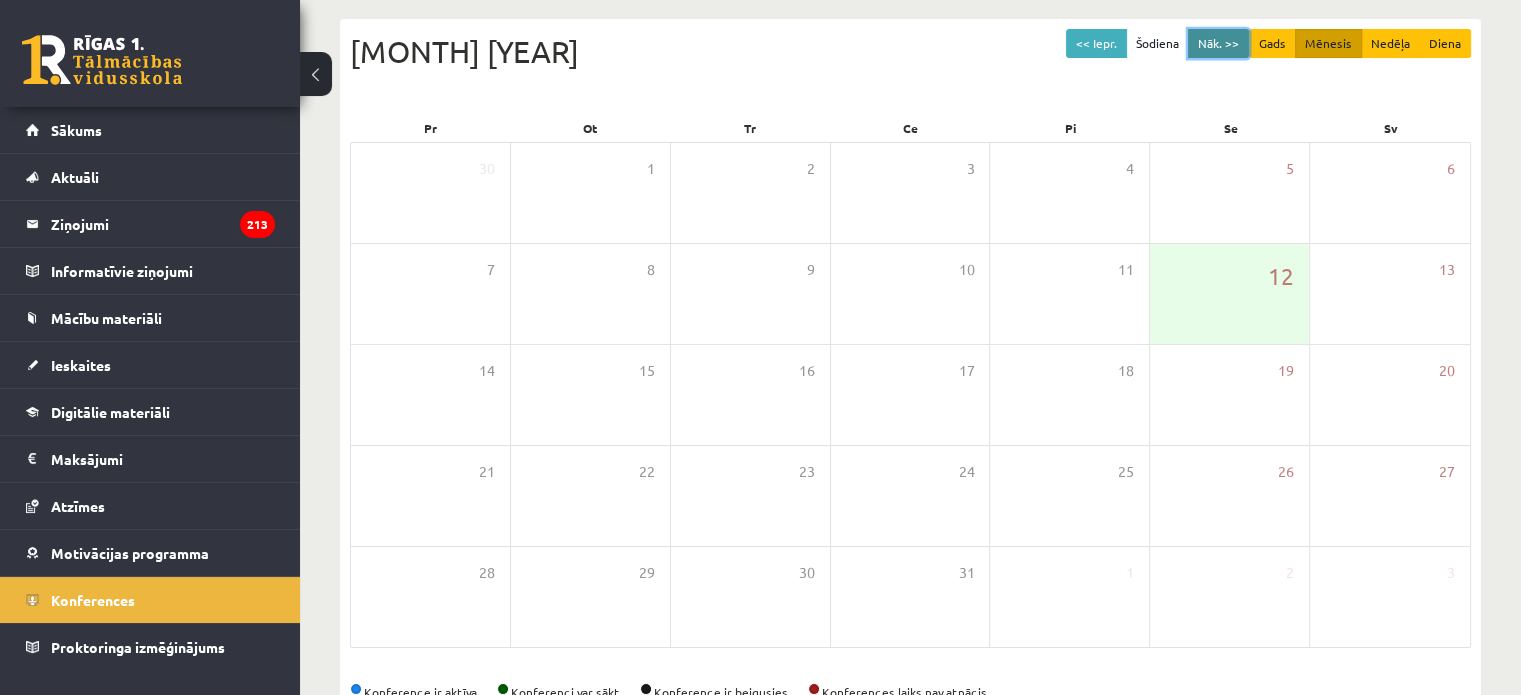 click on "Nāk. >>" at bounding box center [1218, 43] 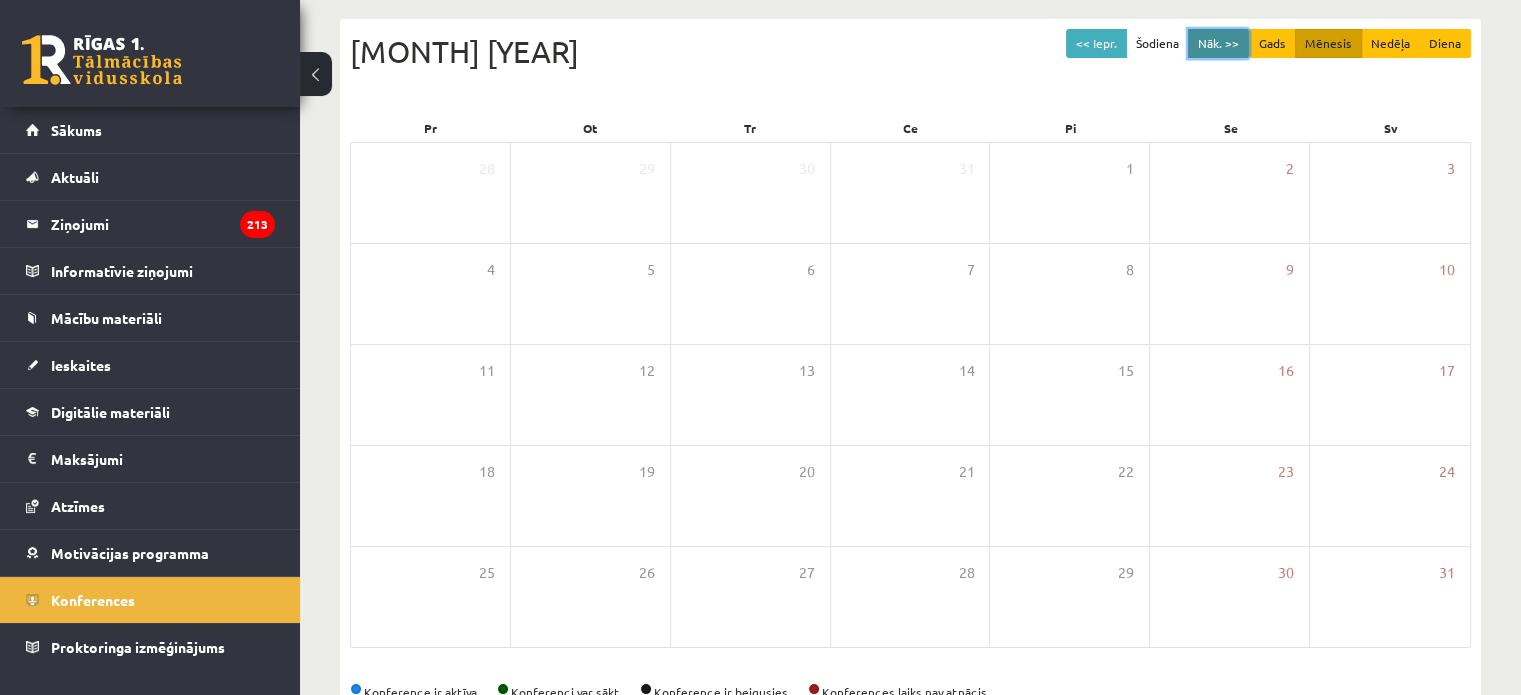 click on "Nāk. >>" at bounding box center (1218, 43) 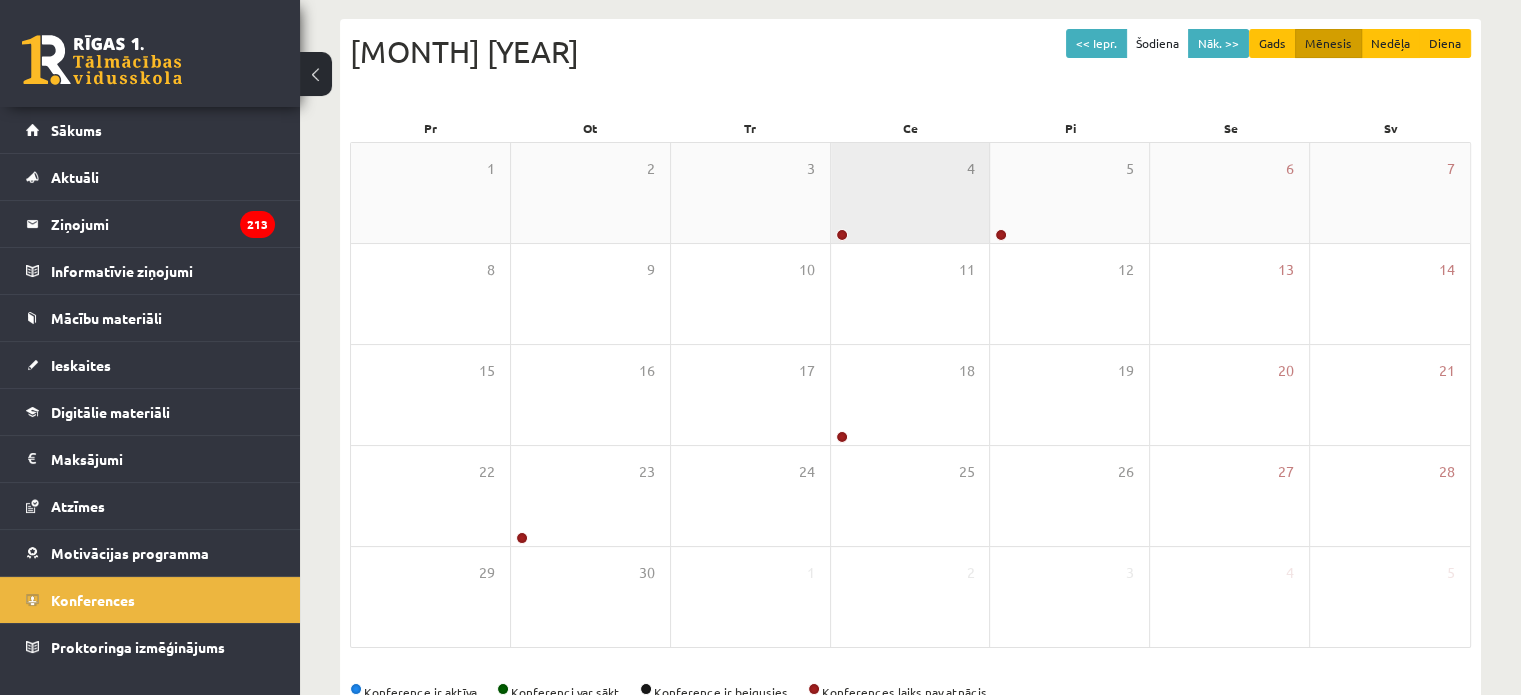 click on "4" at bounding box center [910, 193] 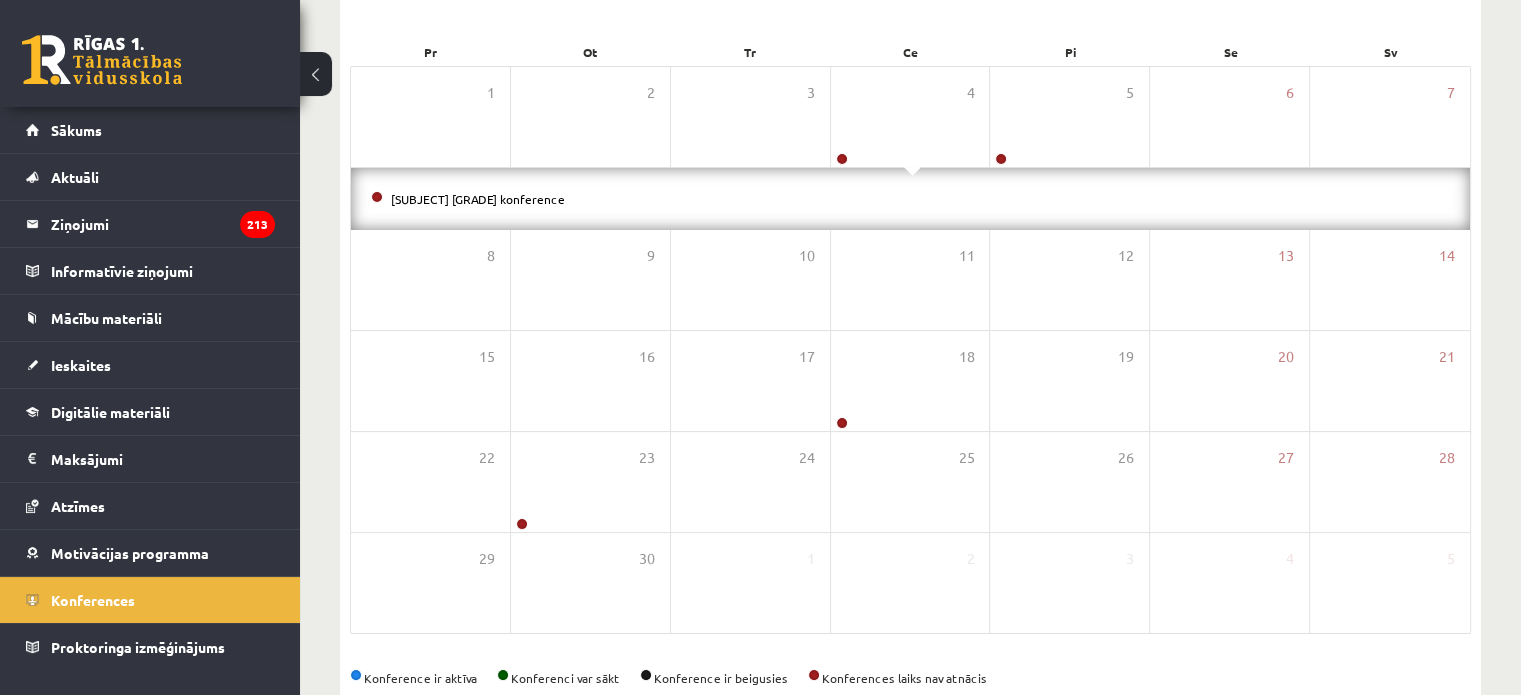 scroll, scrollTop: 277, scrollLeft: 0, axis: vertical 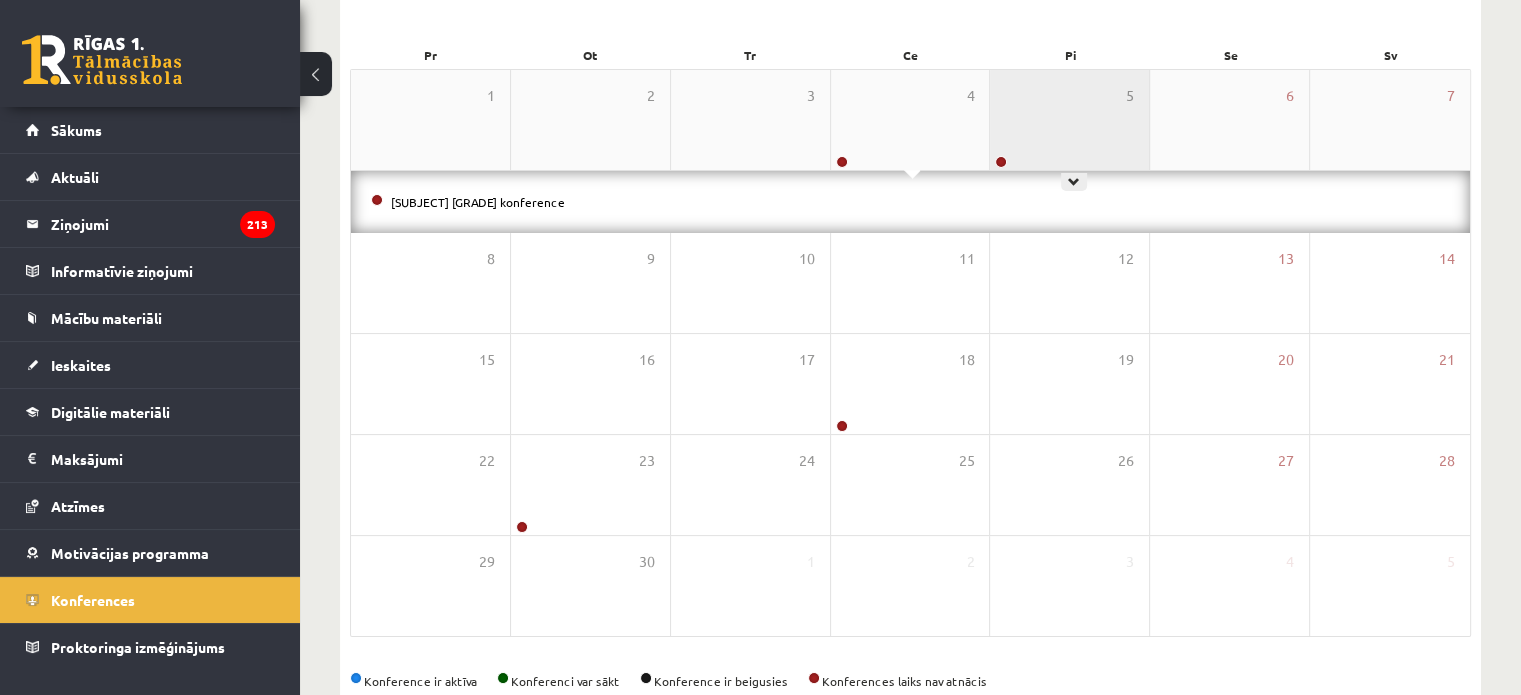 click on "5" at bounding box center [1069, 120] 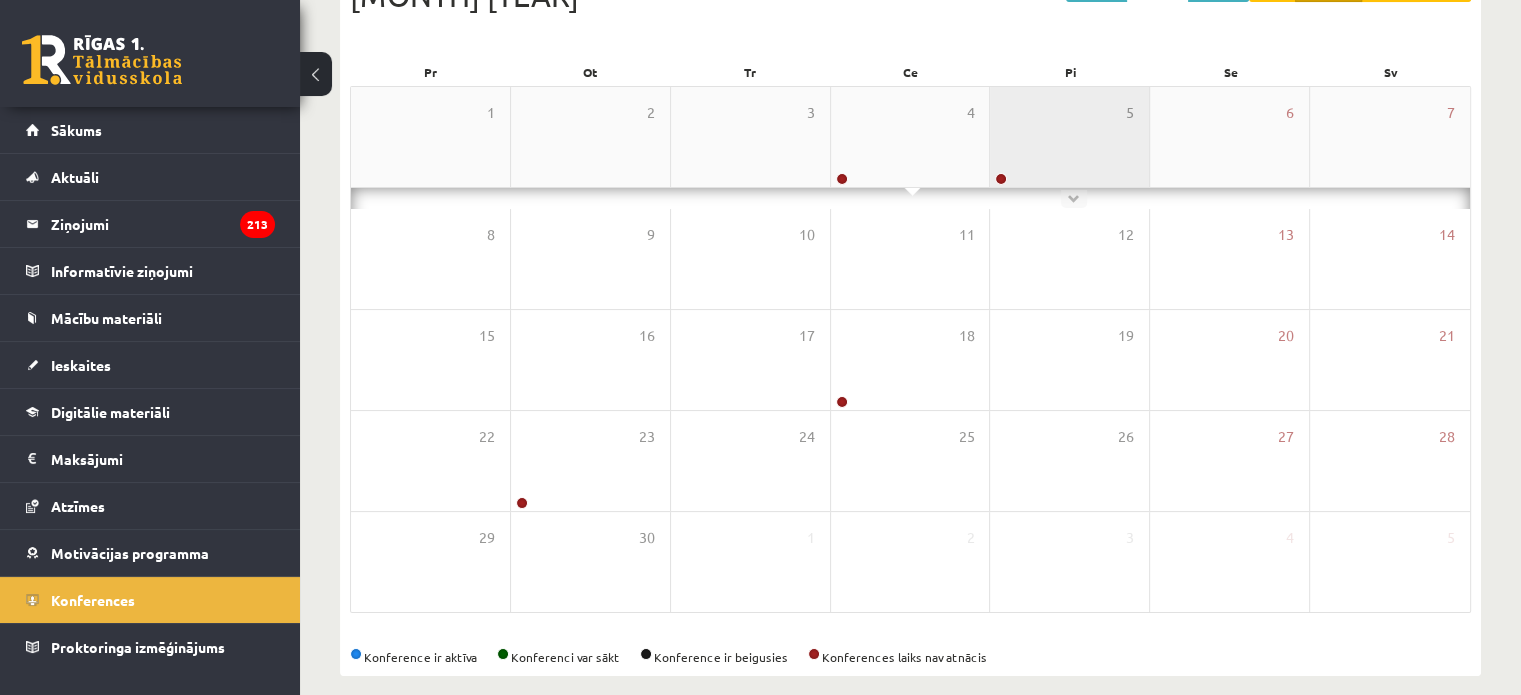 scroll, scrollTop: 277, scrollLeft: 0, axis: vertical 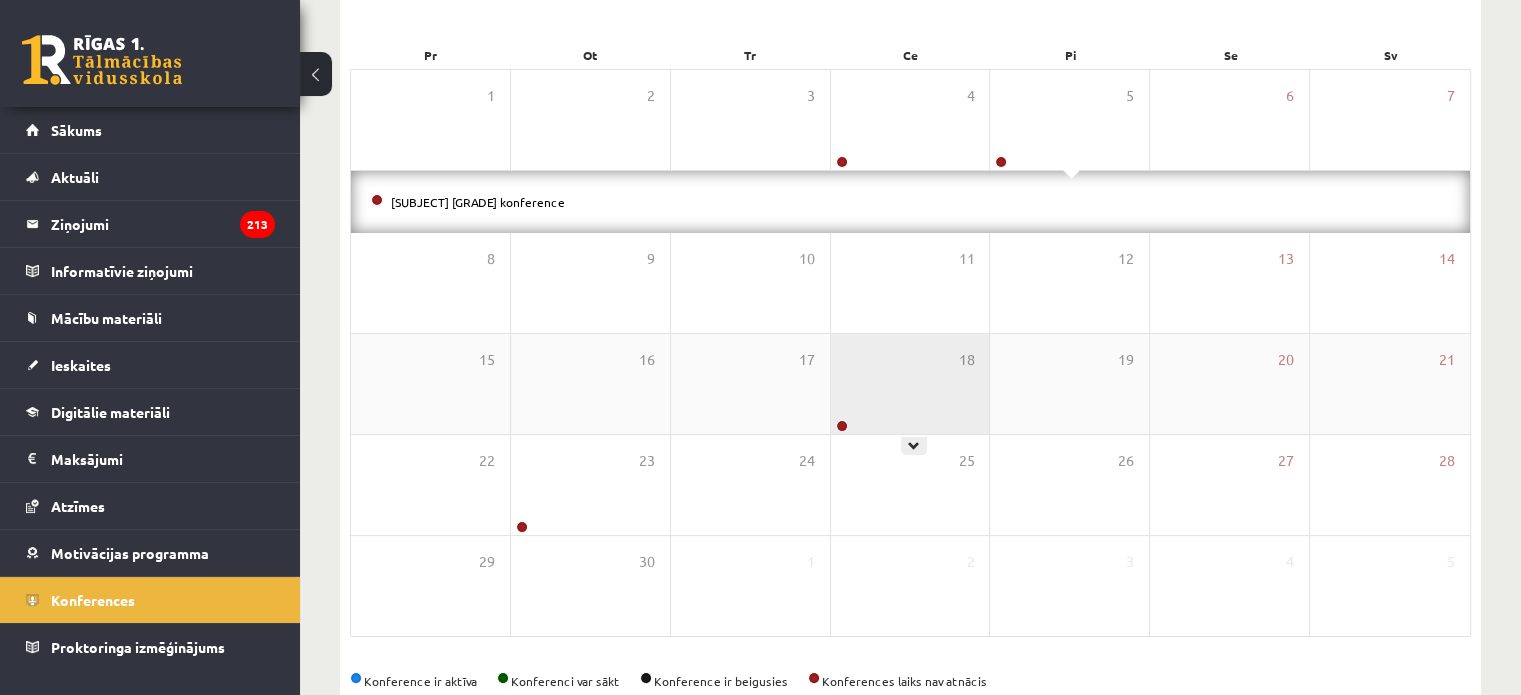 click on "18" at bounding box center (910, 384) 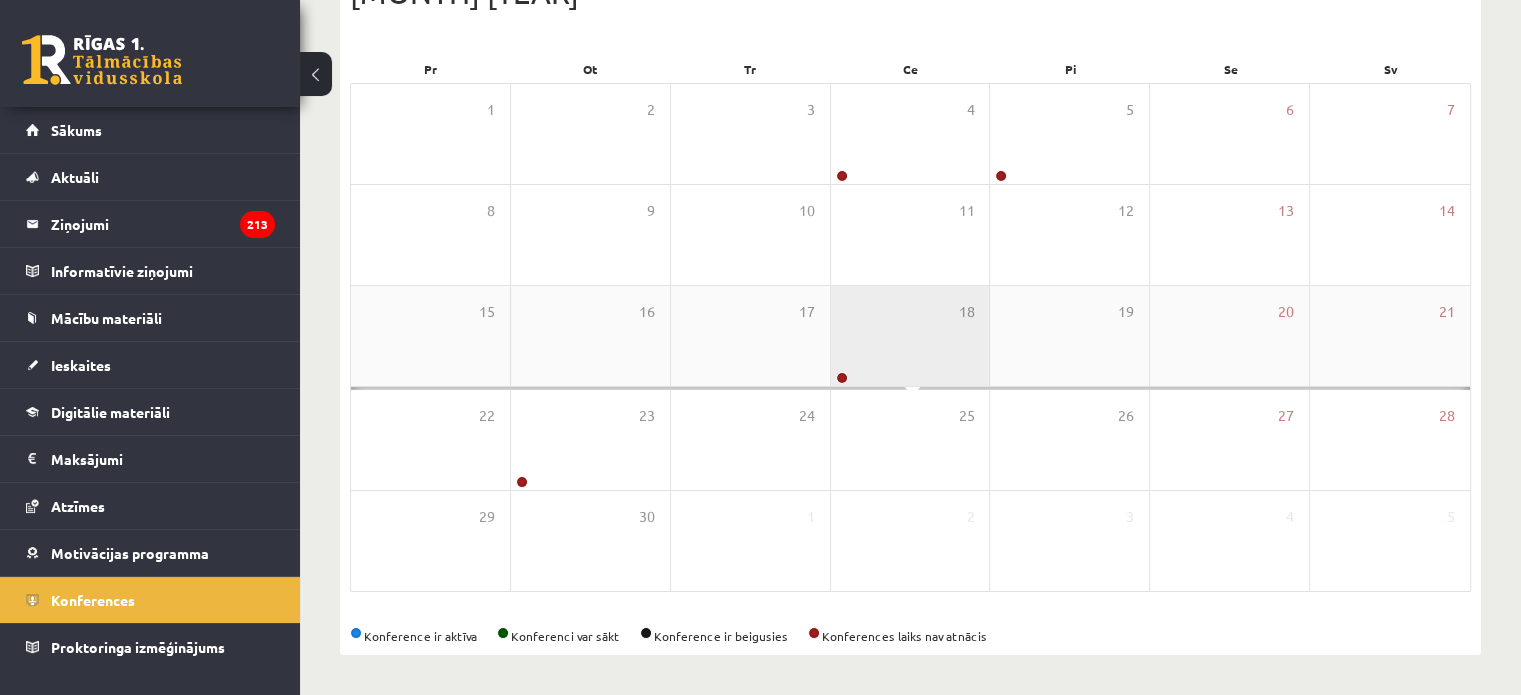 scroll, scrollTop: 277, scrollLeft: 0, axis: vertical 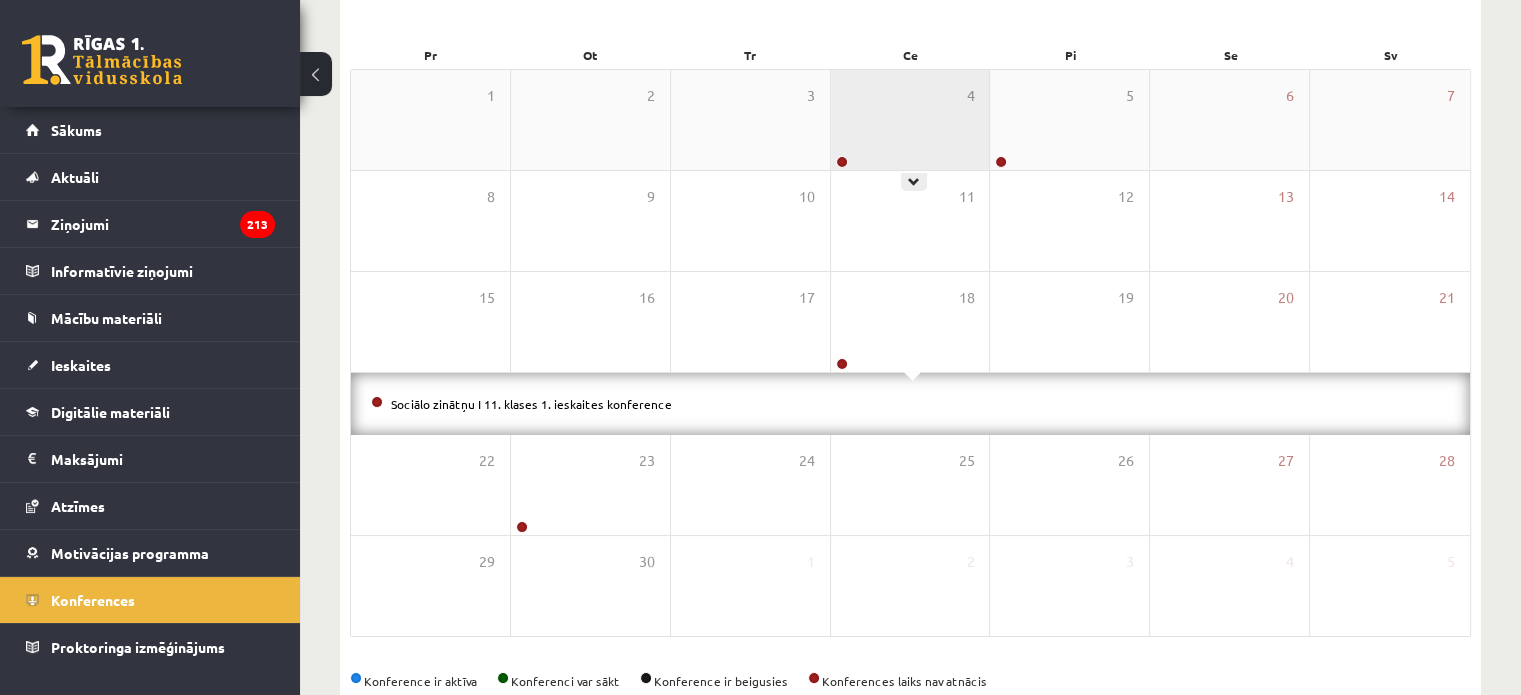 click on "4" at bounding box center [910, 120] 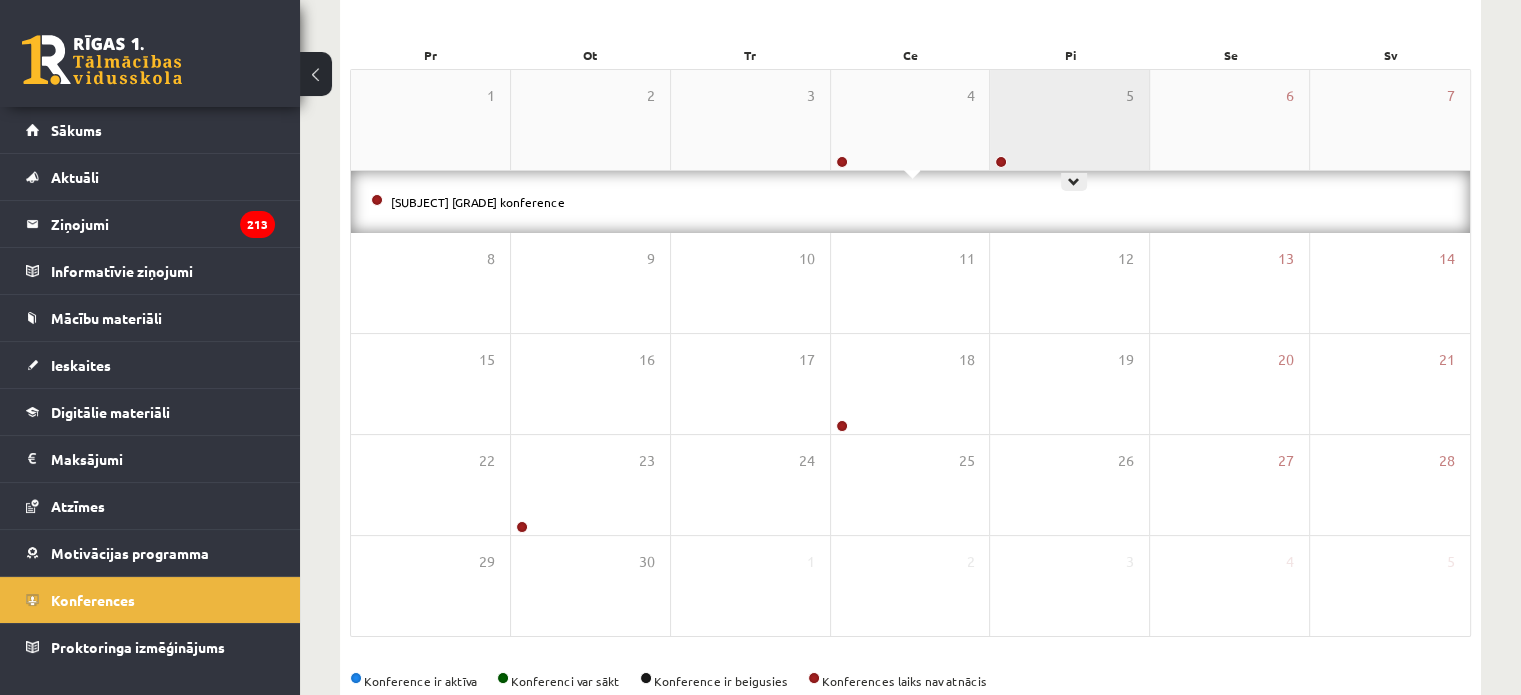 click on "5" at bounding box center (1069, 120) 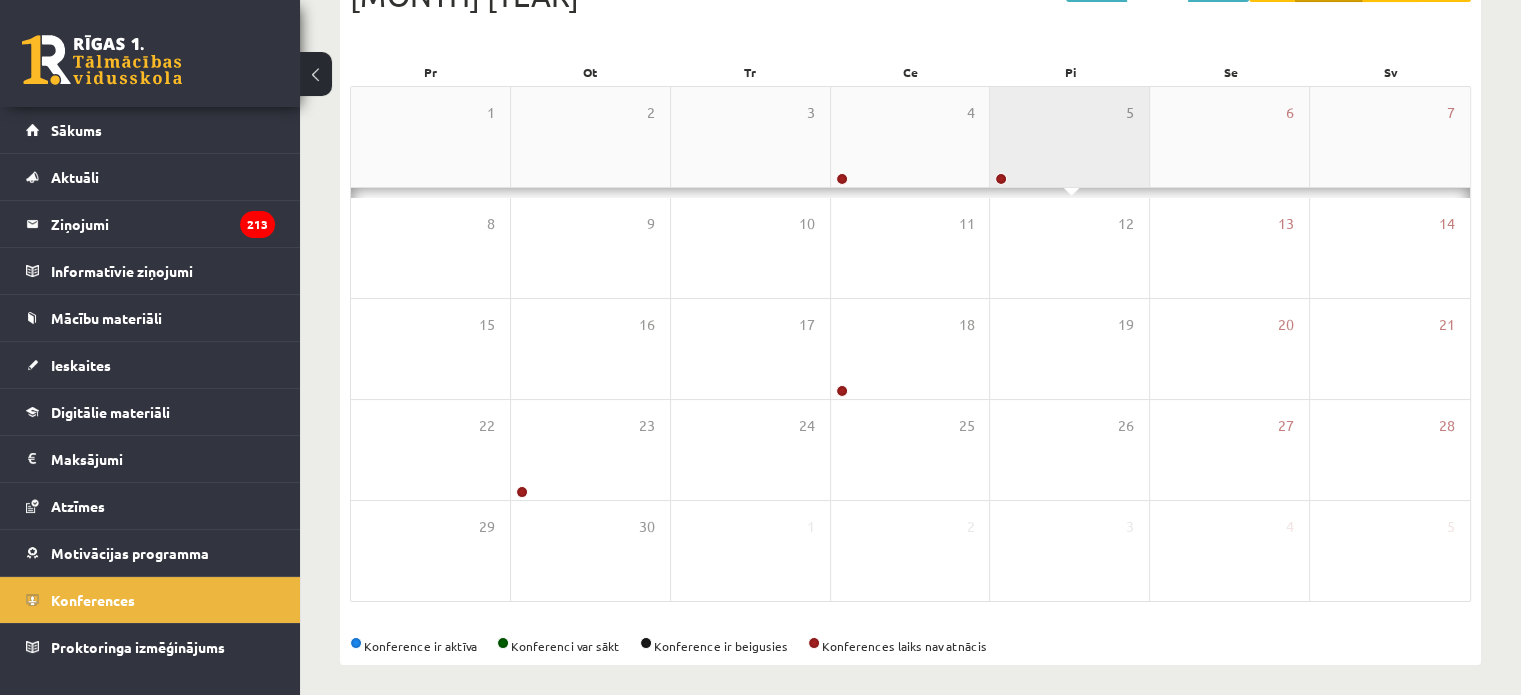 scroll, scrollTop: 277, scrollLeft: 0, axis: vertical 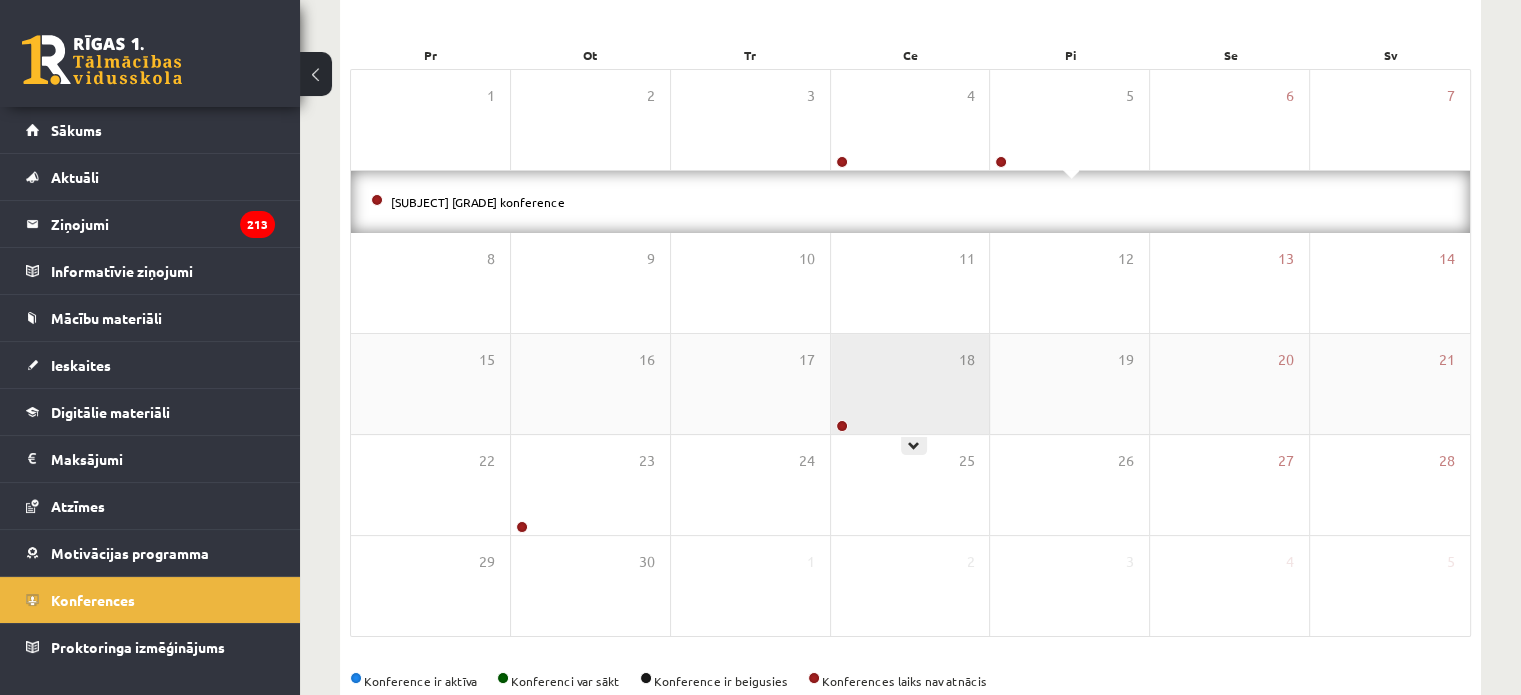 click on "18" at bounding box center [910, 384] 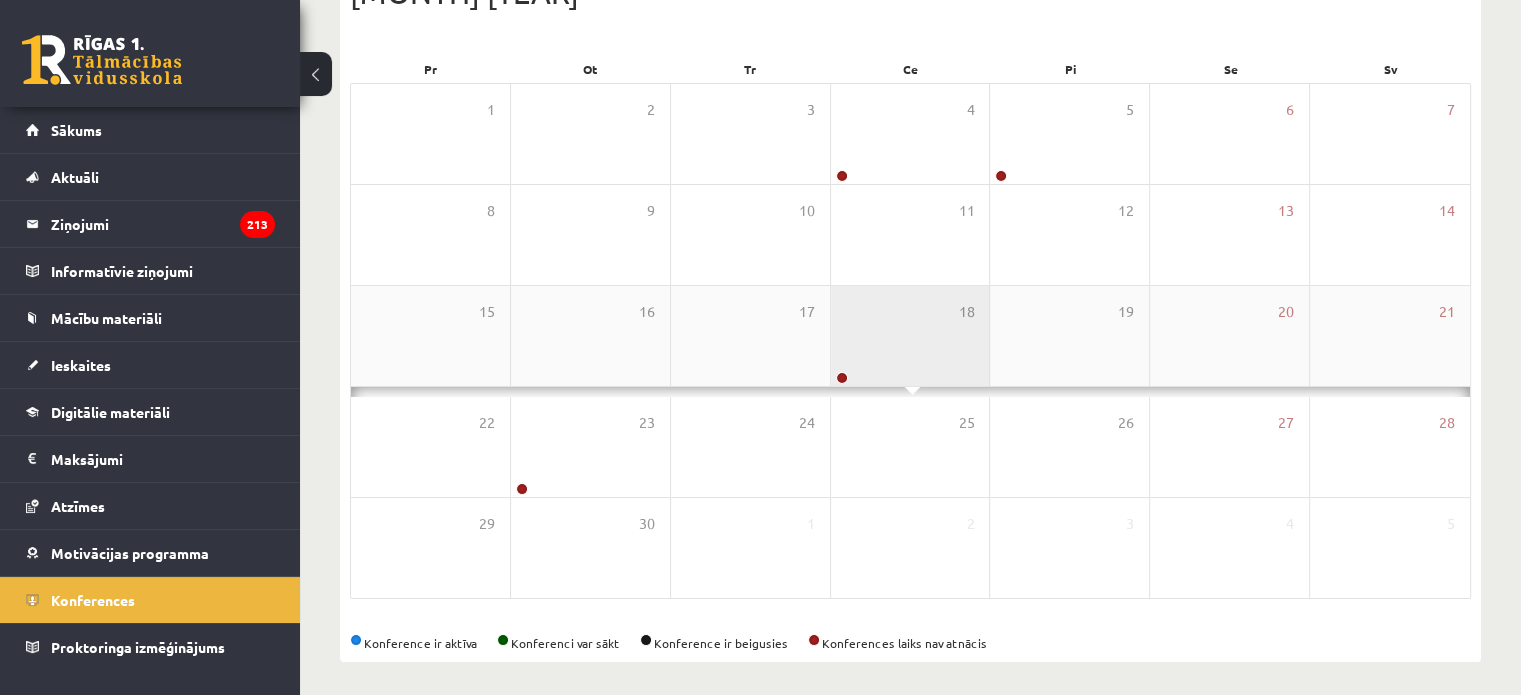 scroll, scrollTop: 277, scrollLeft: 0, axis: vertical 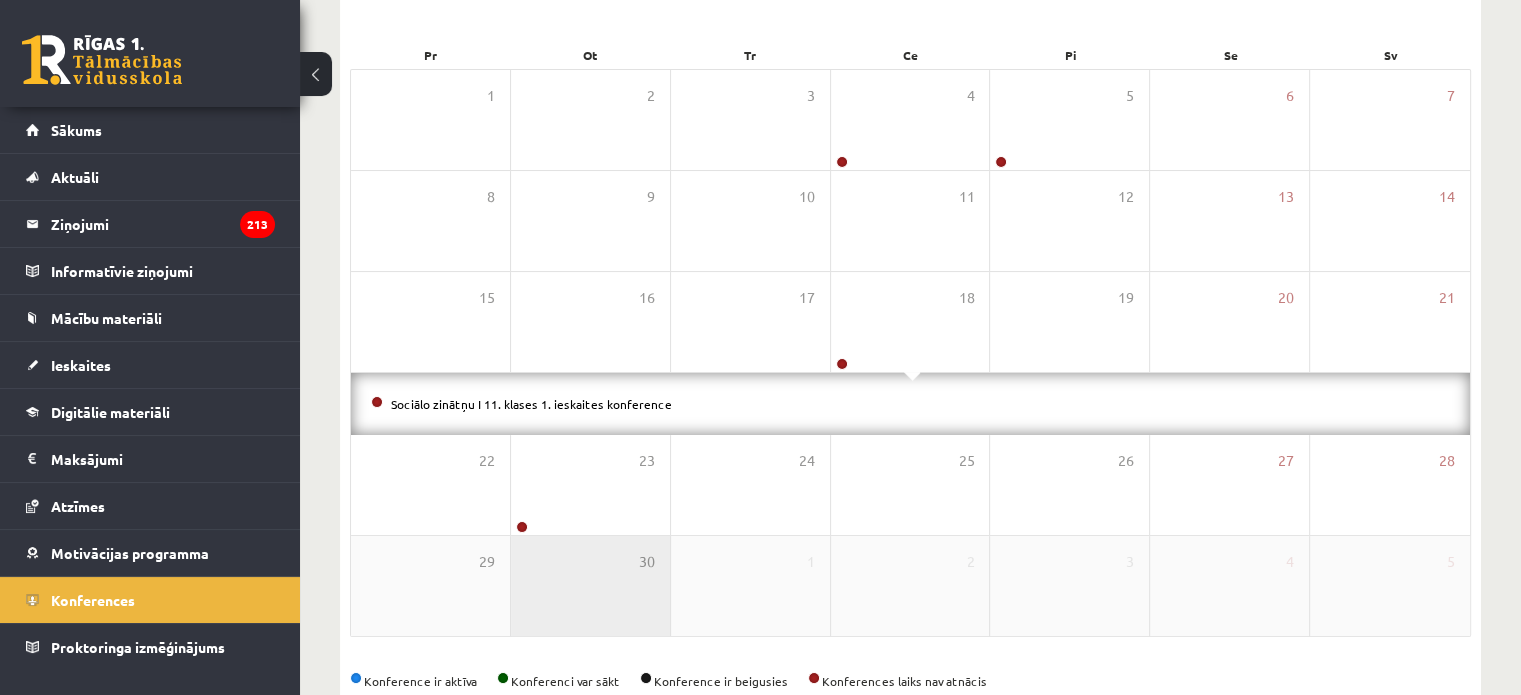 click on "30" at bounding box center [590, 586] 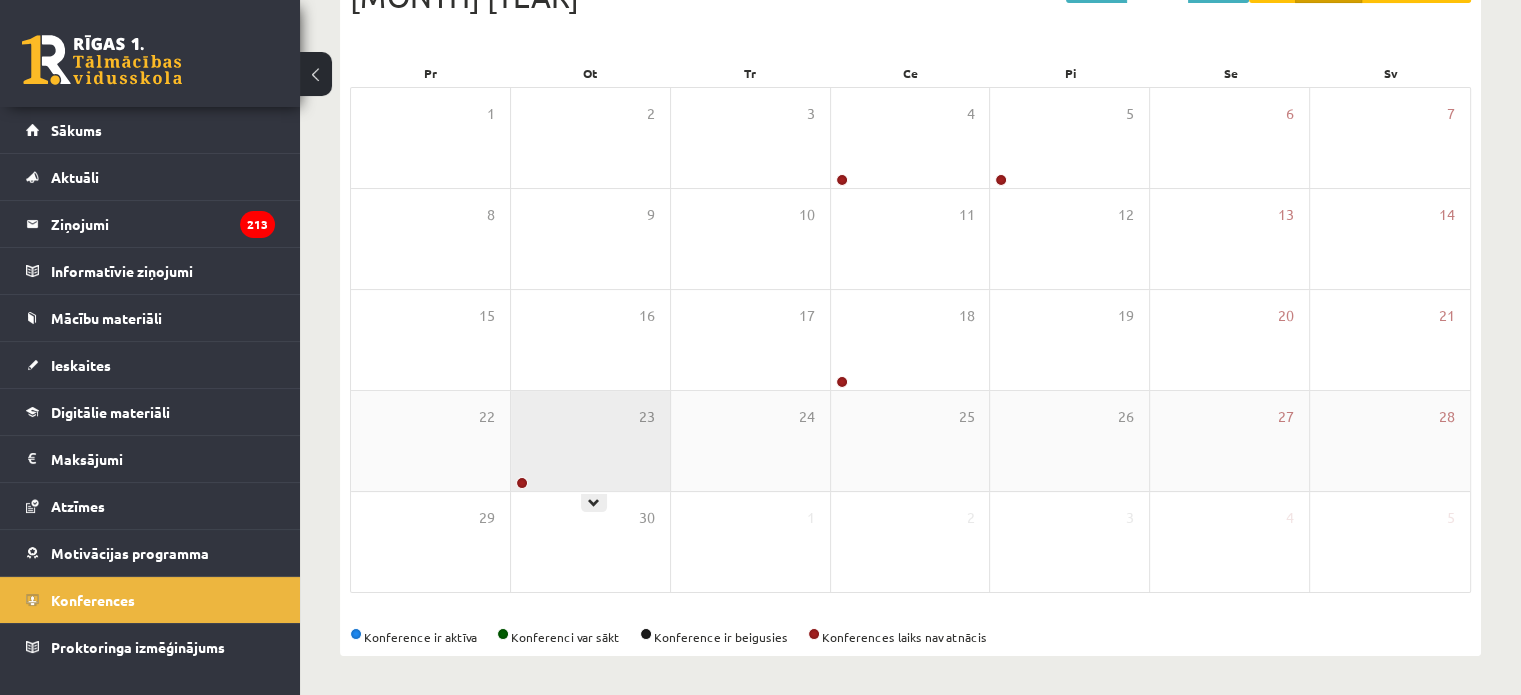 click on "23" at bounding box center [590, 441] 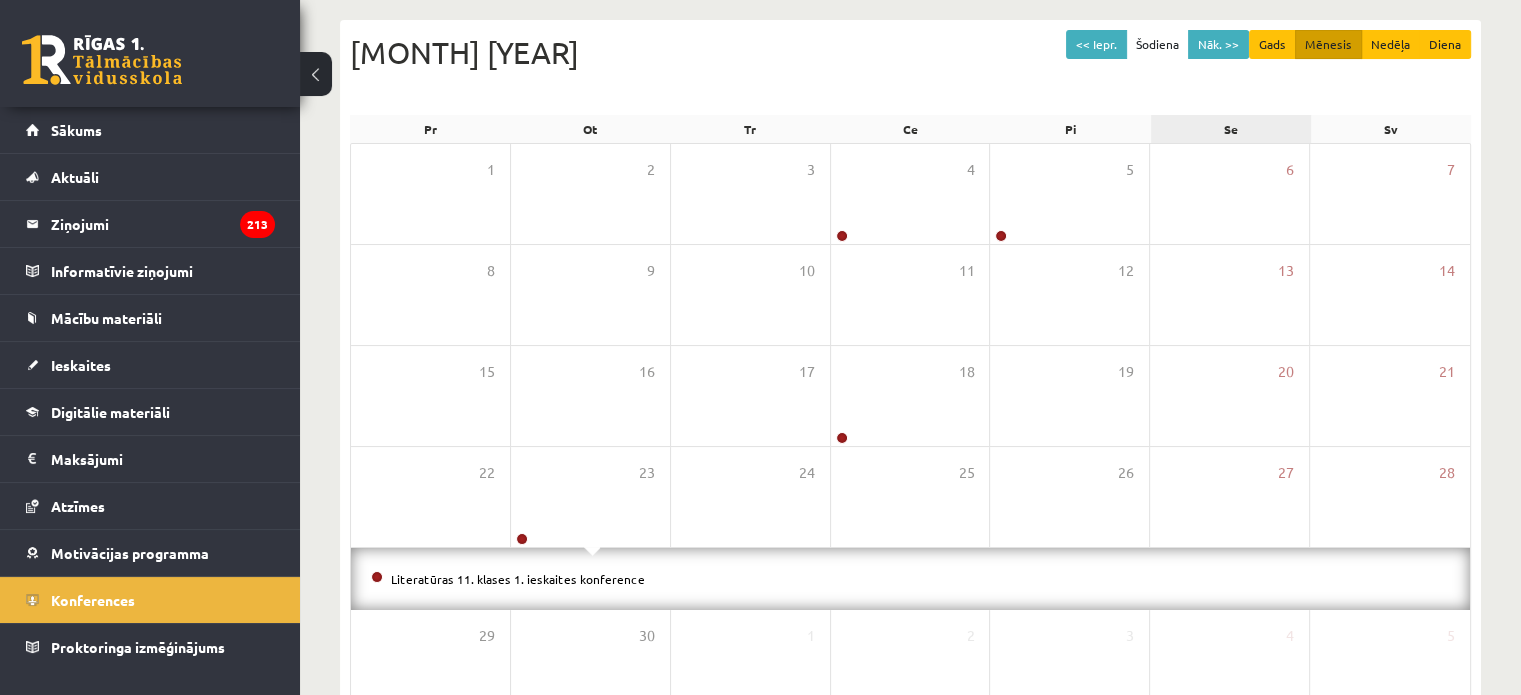 scroll, scrollTop: 201, scrollLeft: 0, axis: vertical 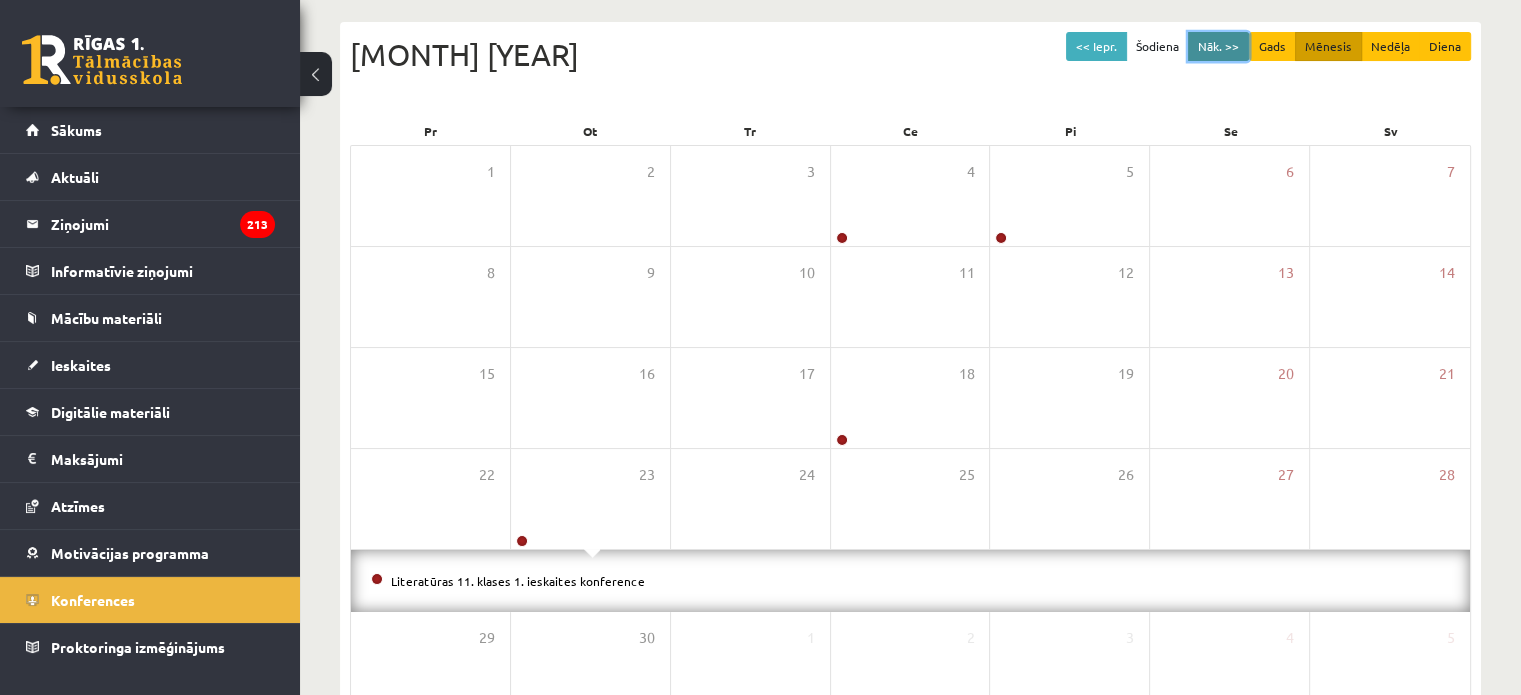 click on "Nāk. >>" at bounding box center [1218, 46] 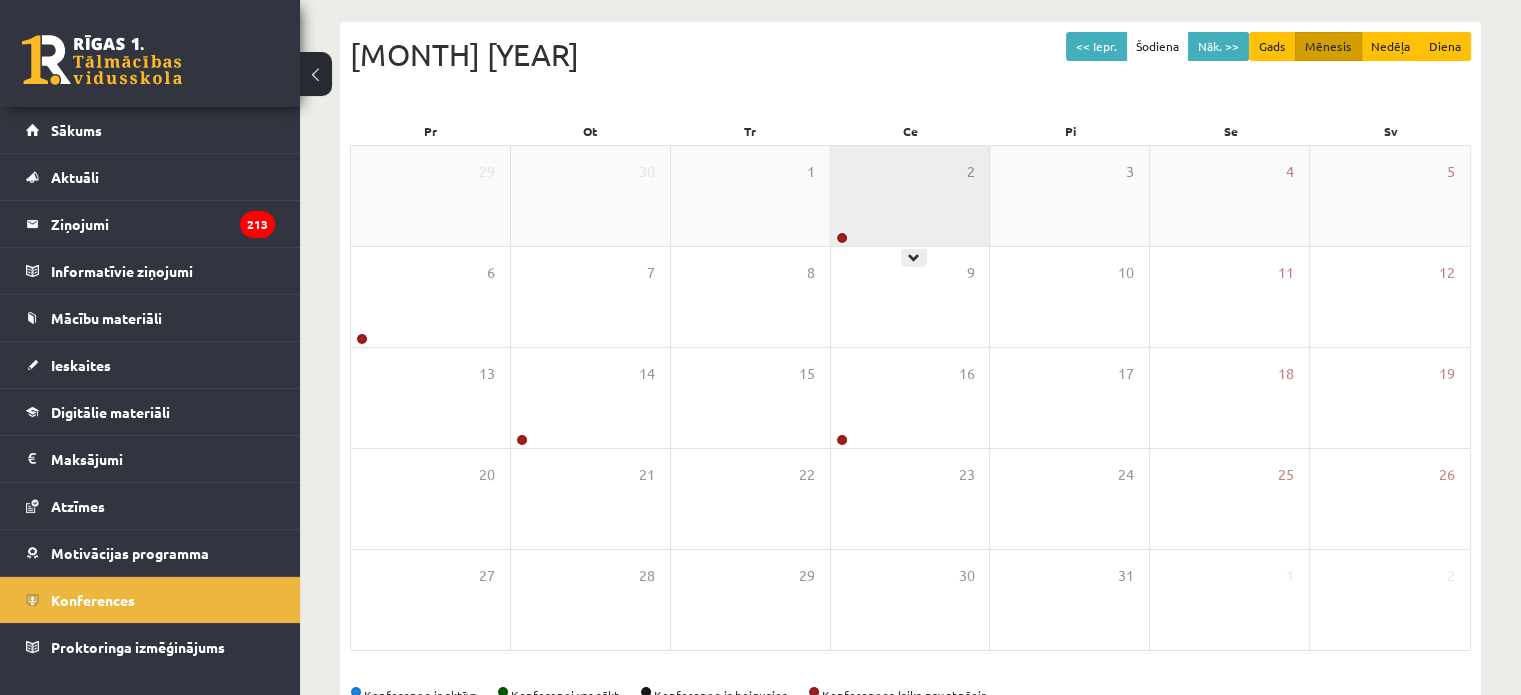 click on "2" at bounding box center (910, 196) 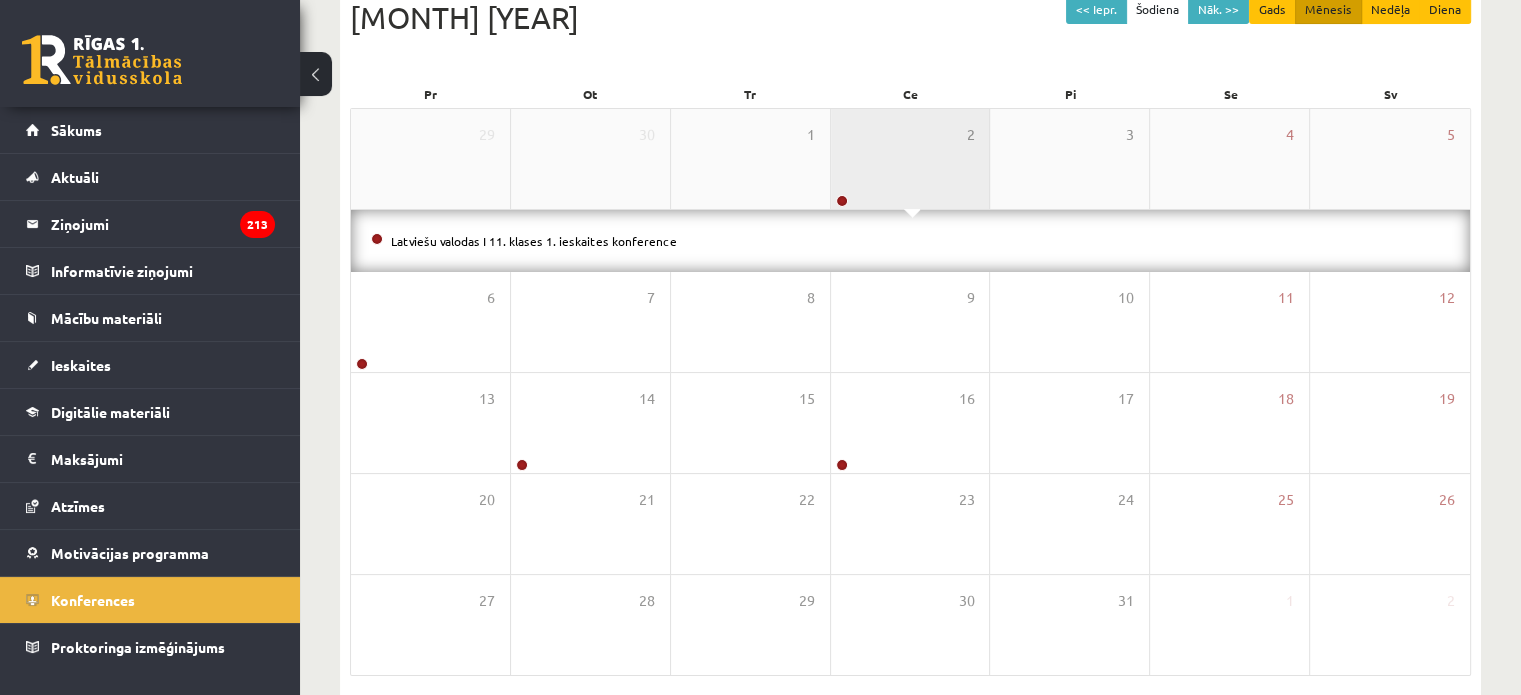 scroll, scrollTop: 241, scrollLeft: 0, axis: vertical 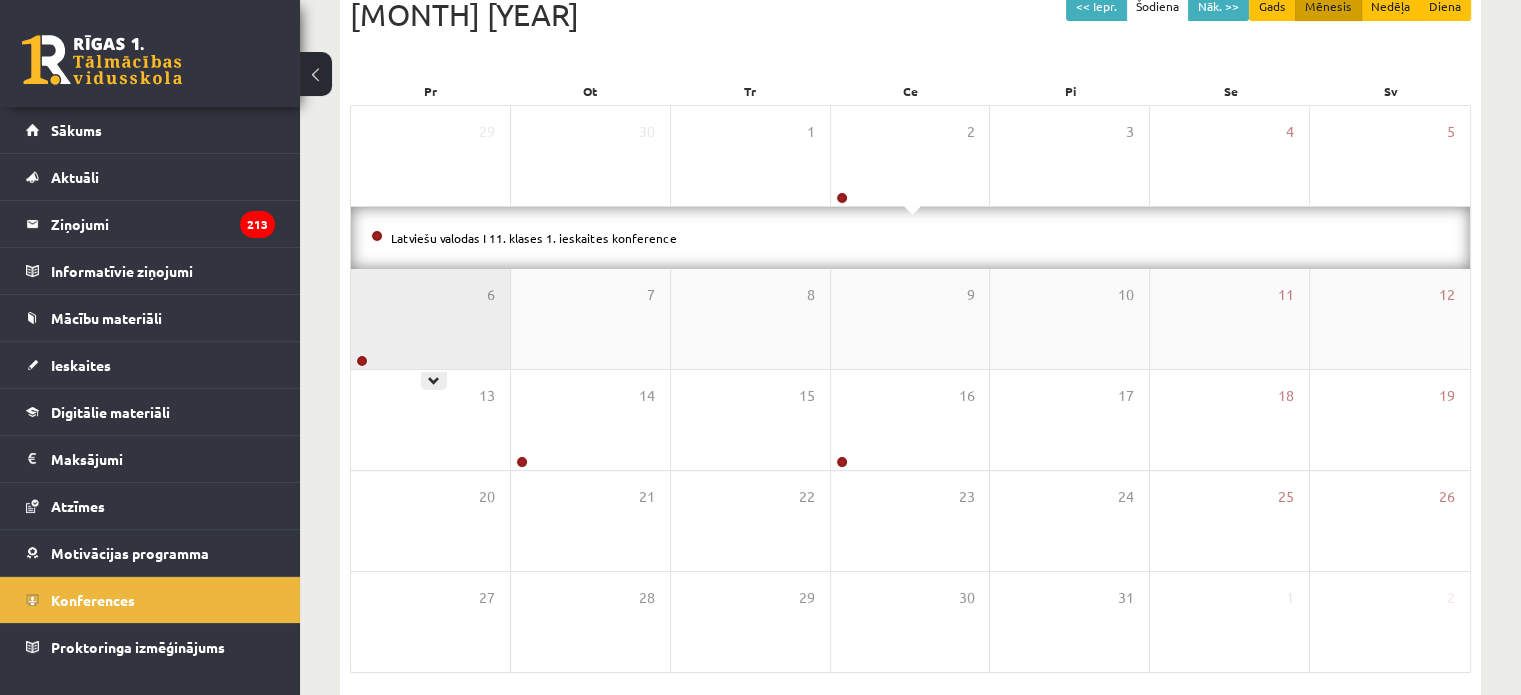 click on "6" at bounding box center [430, 319] 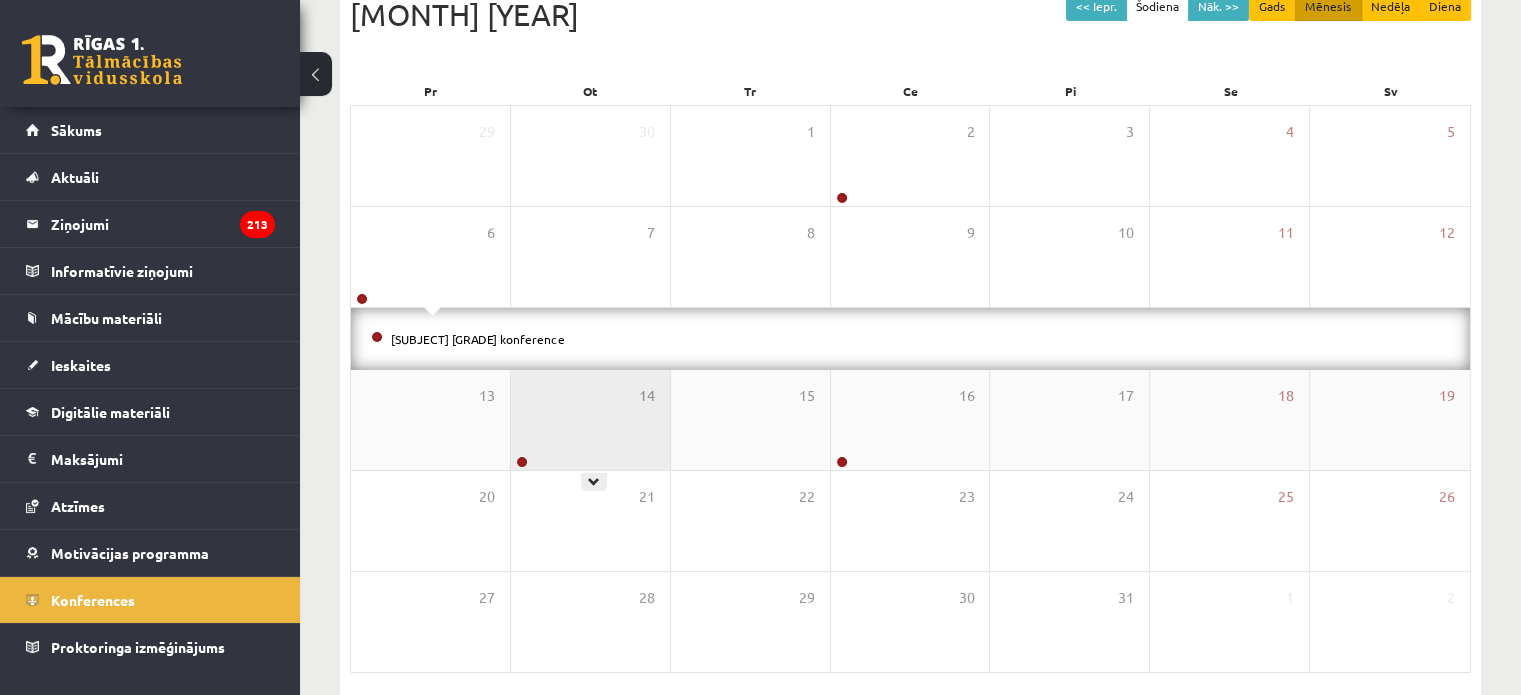 click on "14" at bounding box center [590, 420] 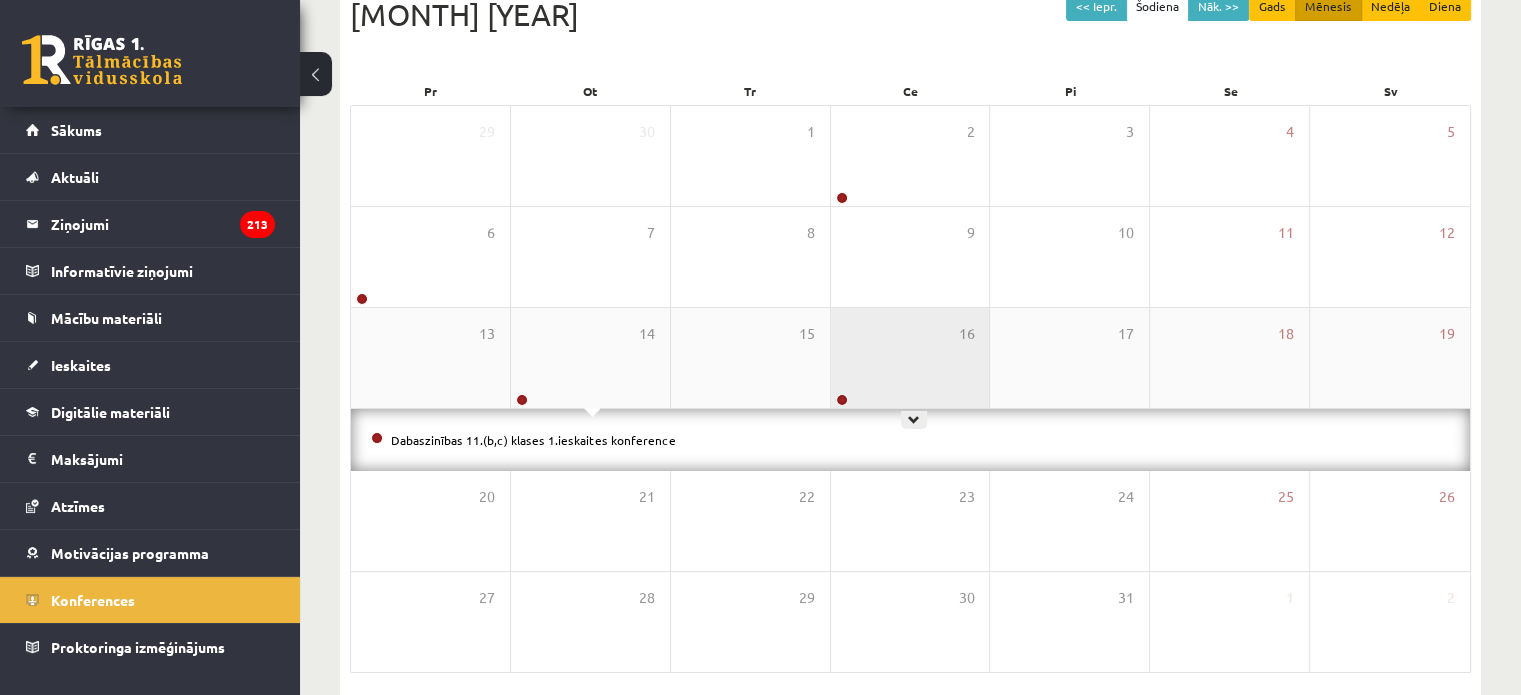 click on "16" at bounding box center [910, 358] 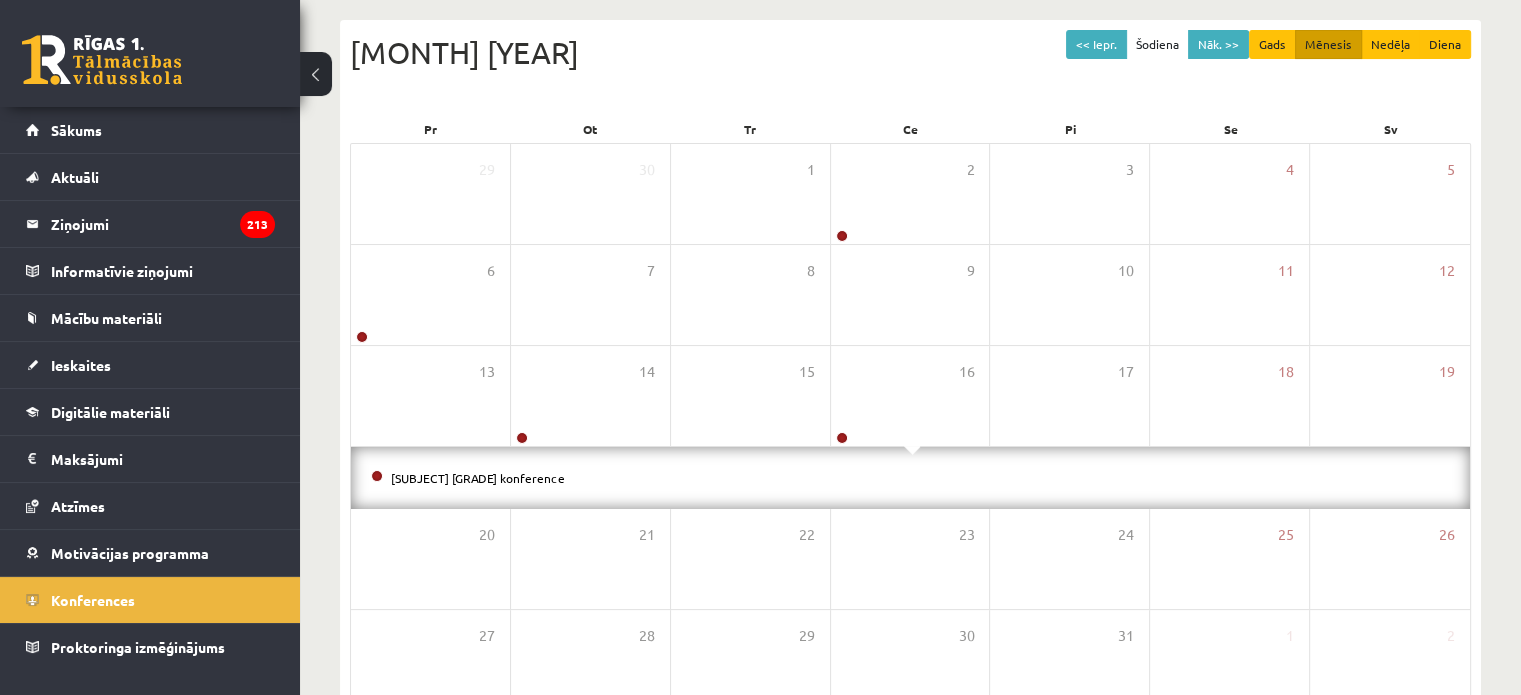 scroll, scrollTop: 201, scrollLeft: 0, axis: vertical 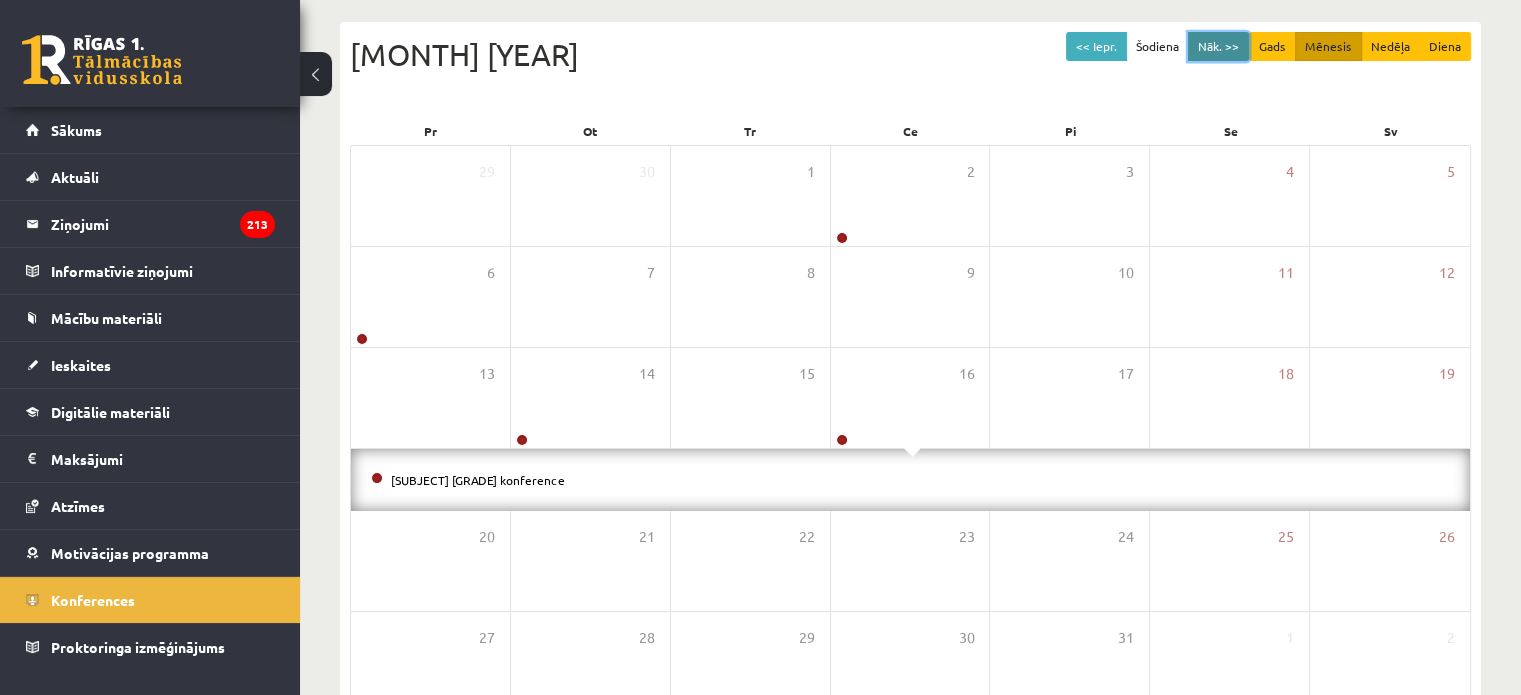 click on "Nāk. >>" at bounding box center (1218, 46) 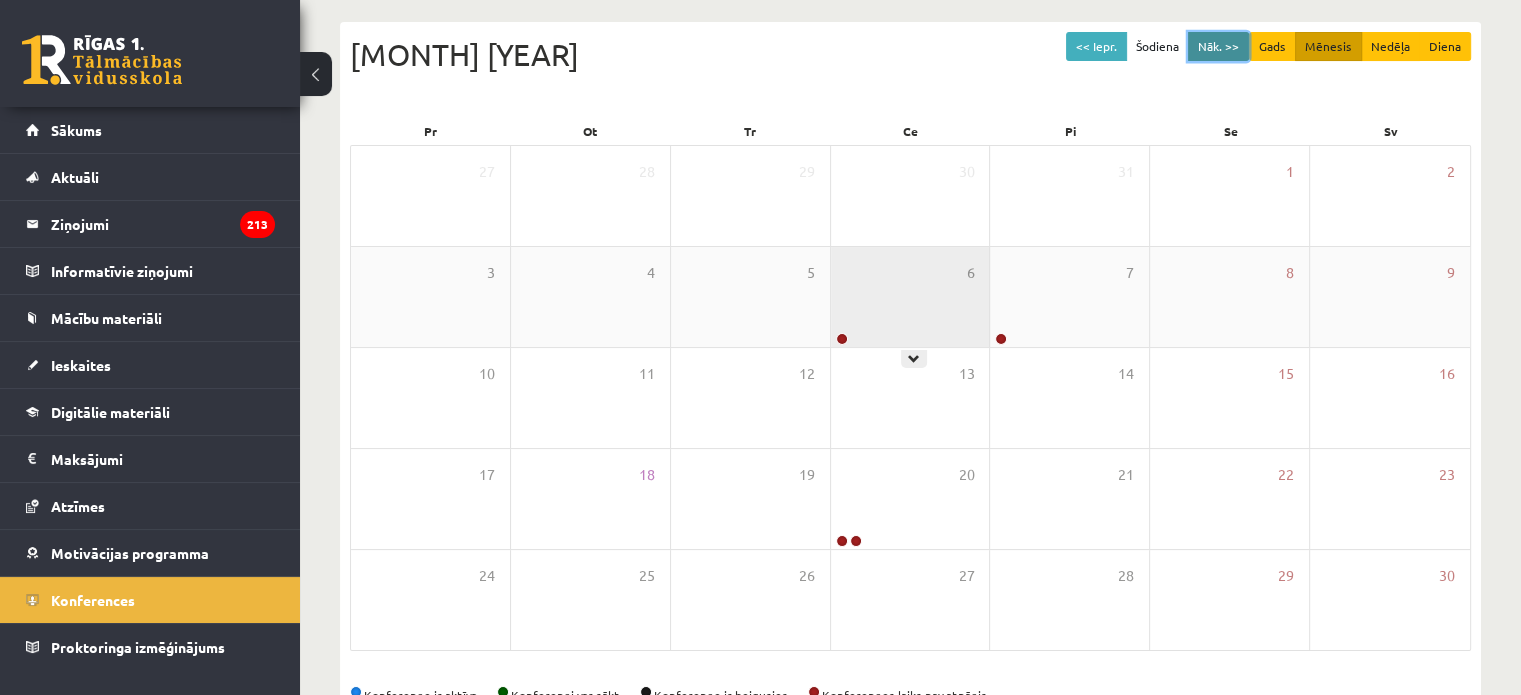 type 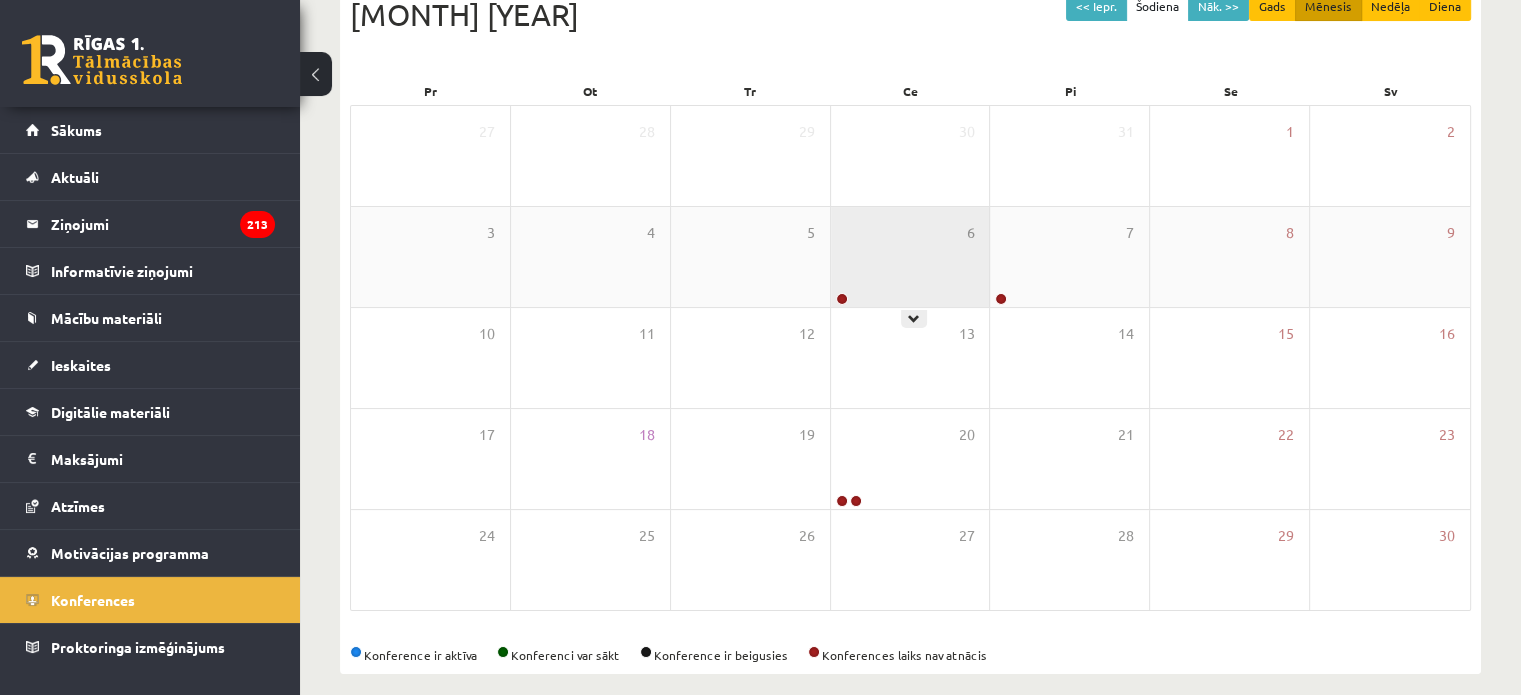 click on "6" at bounding box center [910, 257] 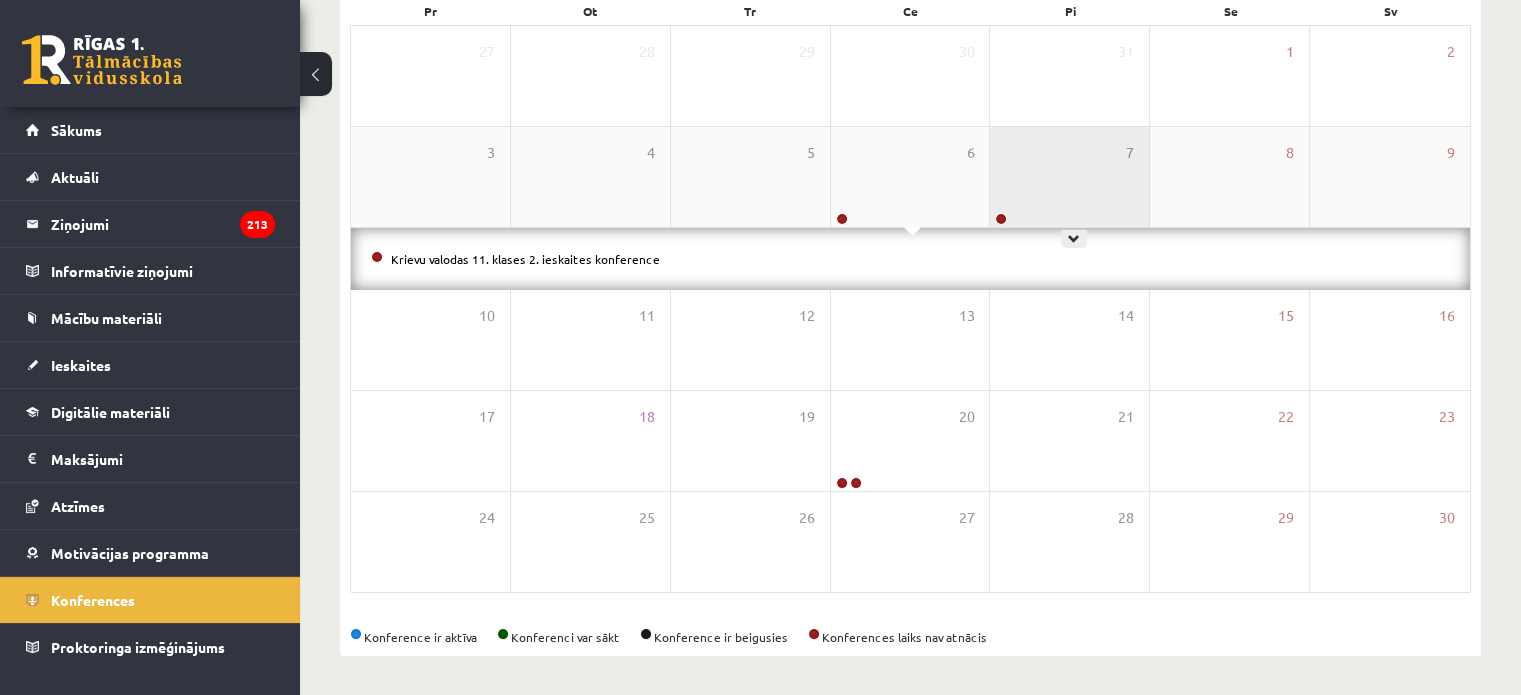 click on "7" at bounding box center [1069, 177] 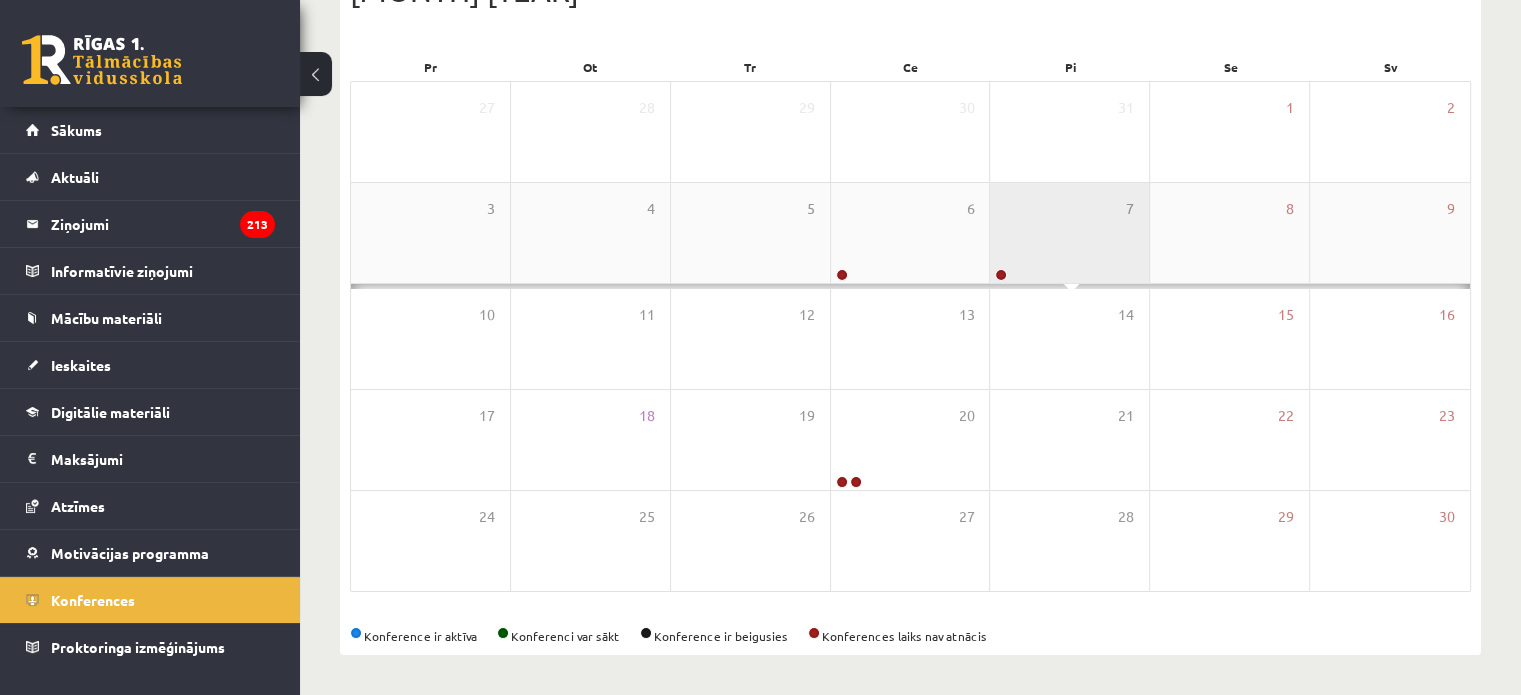 scroll, scrollTop: 321, scrollLeft: 0, axis: vertical 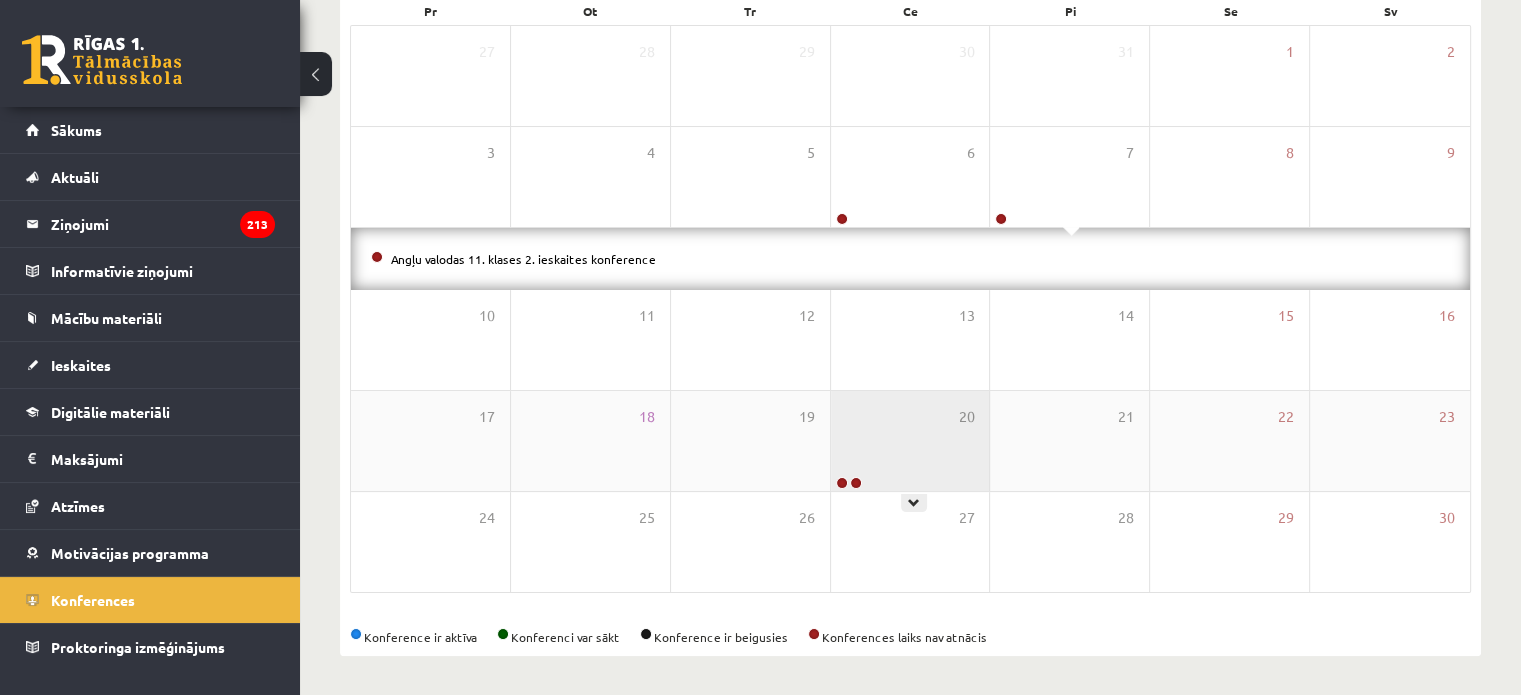 click on "20" at bounding box center (910, 441) 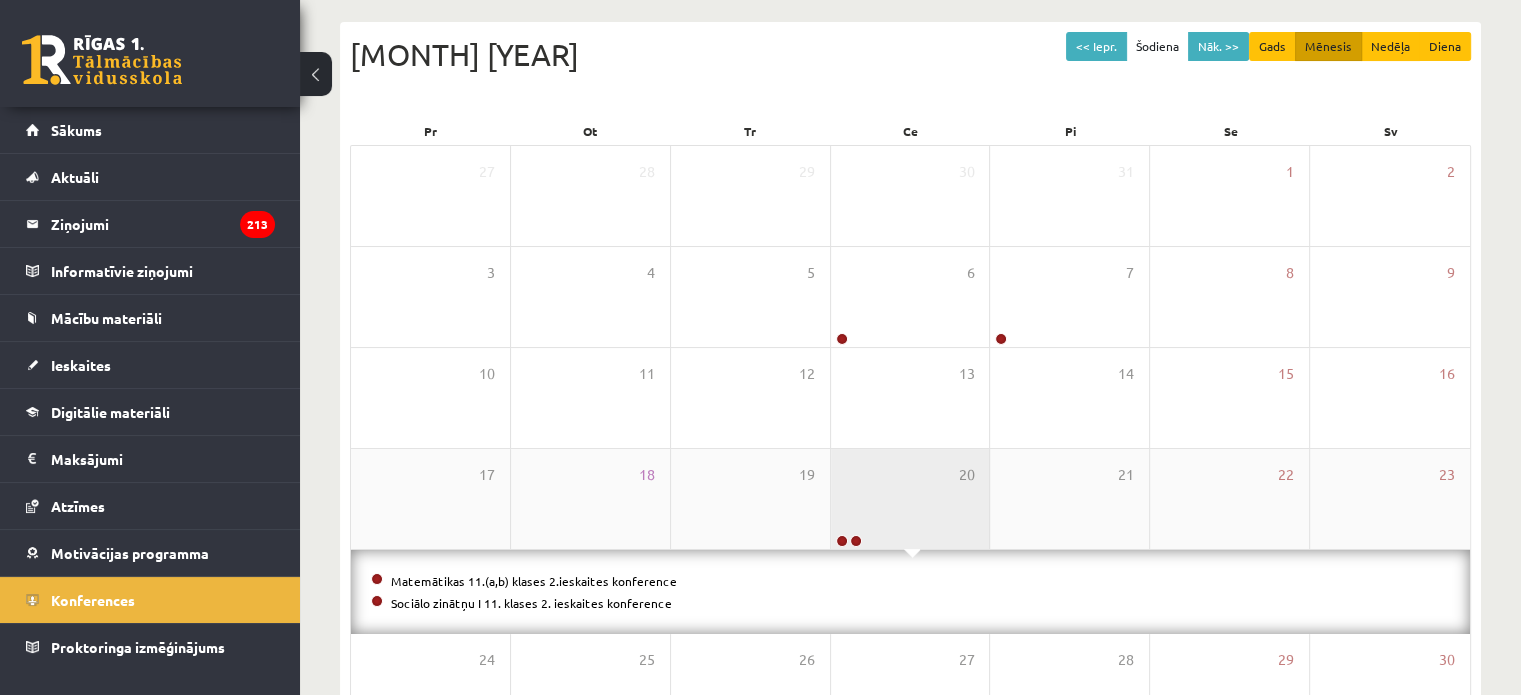 scroll, scrollTop: 161, scrollLeft: 0, axis: vertical 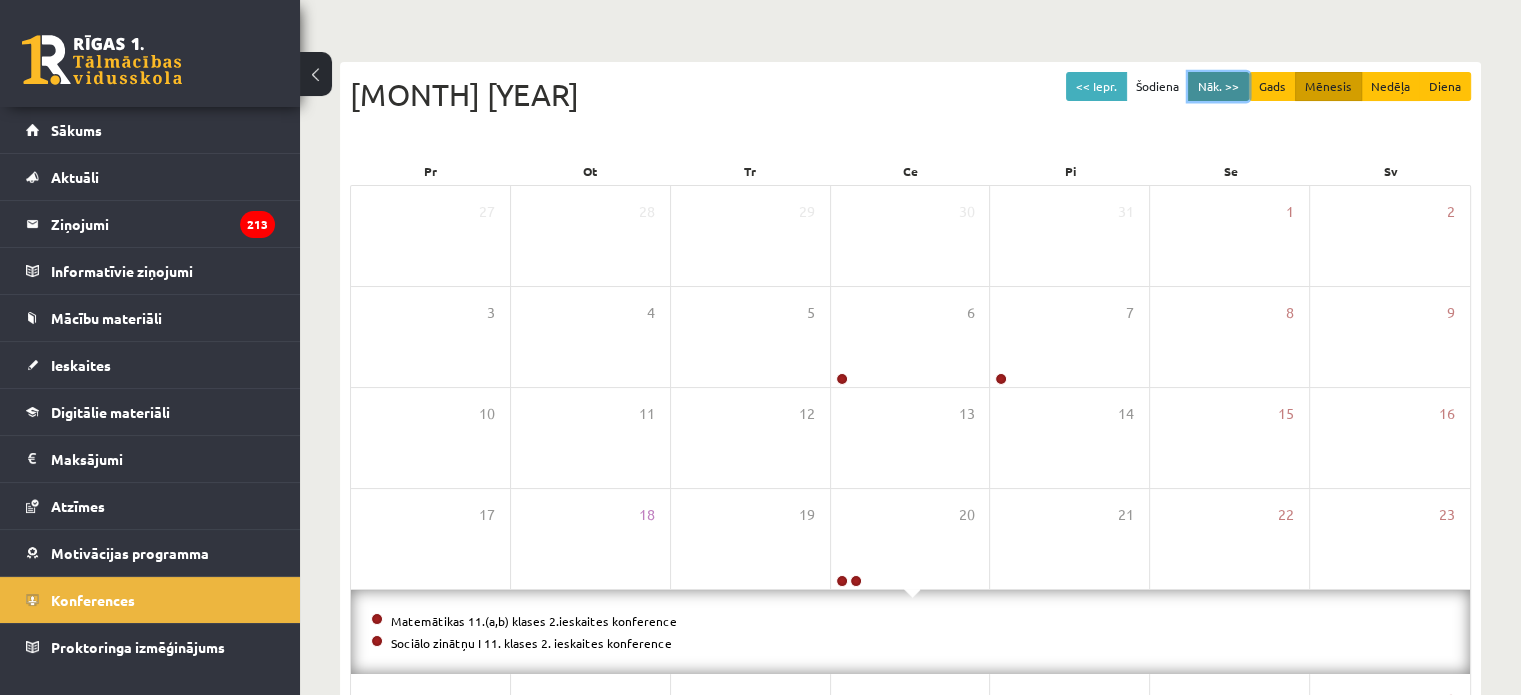 click on "Nāk. >>" at bounding box center (1218, 86) 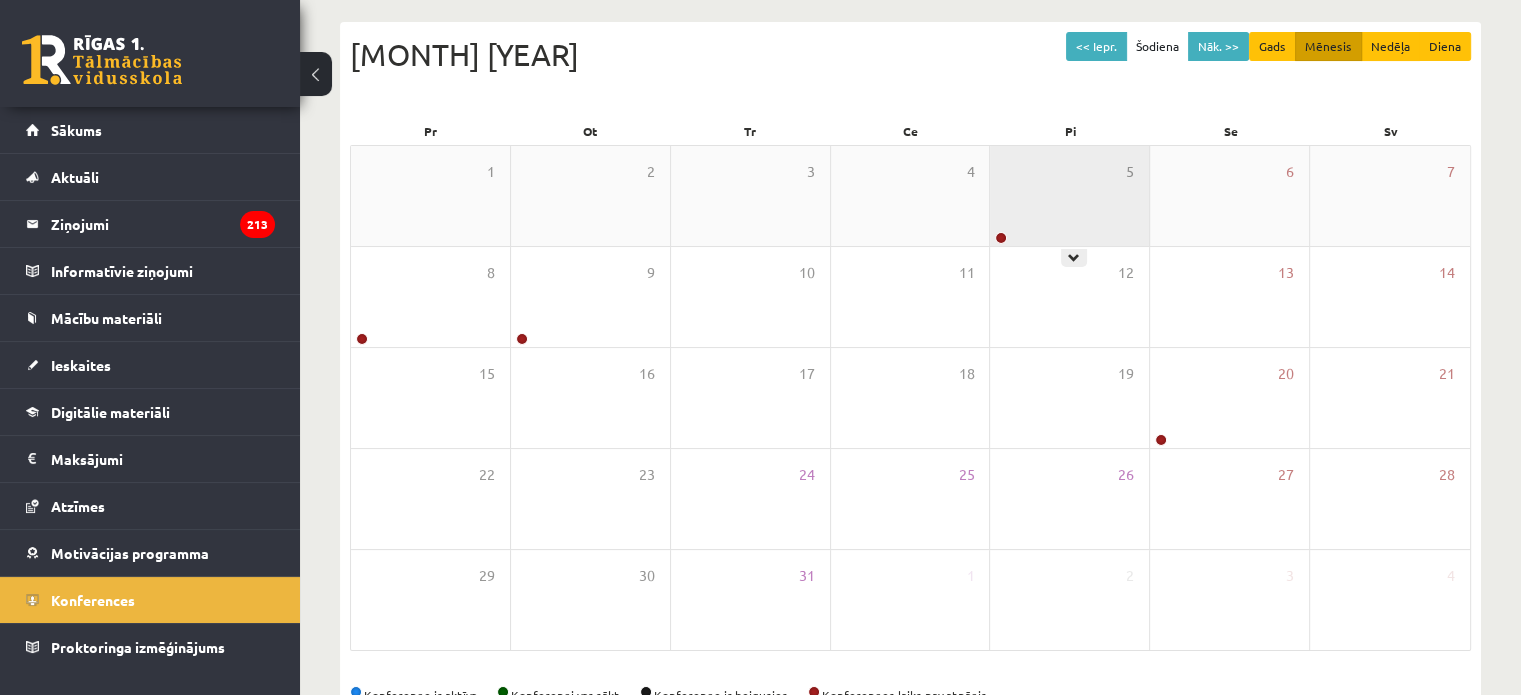 click on "5" at bounding box center [1069, 196] 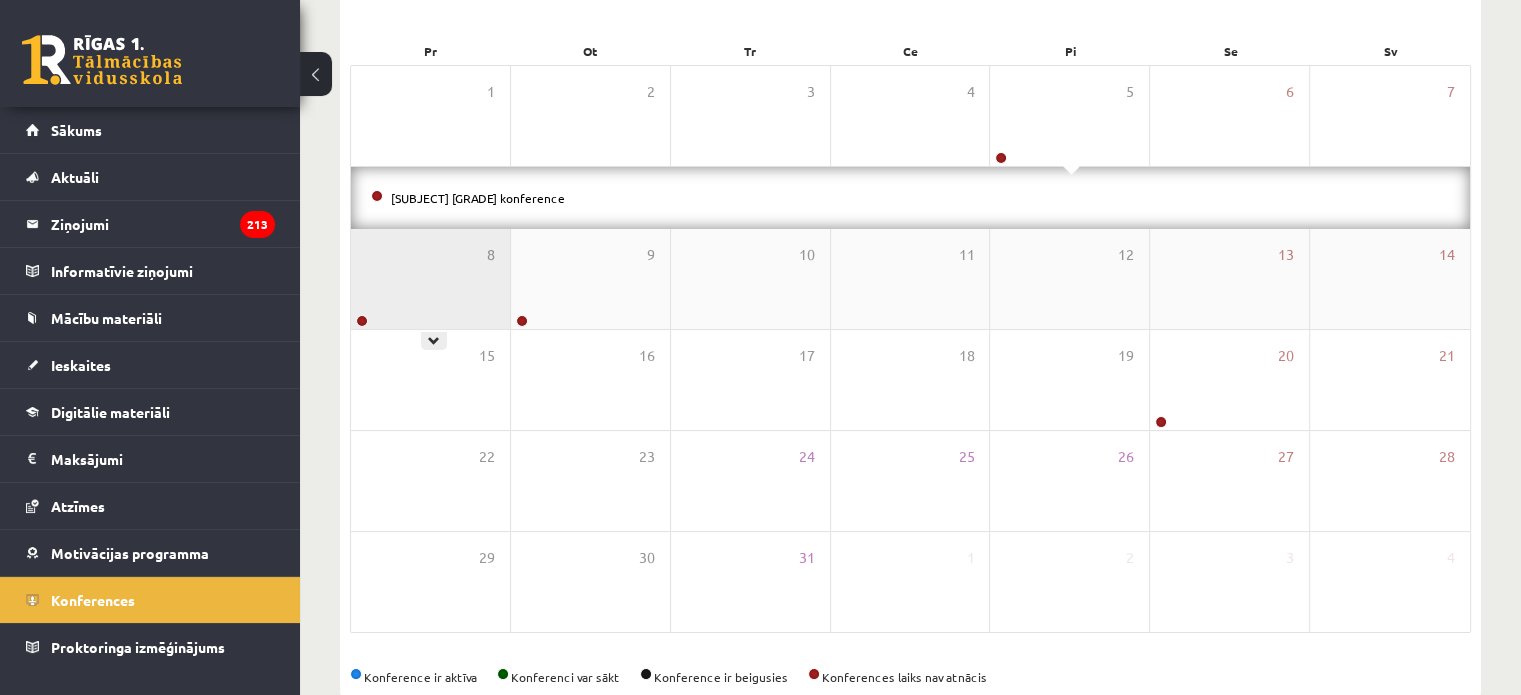 click on "8" at bounding box center [430, 279] 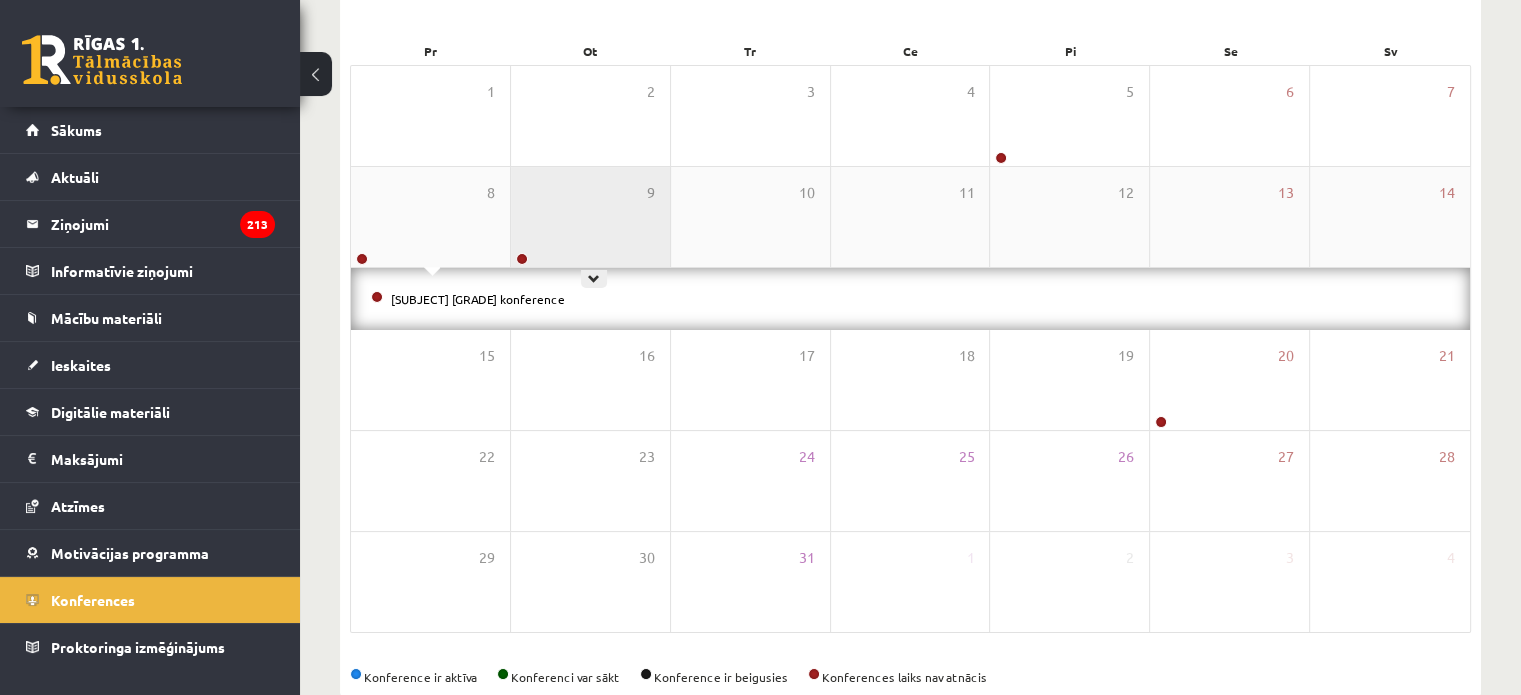 click on "9" at bounding box center (590, 217) 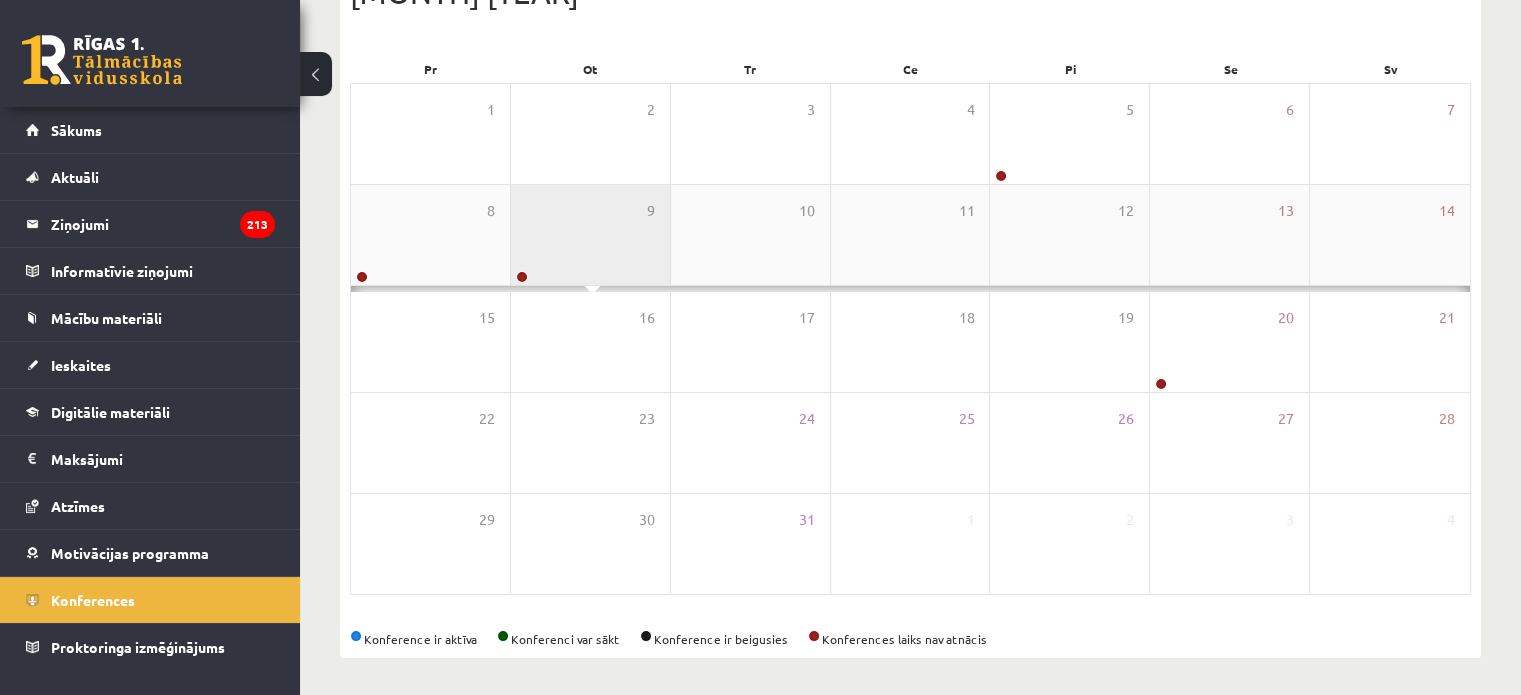 scroll, scrollTop: 281, scrollLeft: 0, axis: vertical 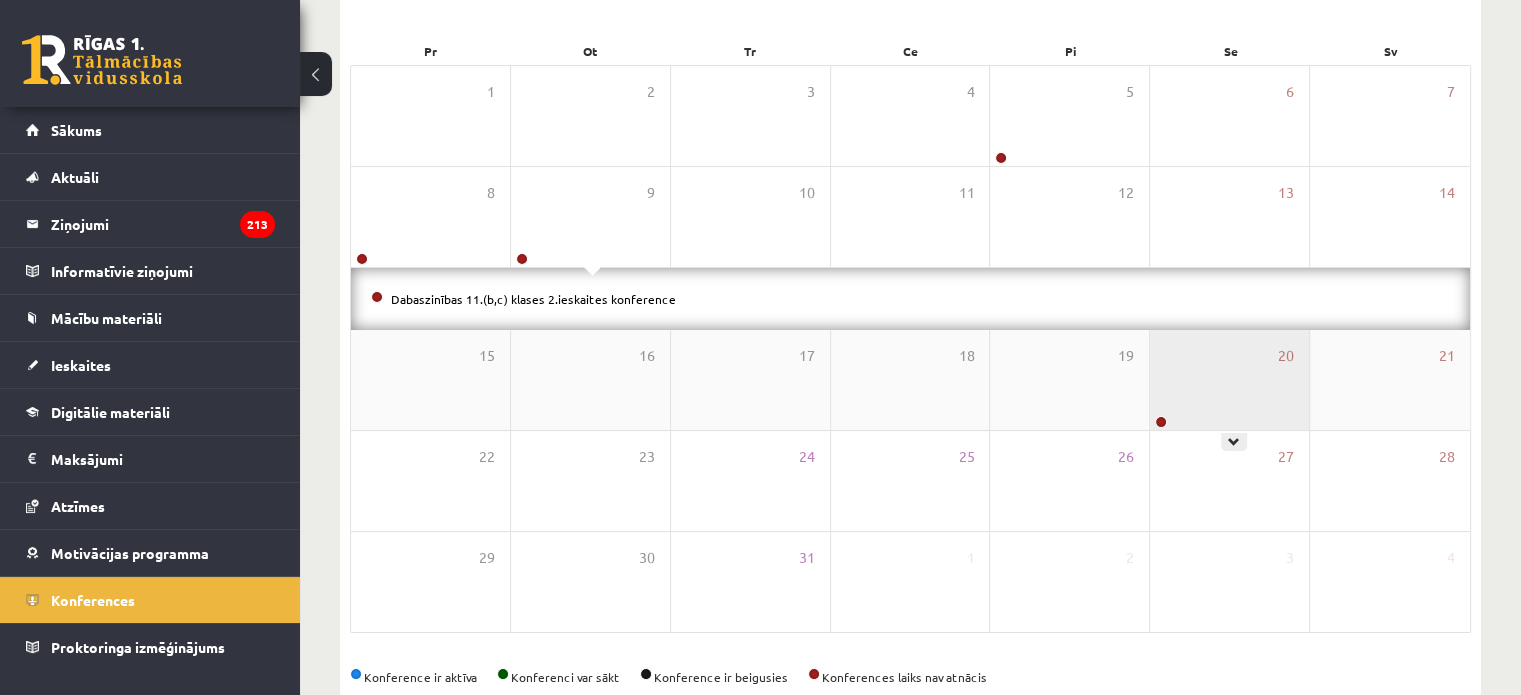 click on "20" at bounding box center [1229, 380] 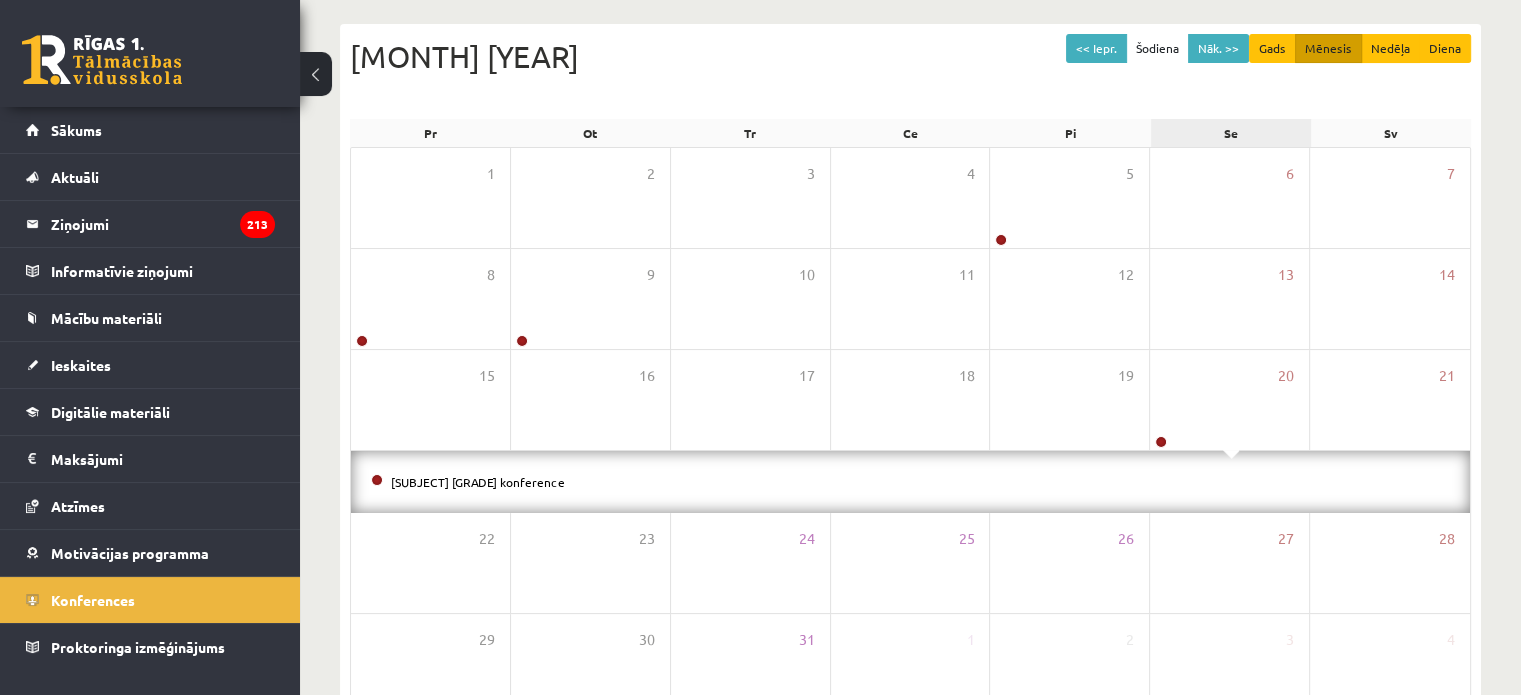scroll, scrollTop: 161, scrollLeft: 0, axis: vertical 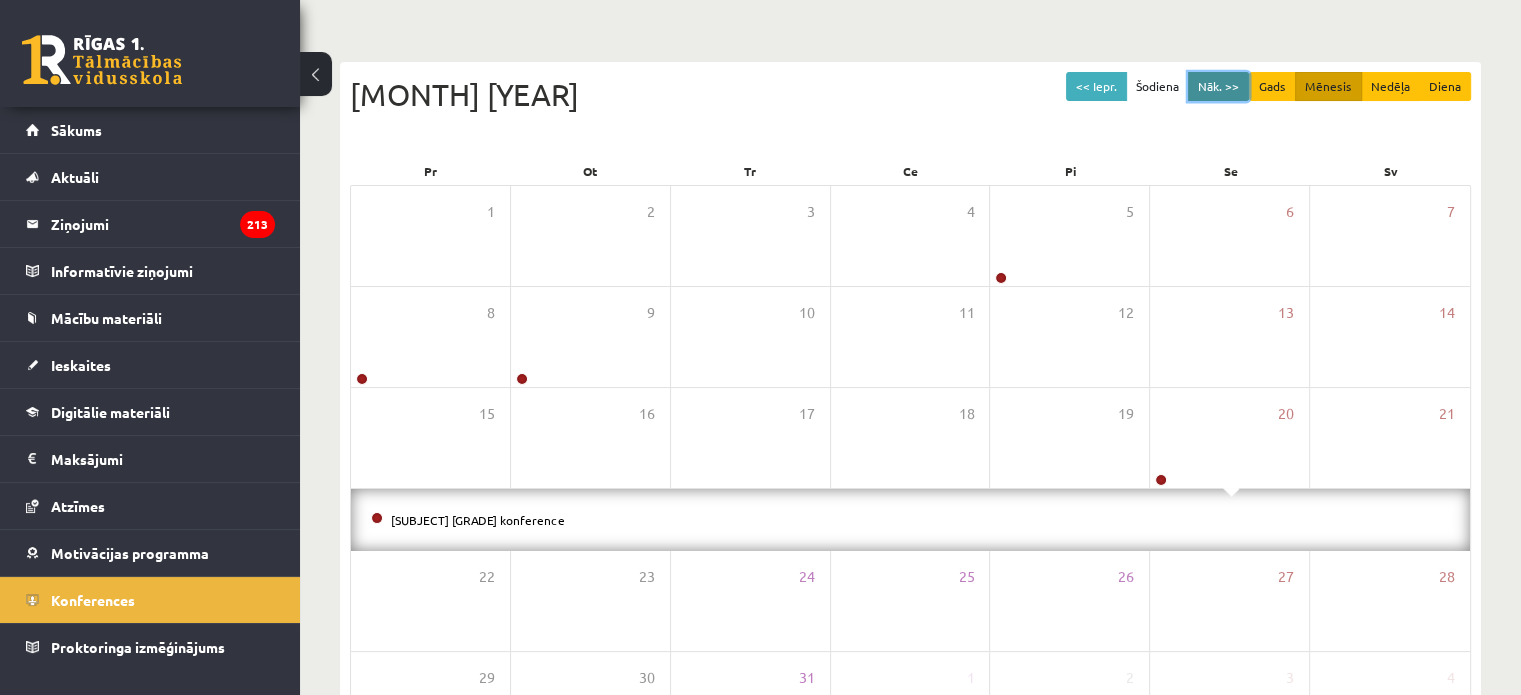 click on "Nāk. >>" at bounding box center (1218, 86) 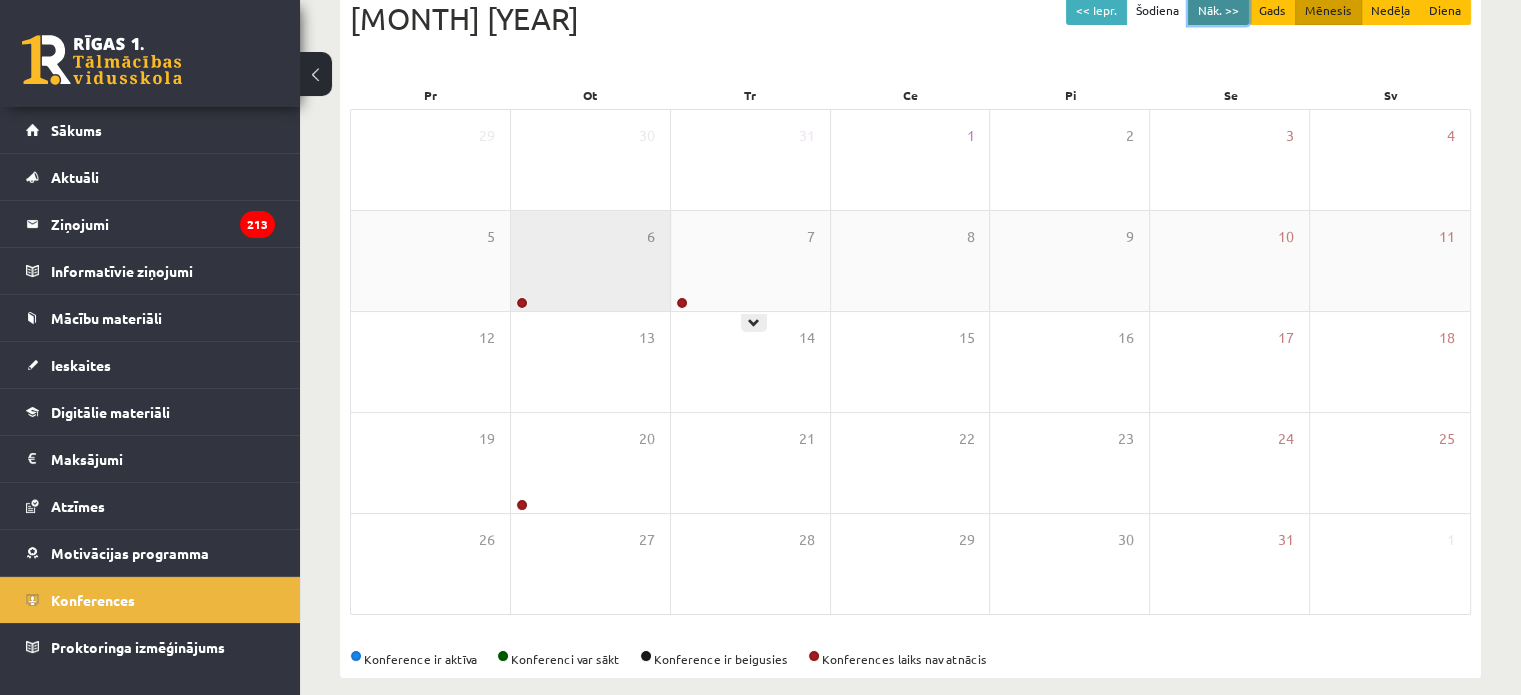 scroll, scrollTop: 241, scrollLeft: 0, axis: vertical 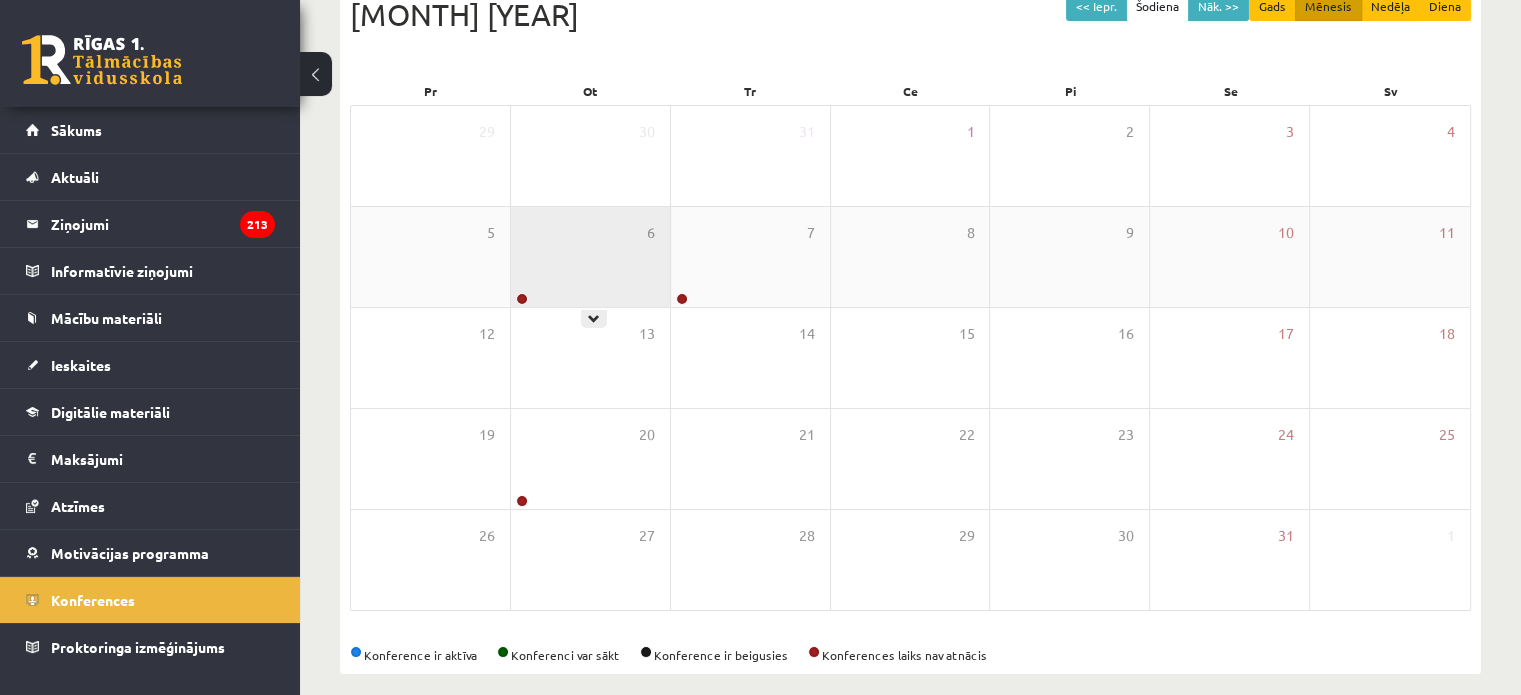 click on "6" at bounding box center (590, 257) 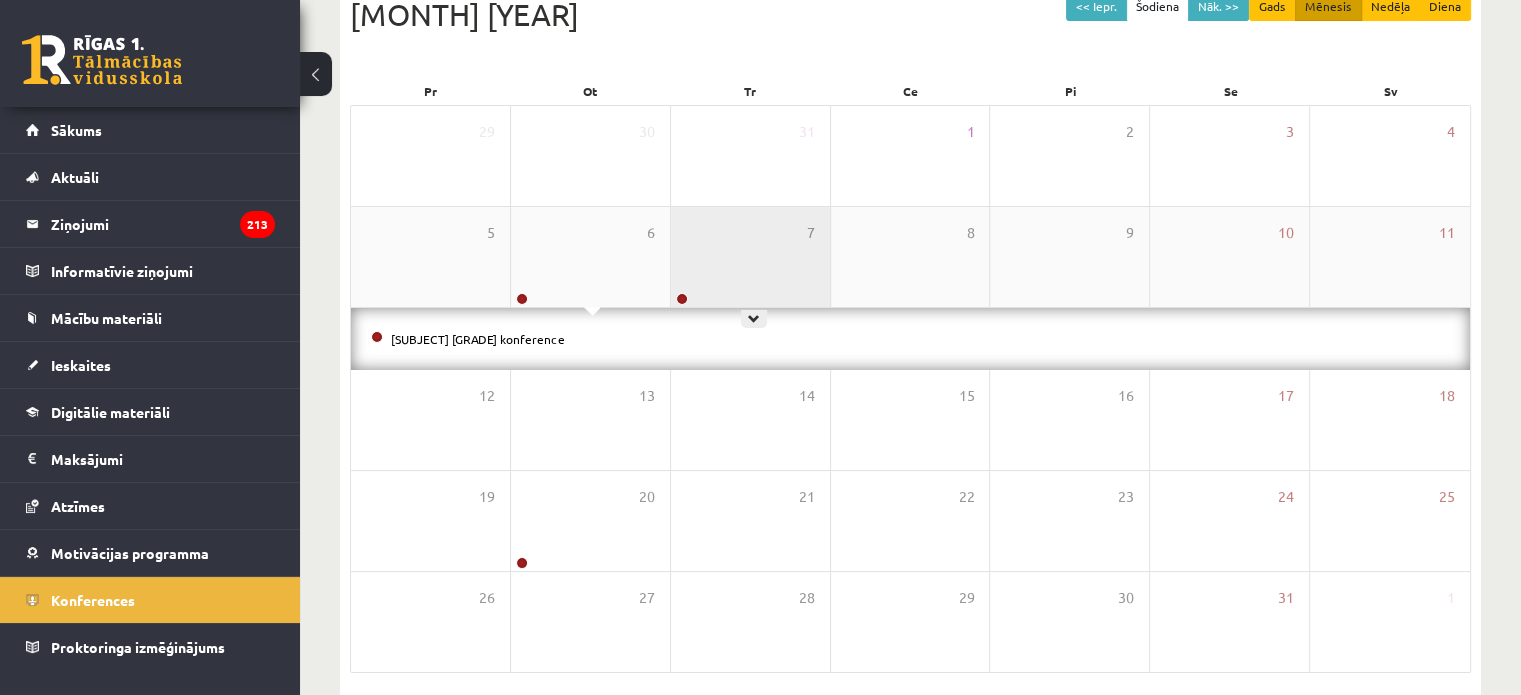 click on "7" at bounding box center [750, 257] 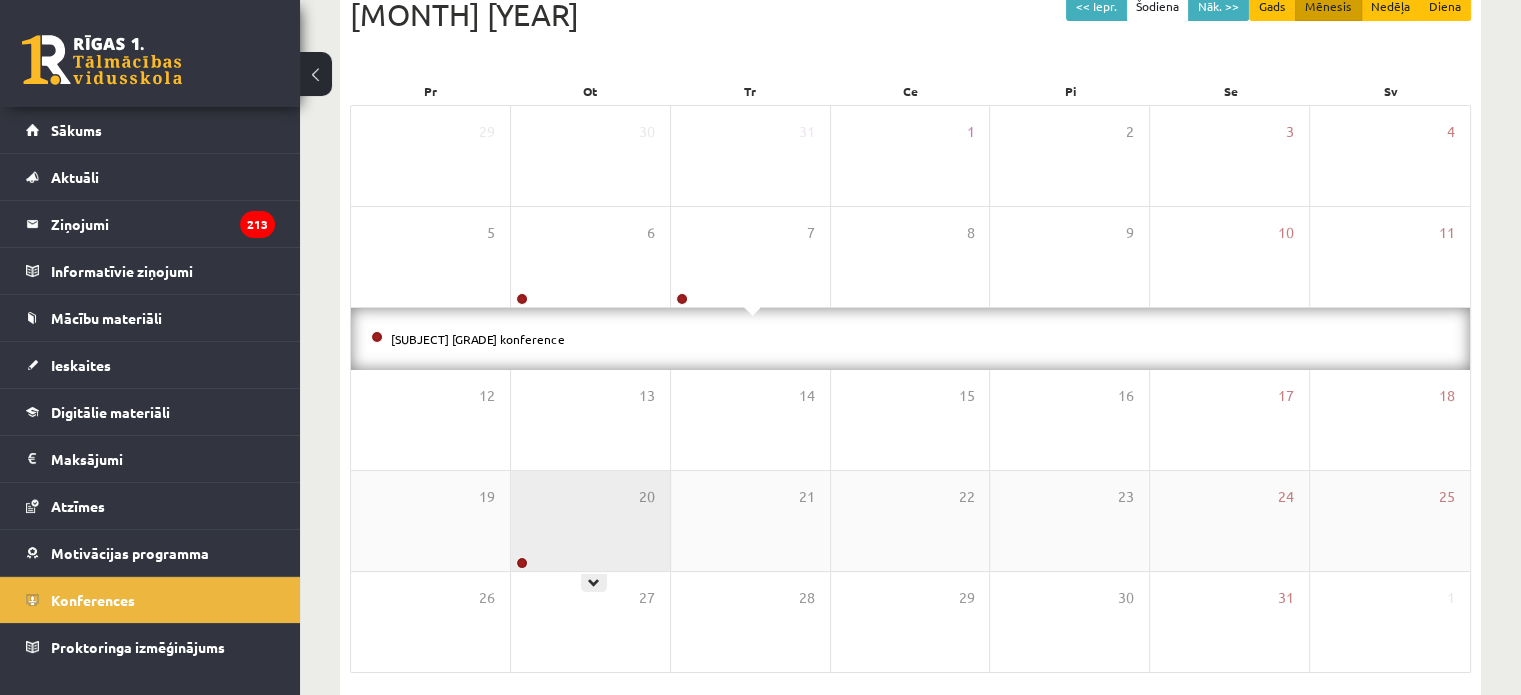 click on "20" at bounding box center (590, 521) 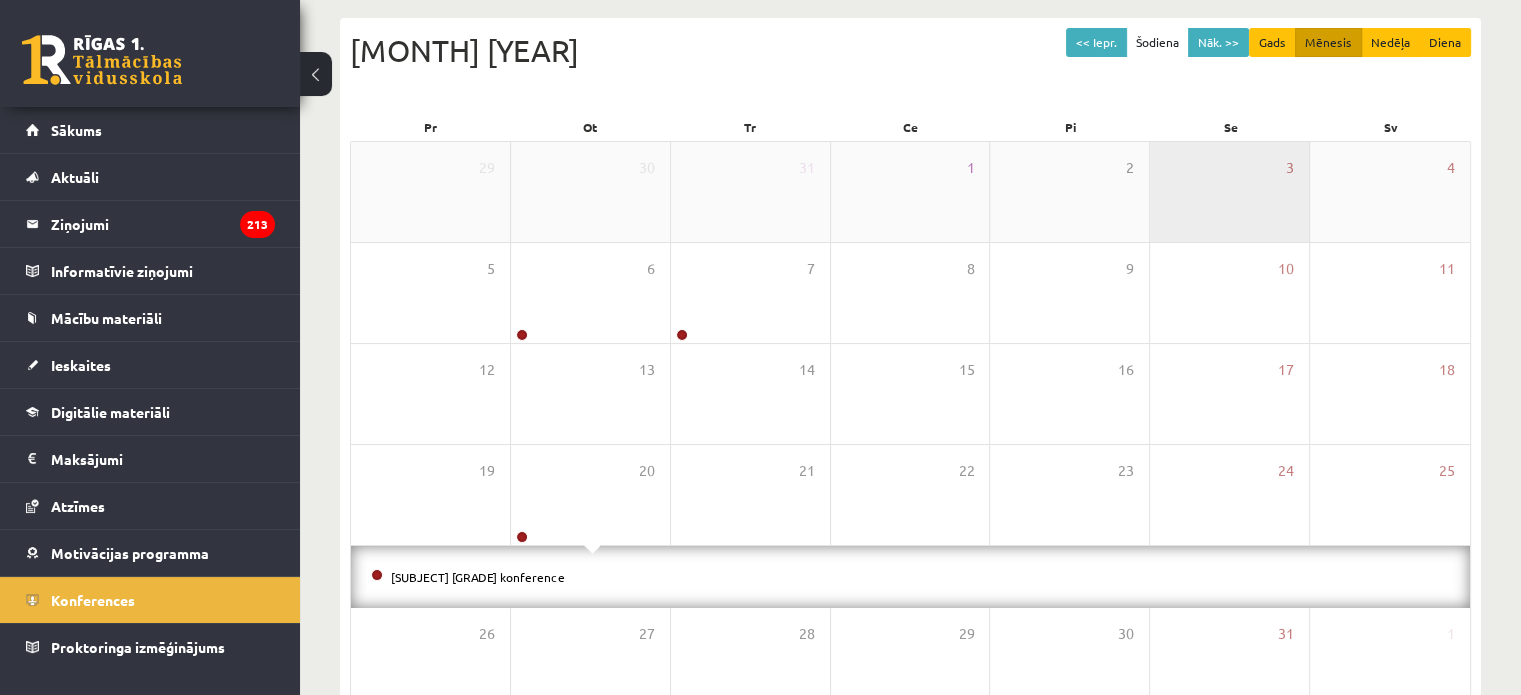 scroll, scrollTop: 201, scrollLeft: 0, axis: vertical 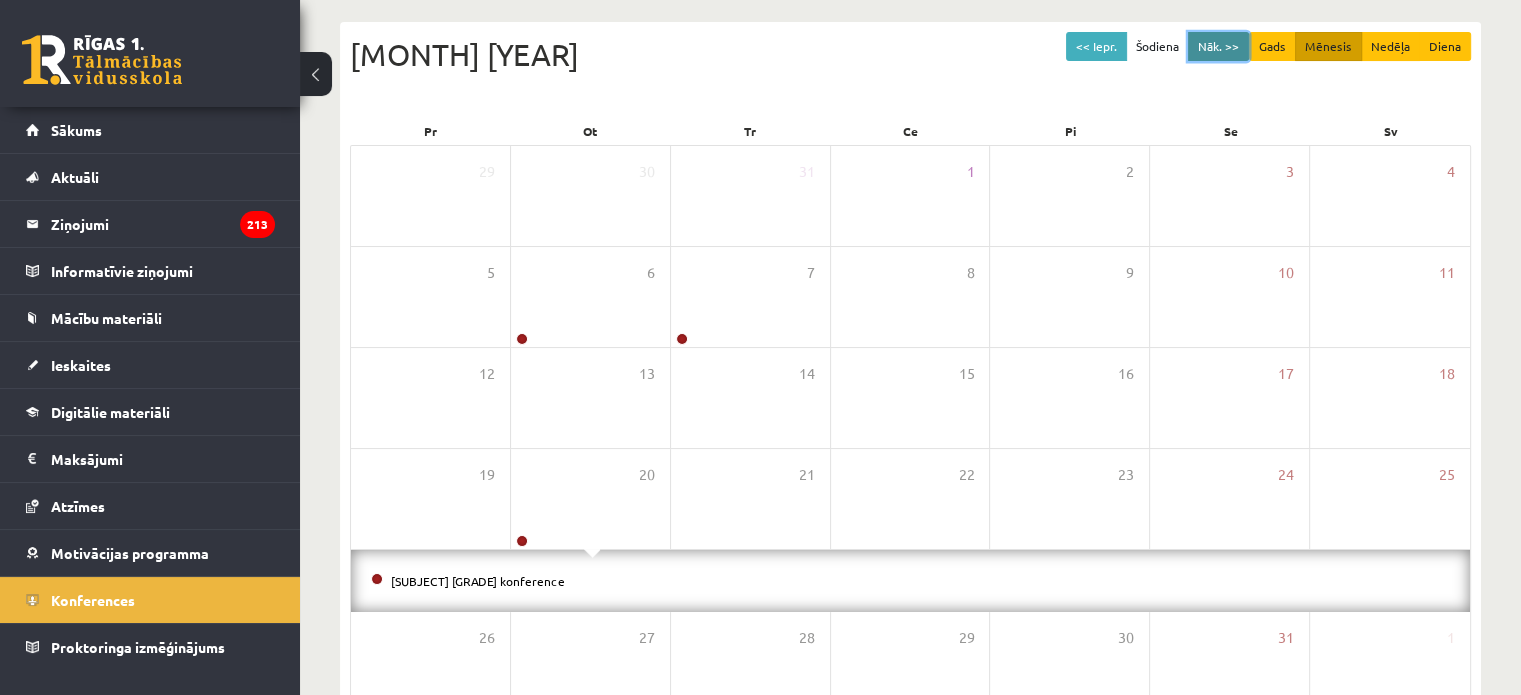click on "Nāk. >>" at bounding box center (1218, 46) 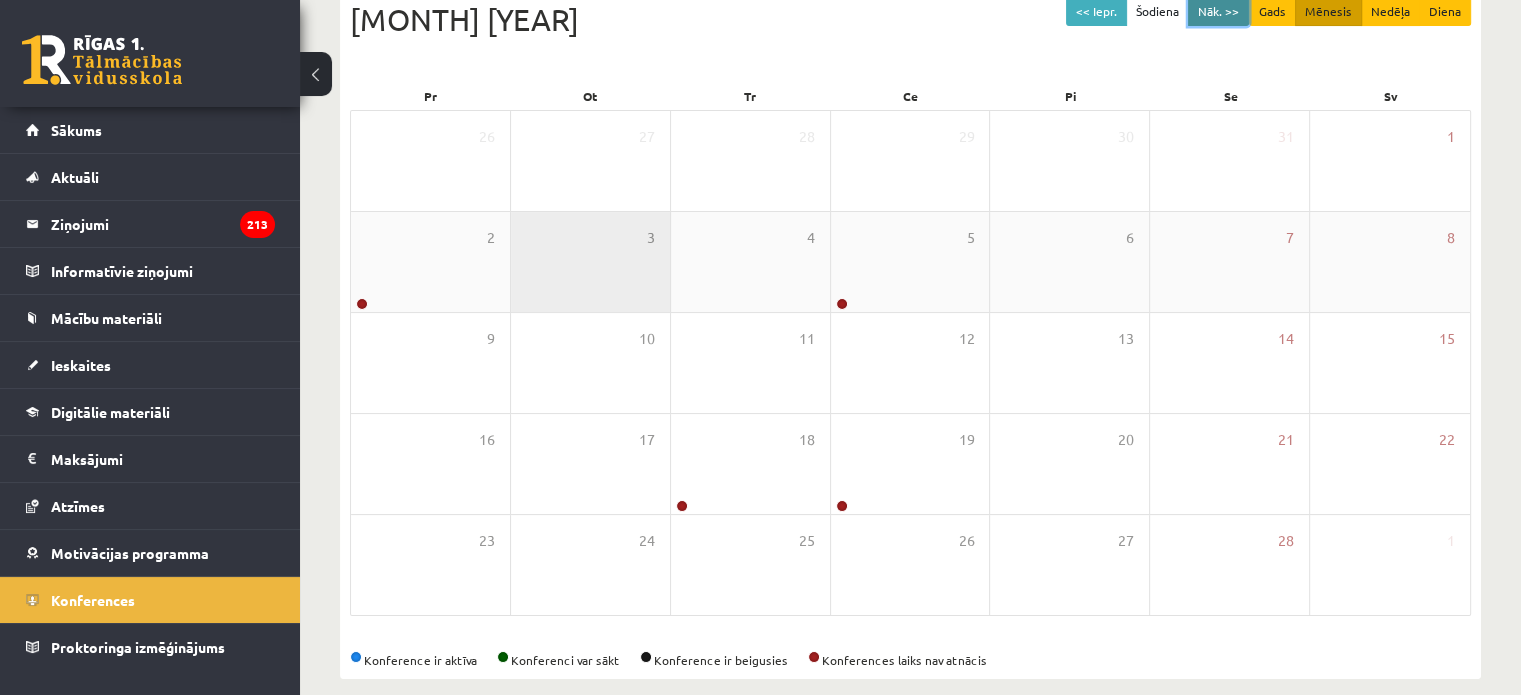 scroll, scrollTop: 241, scrollLeft: 0, axis: vertical 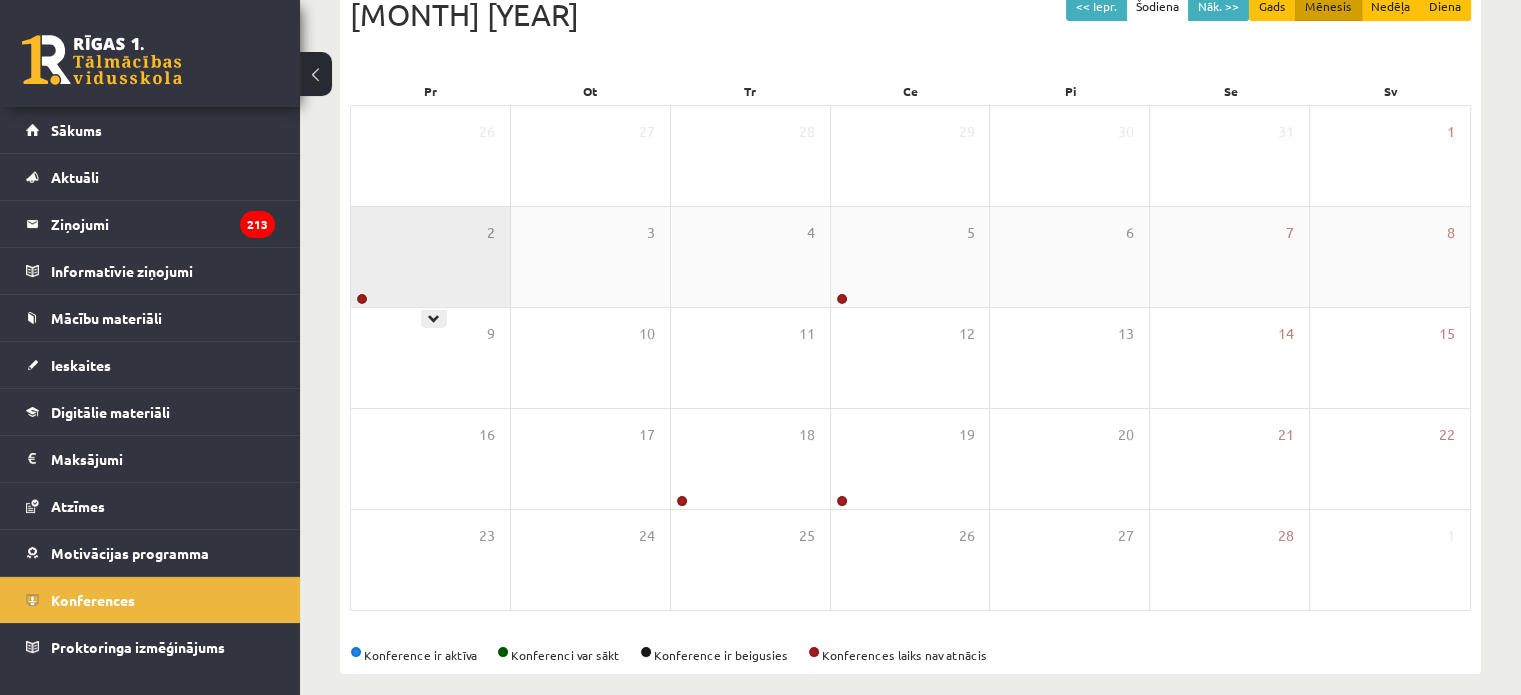 click on "2" at bounding box center [430, 257] 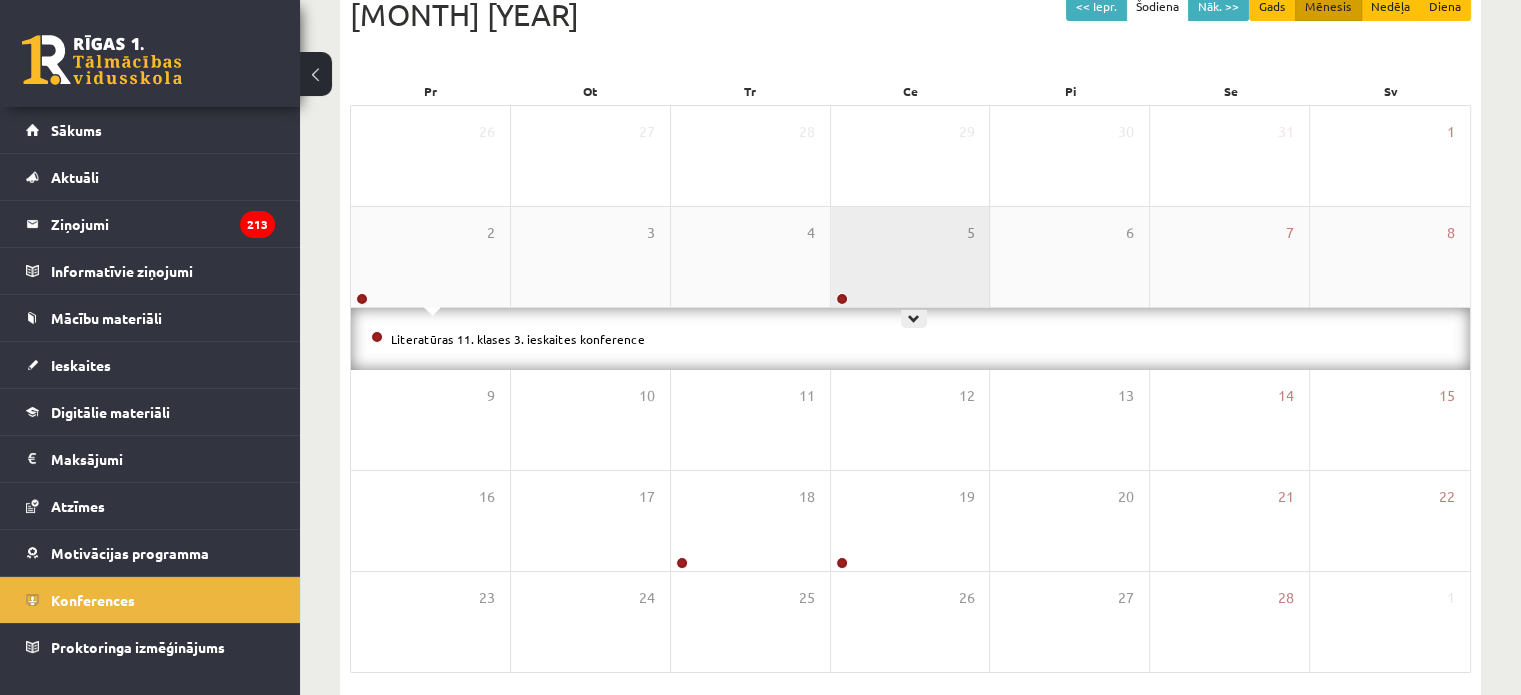 click on "5" at bounding box center [910, 257] 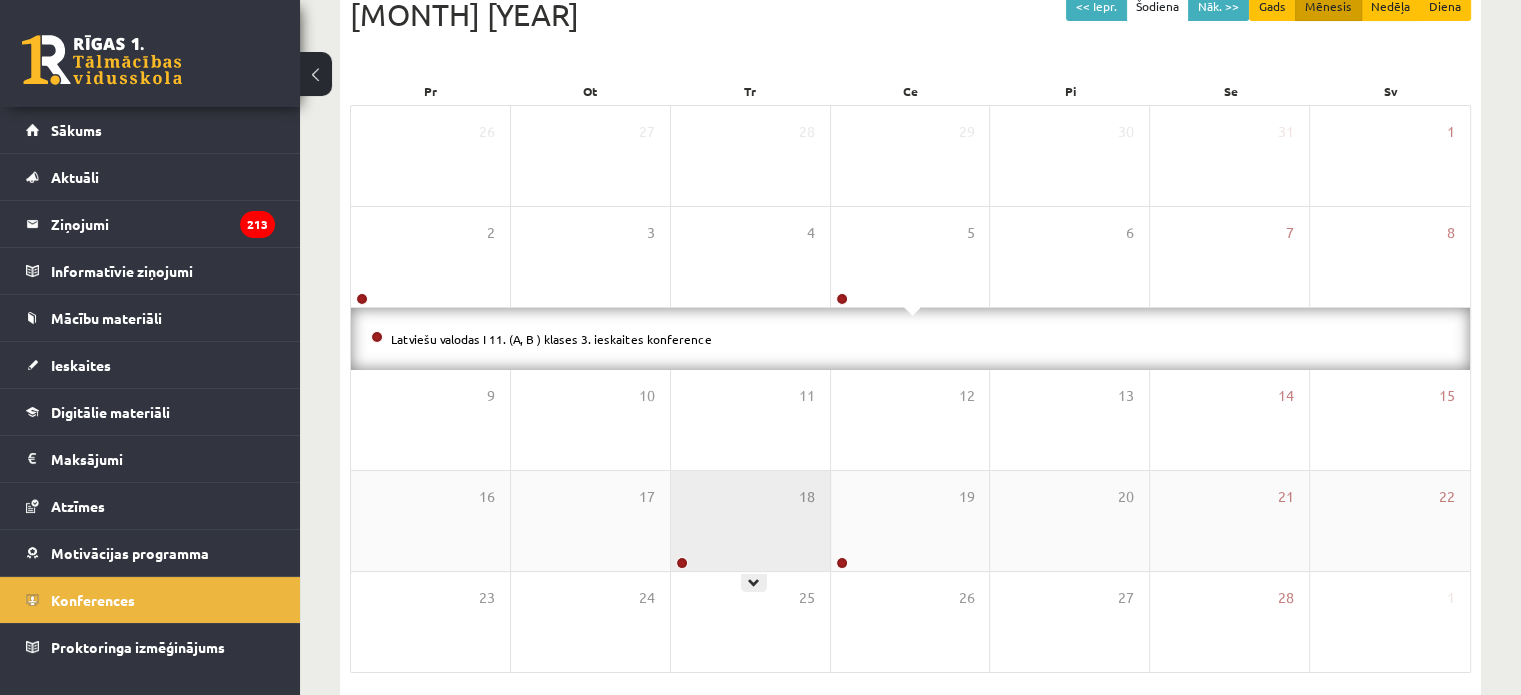 click on "18" at bounding box center [750, 521] 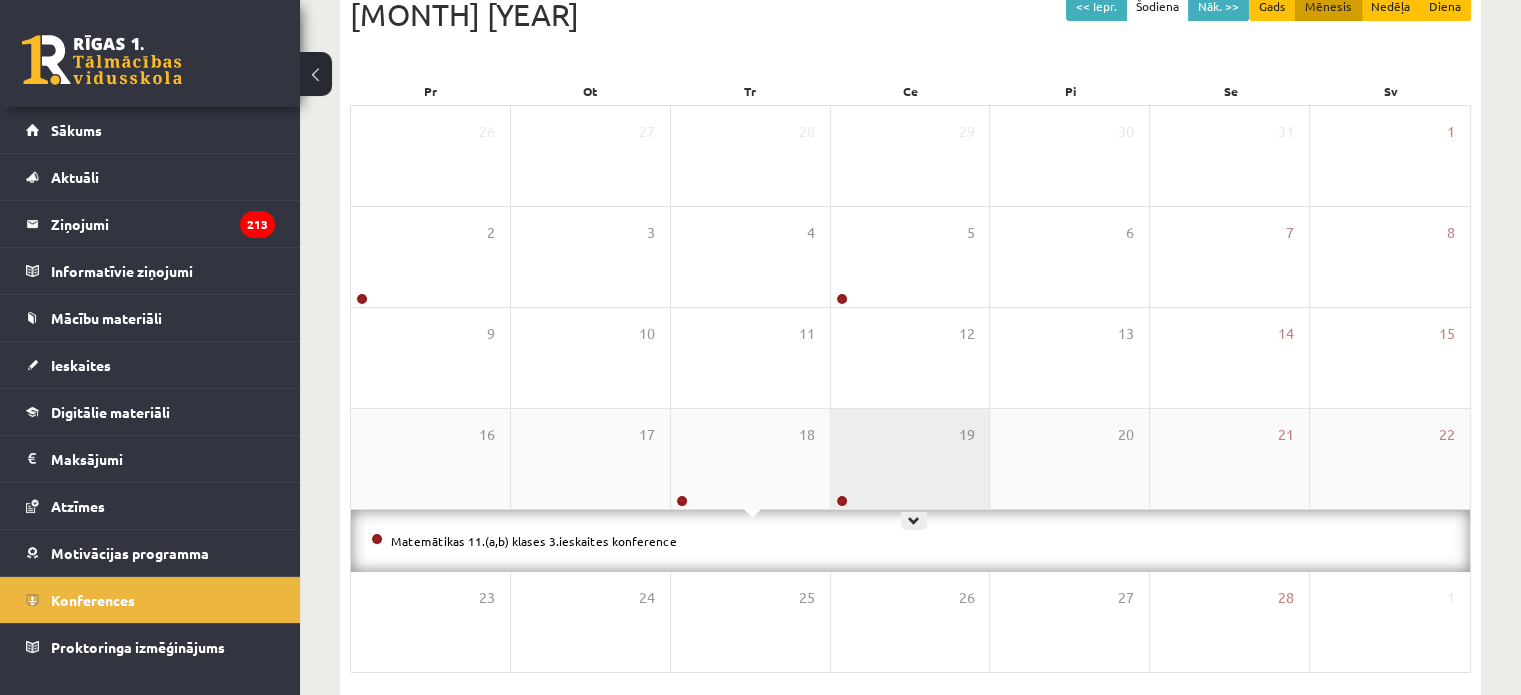 click on "19" at bounding box center (910, 459) 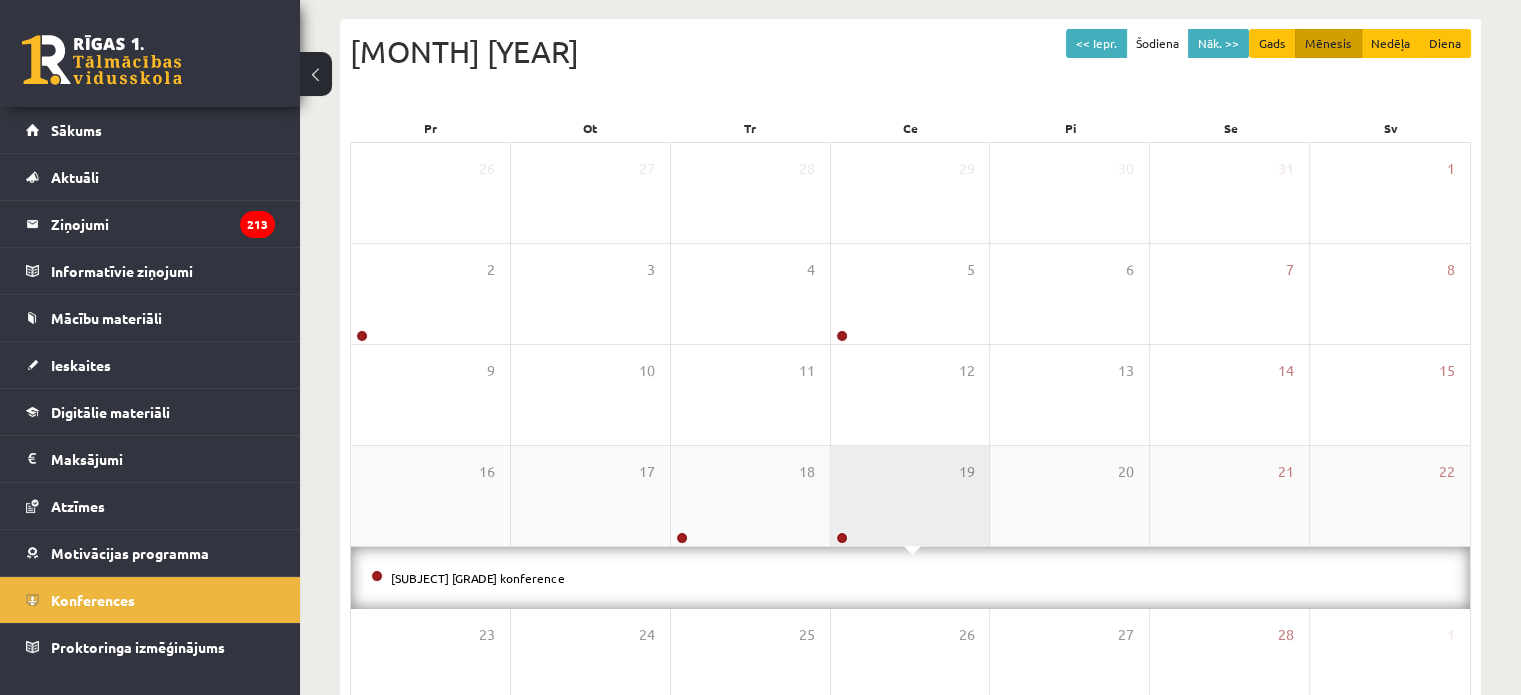 scroll, scrollTop: 201, scrollLeft: 0, axis: vertical 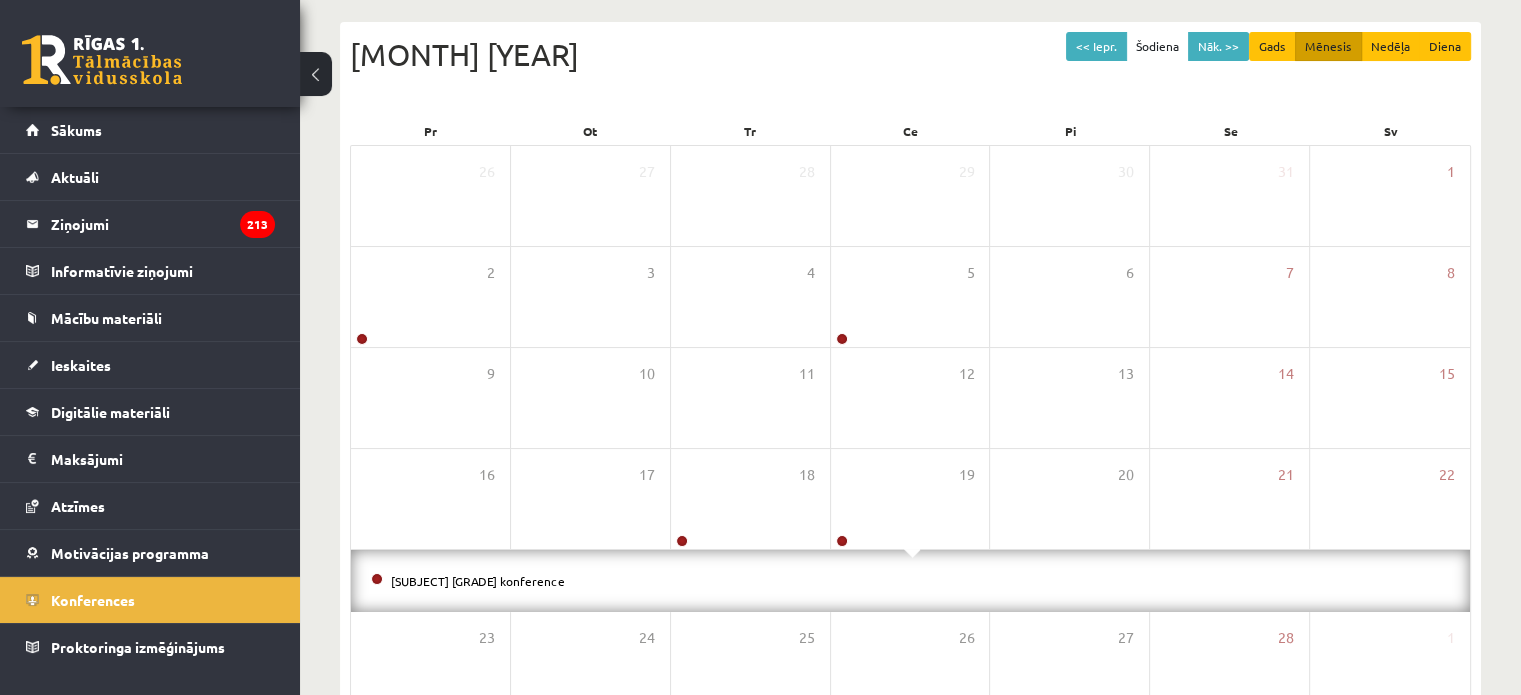 click on "<< Iepr.
Šodiena
Nāk. >>
Gads
Mēnesis
Nedēļa
Diena
Februāris 2026
Pr
Ot
Tr
Ce
Pi
Se
Sv
26
27
28
29
30
31
1
2
3
4
5
6
7
8
9
10
11
12
13
14
15
16
17
18
19
20
21
22
23" at bounding box center (910, 399) 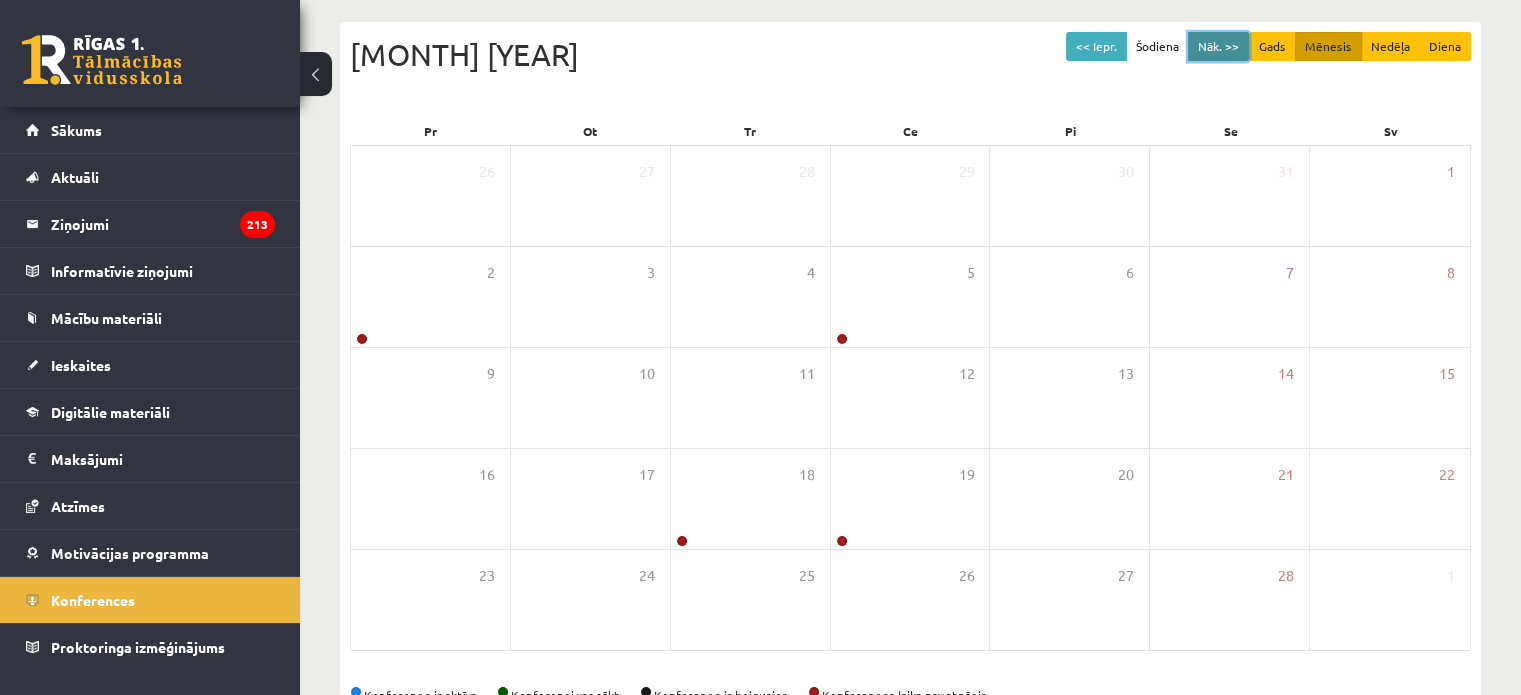 click on "Nāk. >>" at bounding box center [1218, 46] 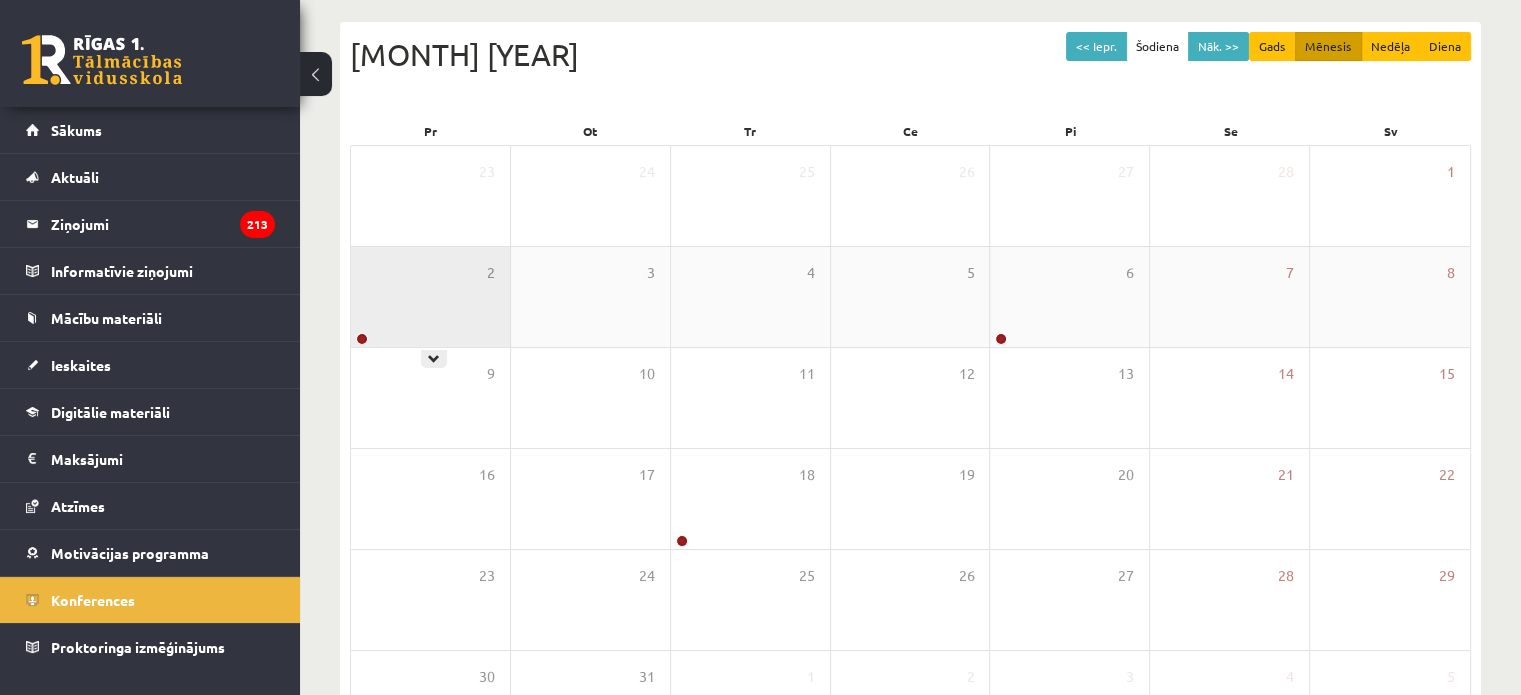 click on "2" at bounding box center (430, 297) 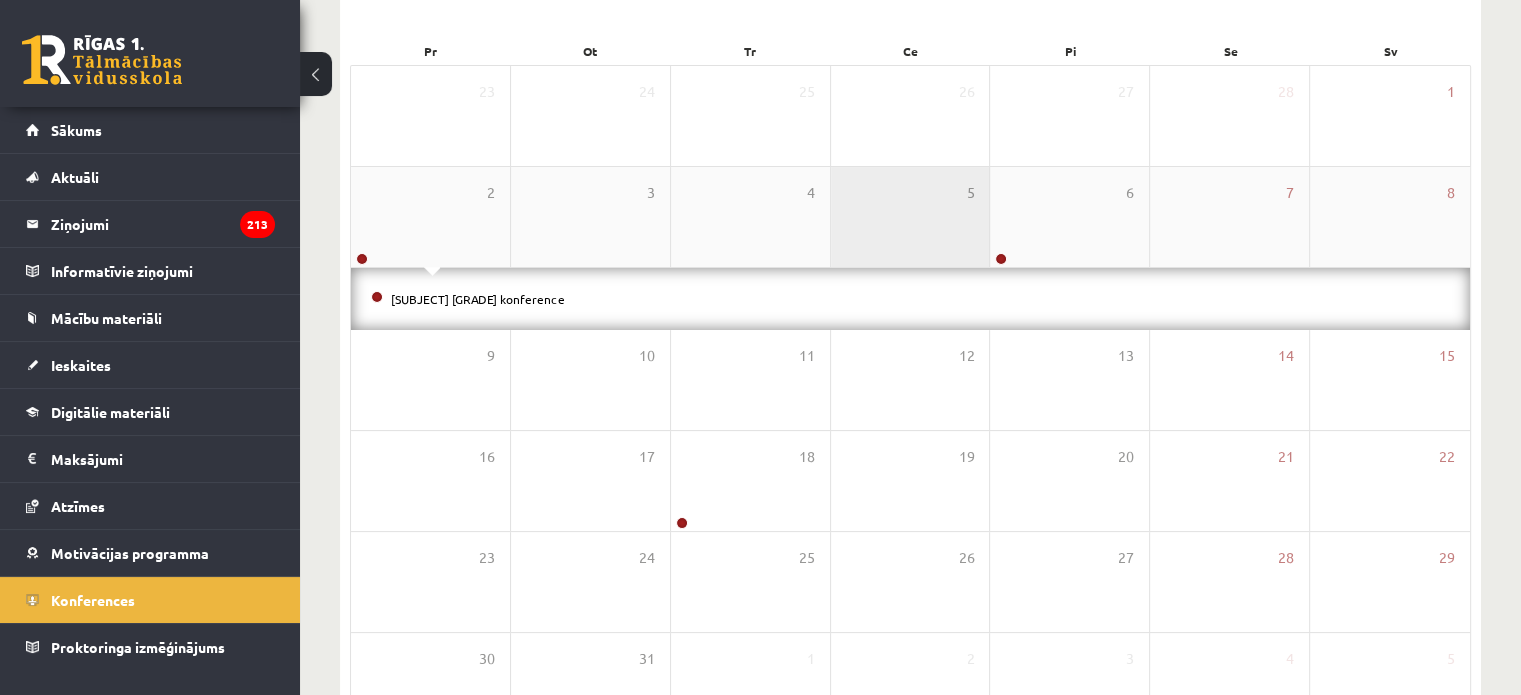 scroll, scrollTop: 321, scrollLeft: 0, axis: vertical 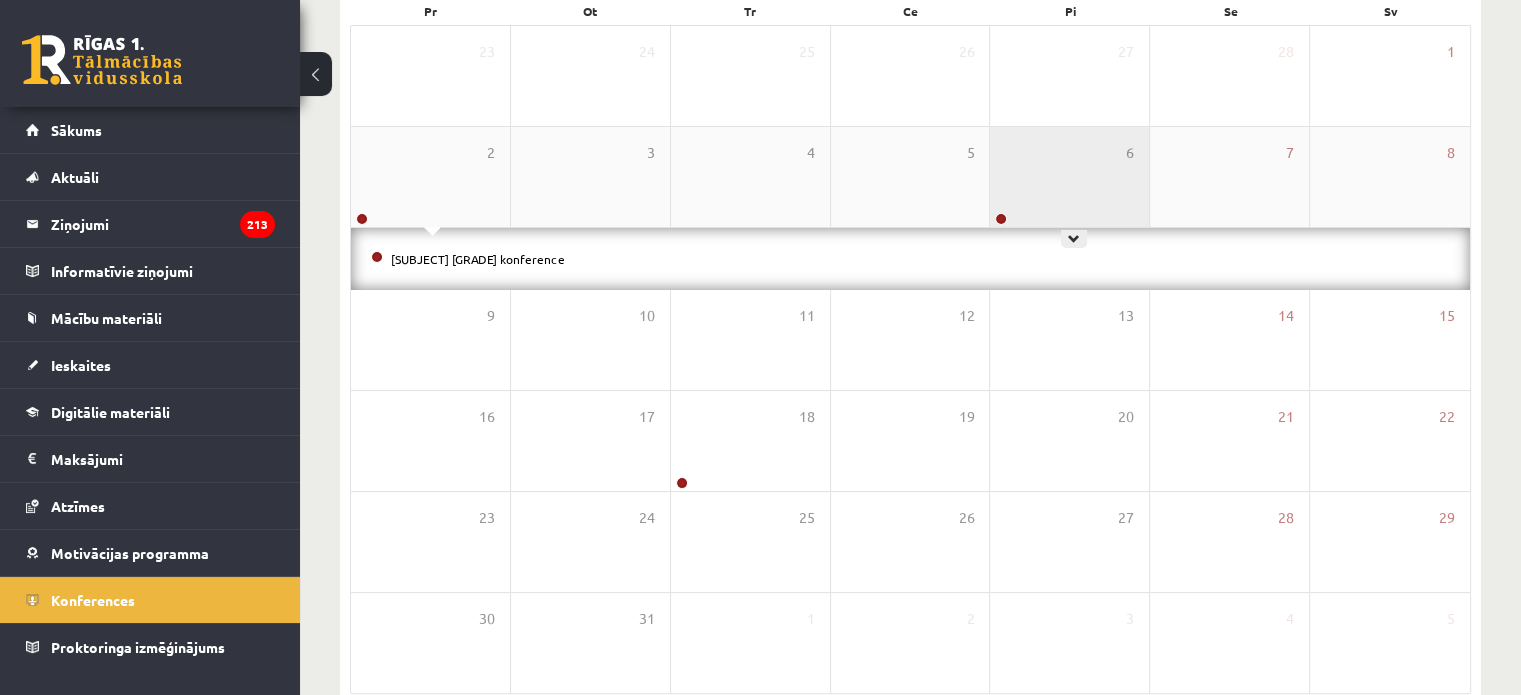 click on "6" at bounding box center [1069, 177] 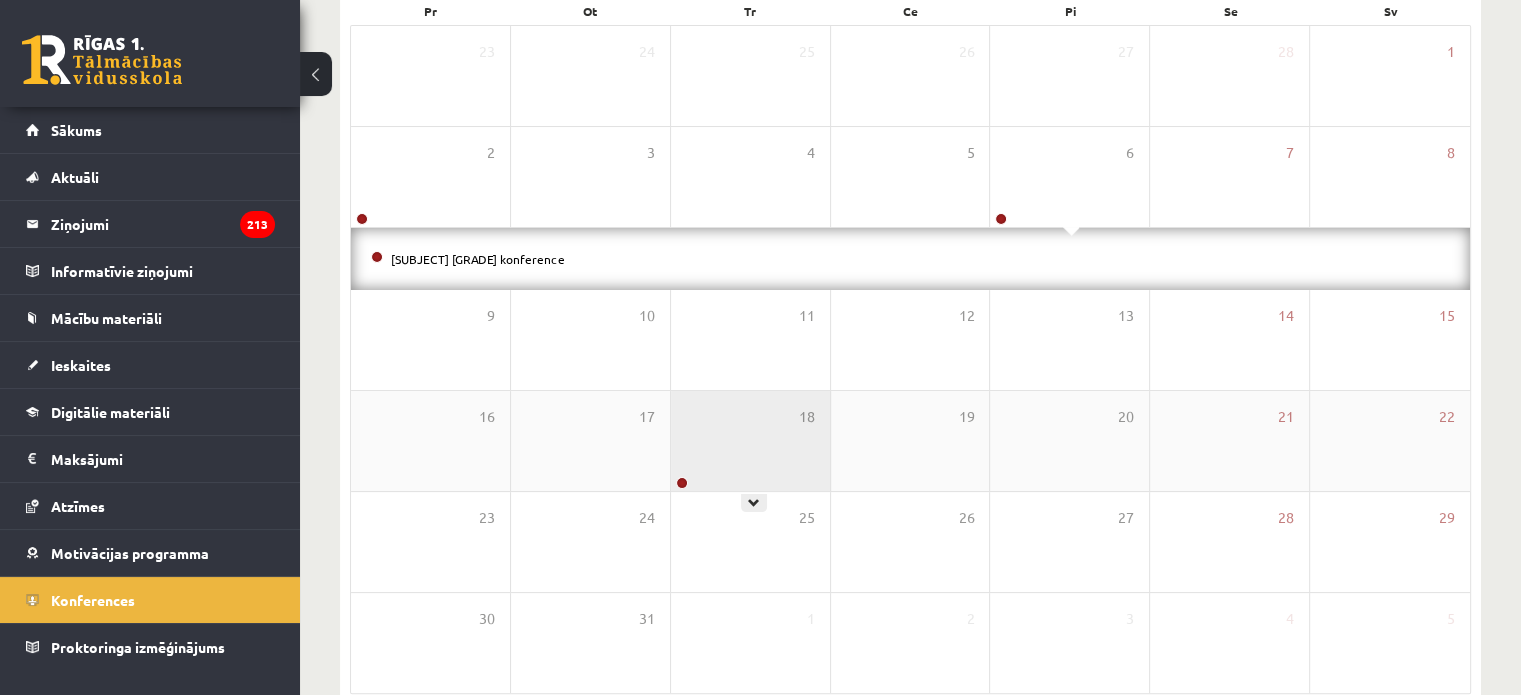click on "18" at bounding box center [750, 441] 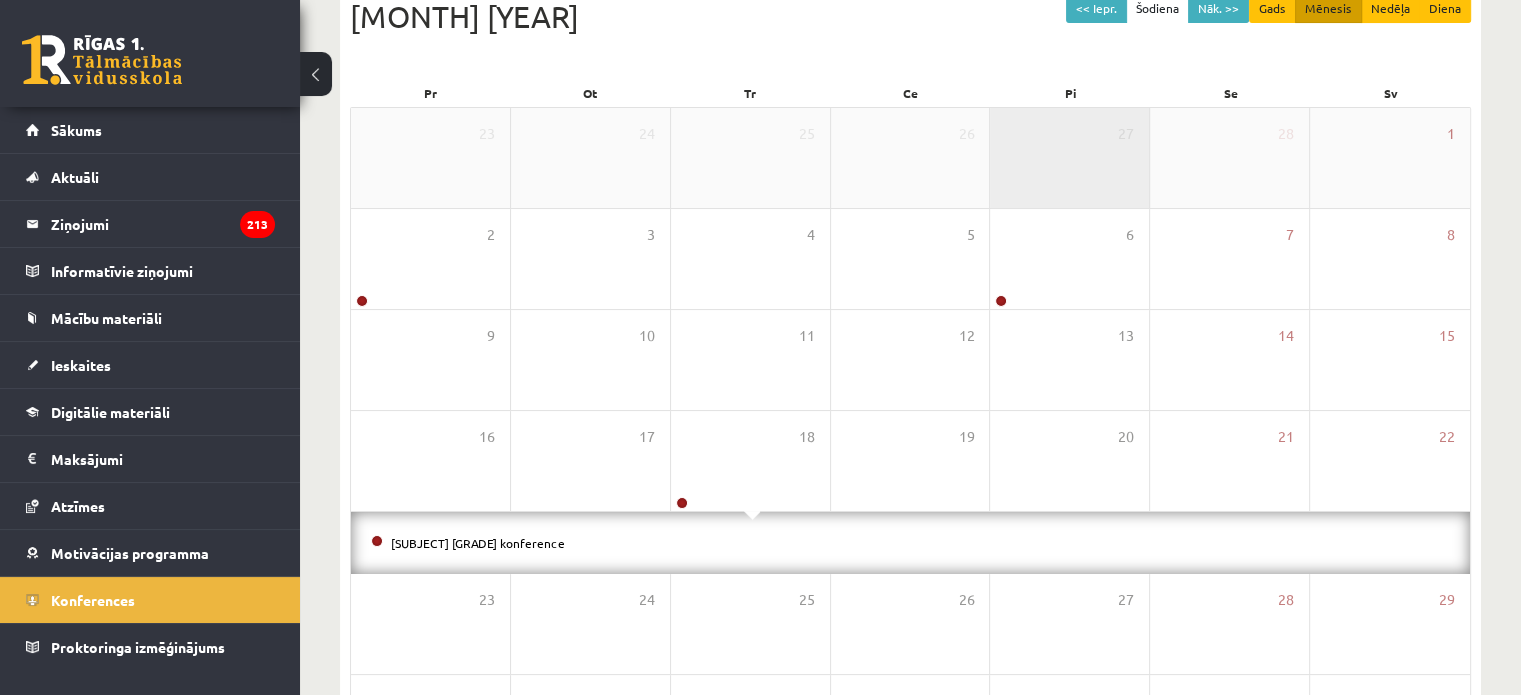 scroll, scrollTop: 201, scrollLeft: 0, axis: vertical 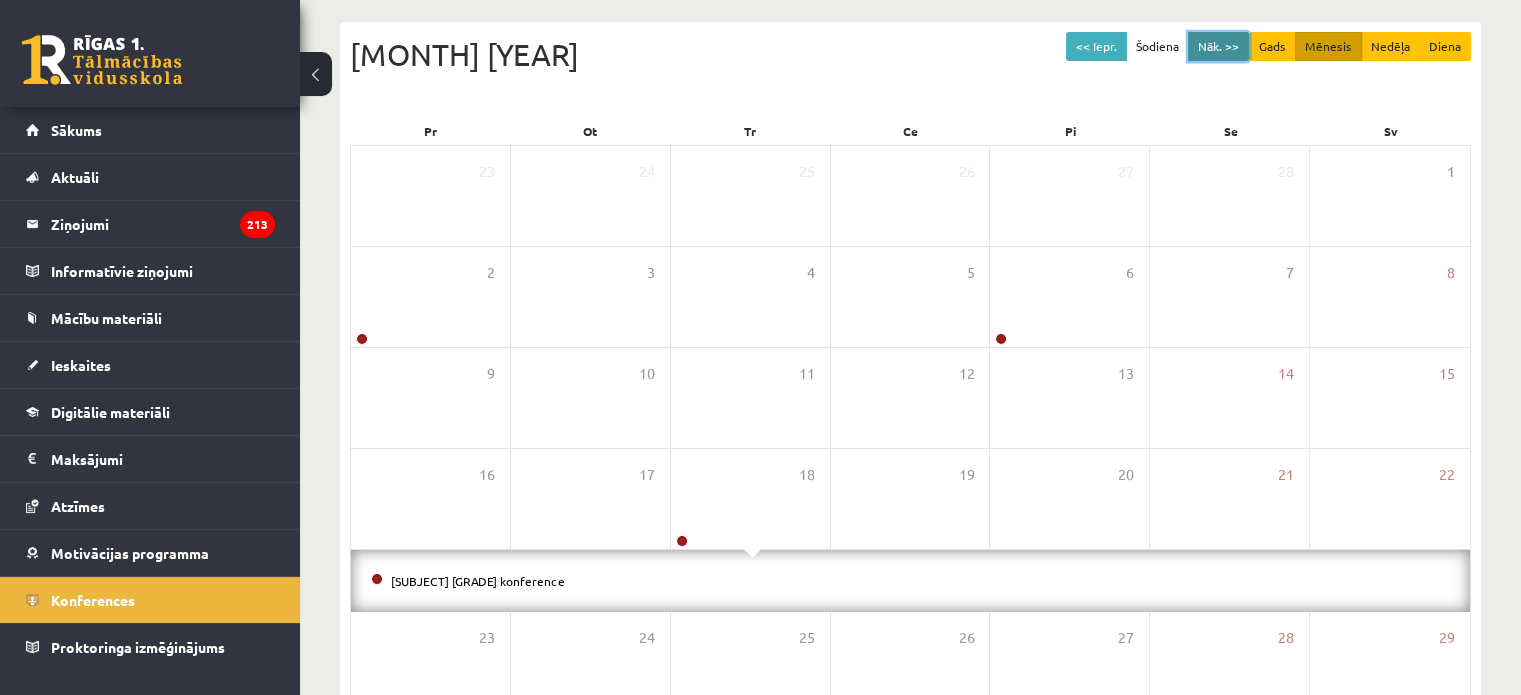 click on "Nāk. >>" at bounding box center [1218, 46] 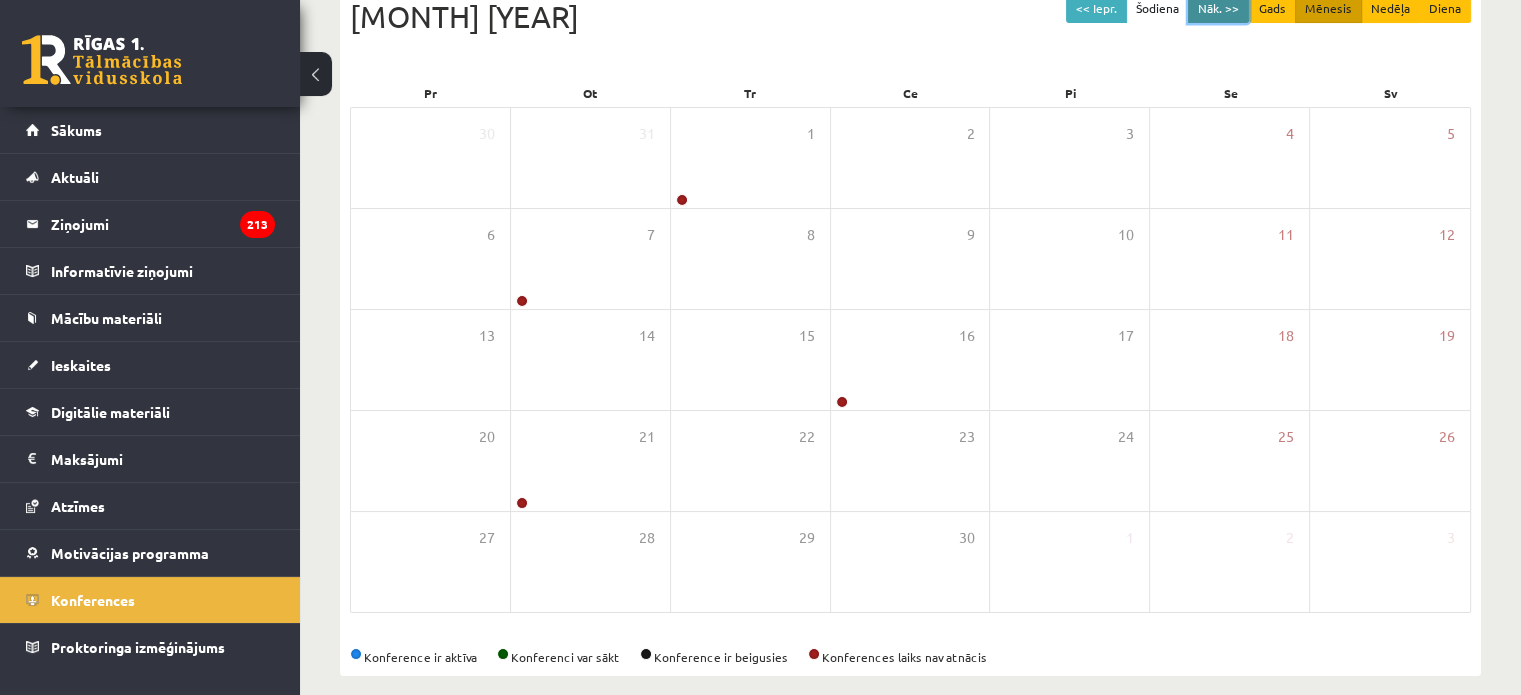 scroll, scrollTop: 241, scrollLeft: 0, axis: vertical 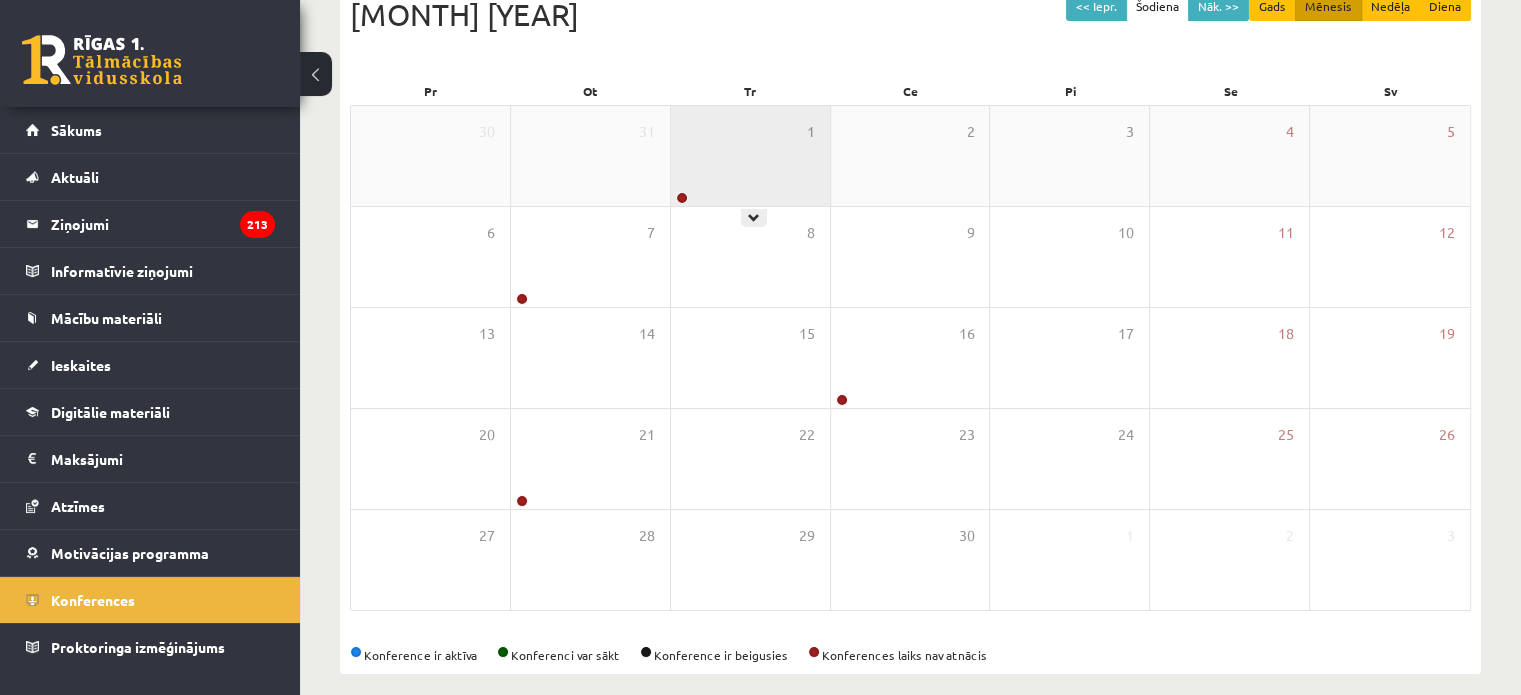 click on "1" at bounding box center [750, 156] 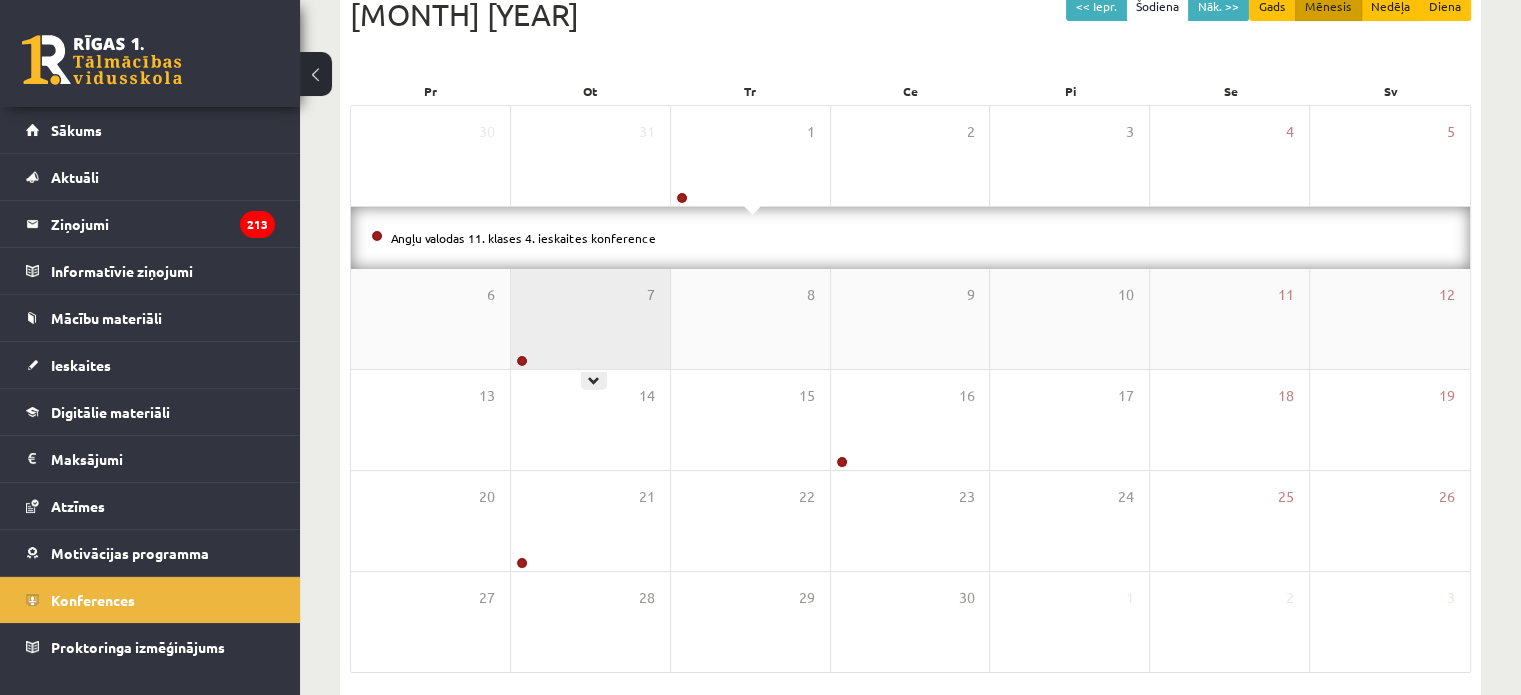click on "7" at bounding box center [590, 319] 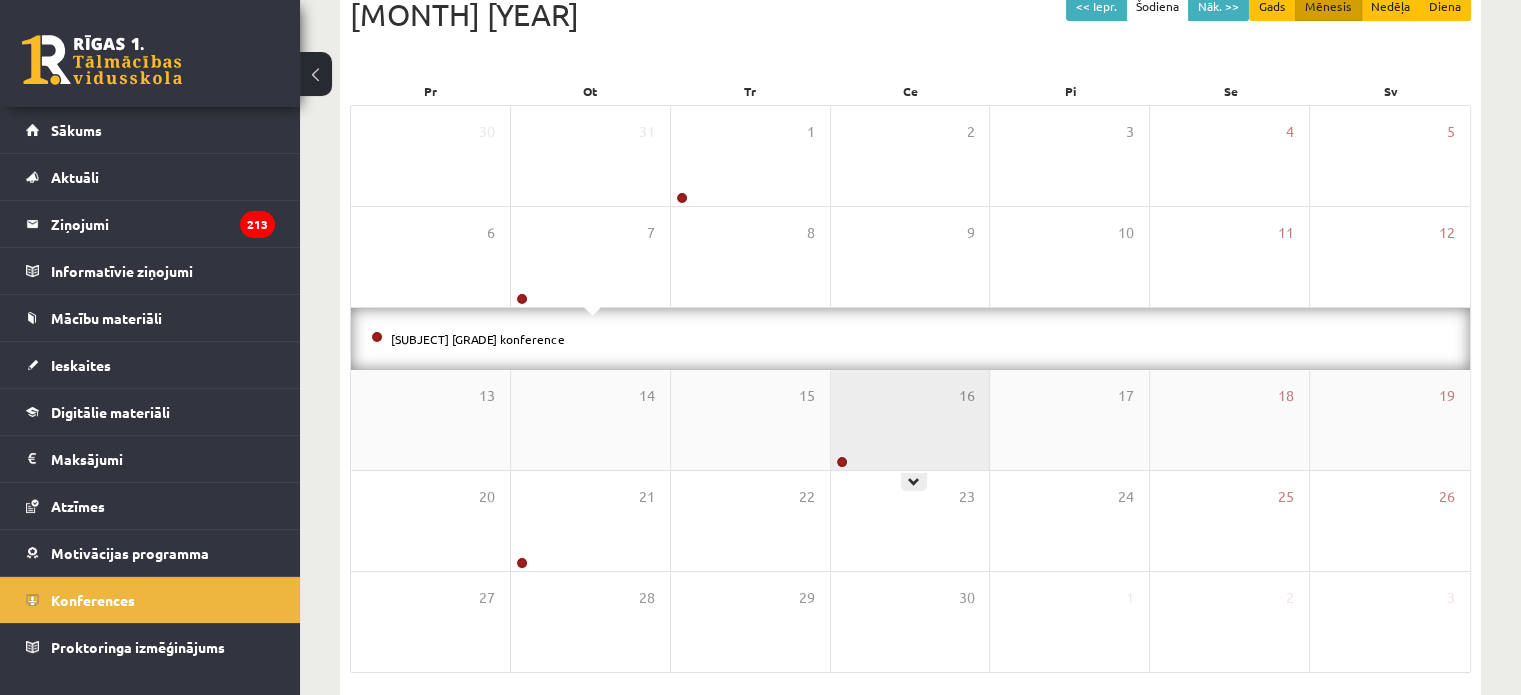 click on "16" at bounding box center (910, 420) 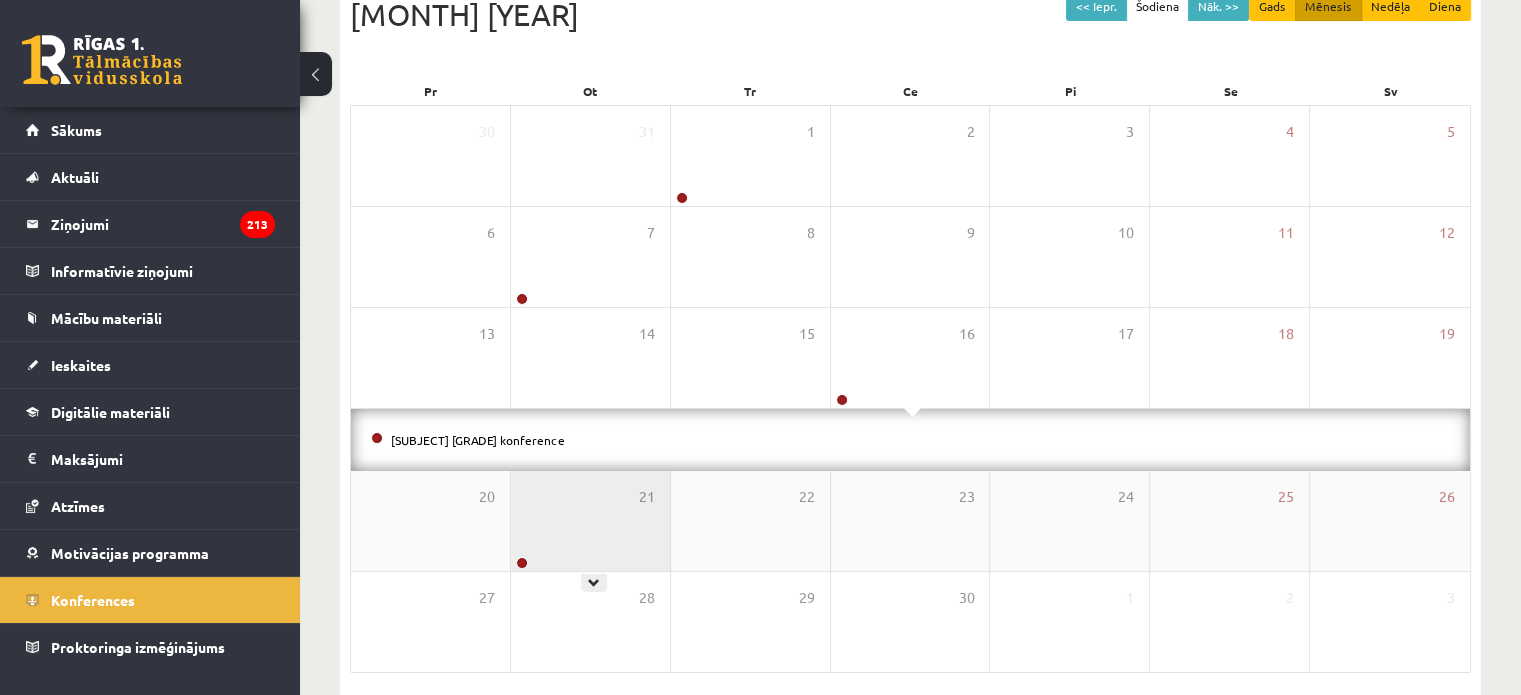 click on "21" at bounding box center (590, 521) 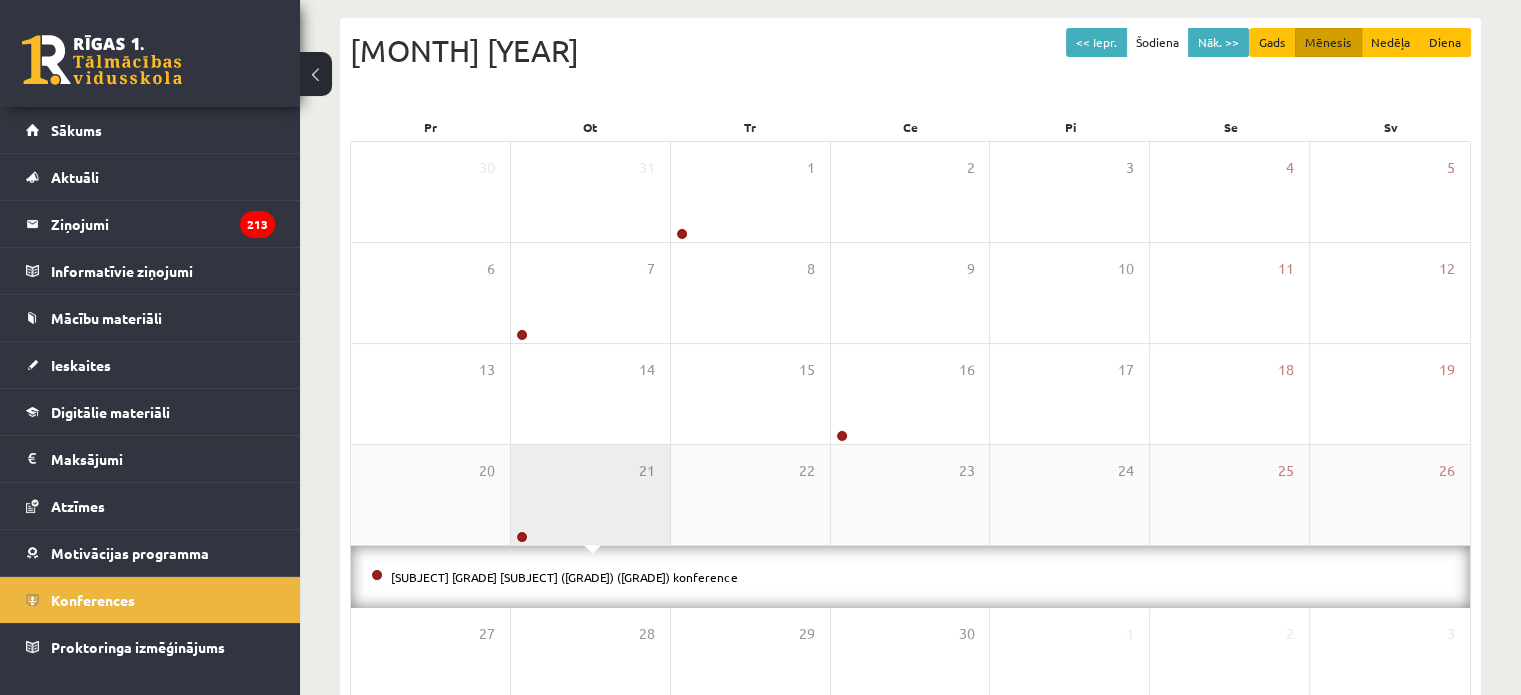 scroll, scrollTop: 201, scrollLeft: 0, axis: vertical 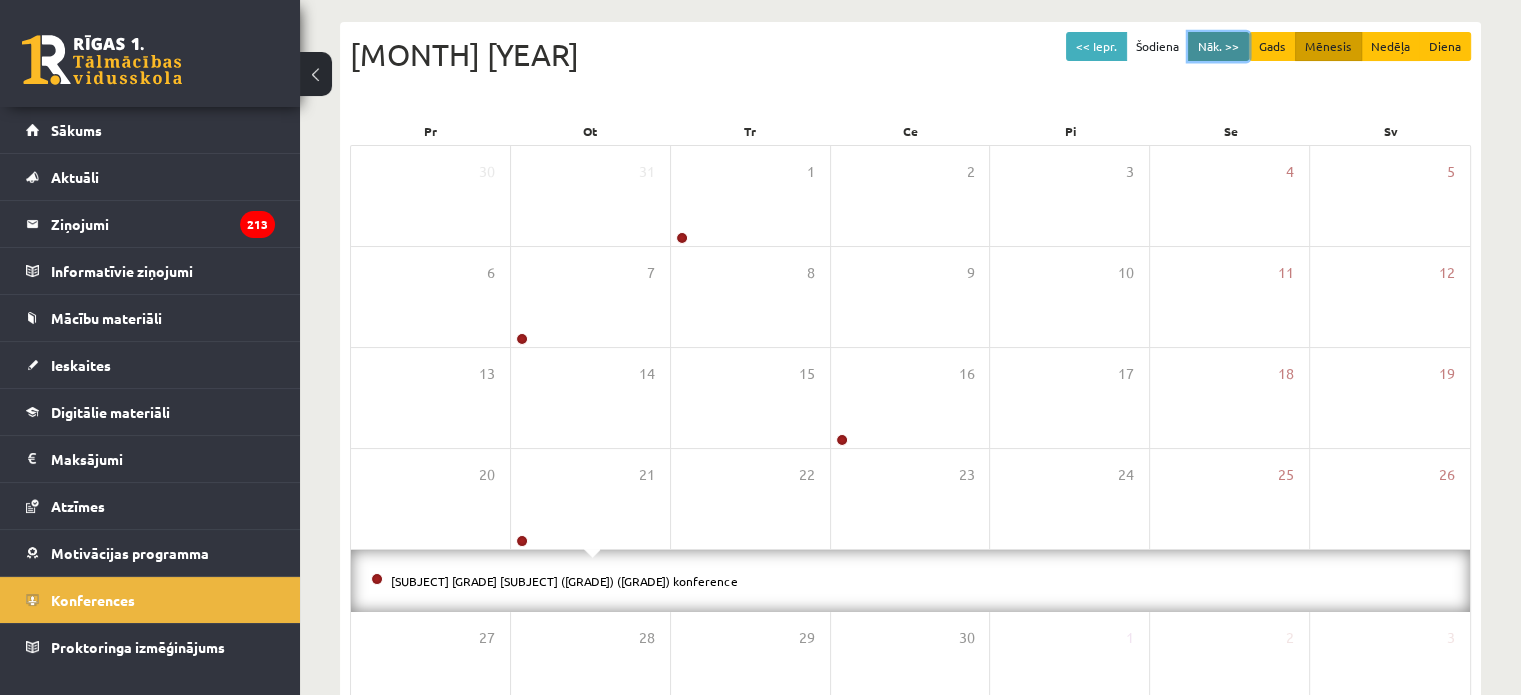 click on "Nāk. >>" at bounding box center [1218, 46] 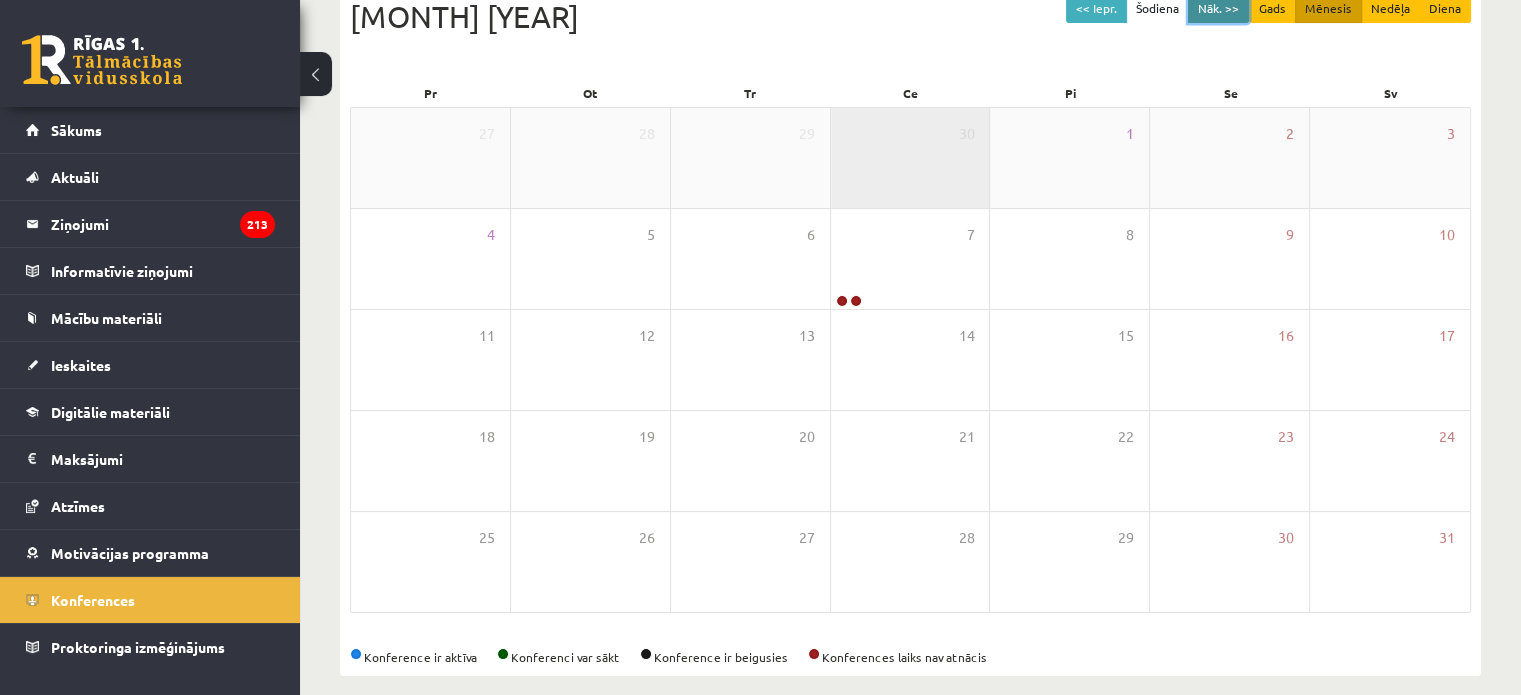 scroll, scrollTop: 241, scrollLeft: 0, axis: vertical 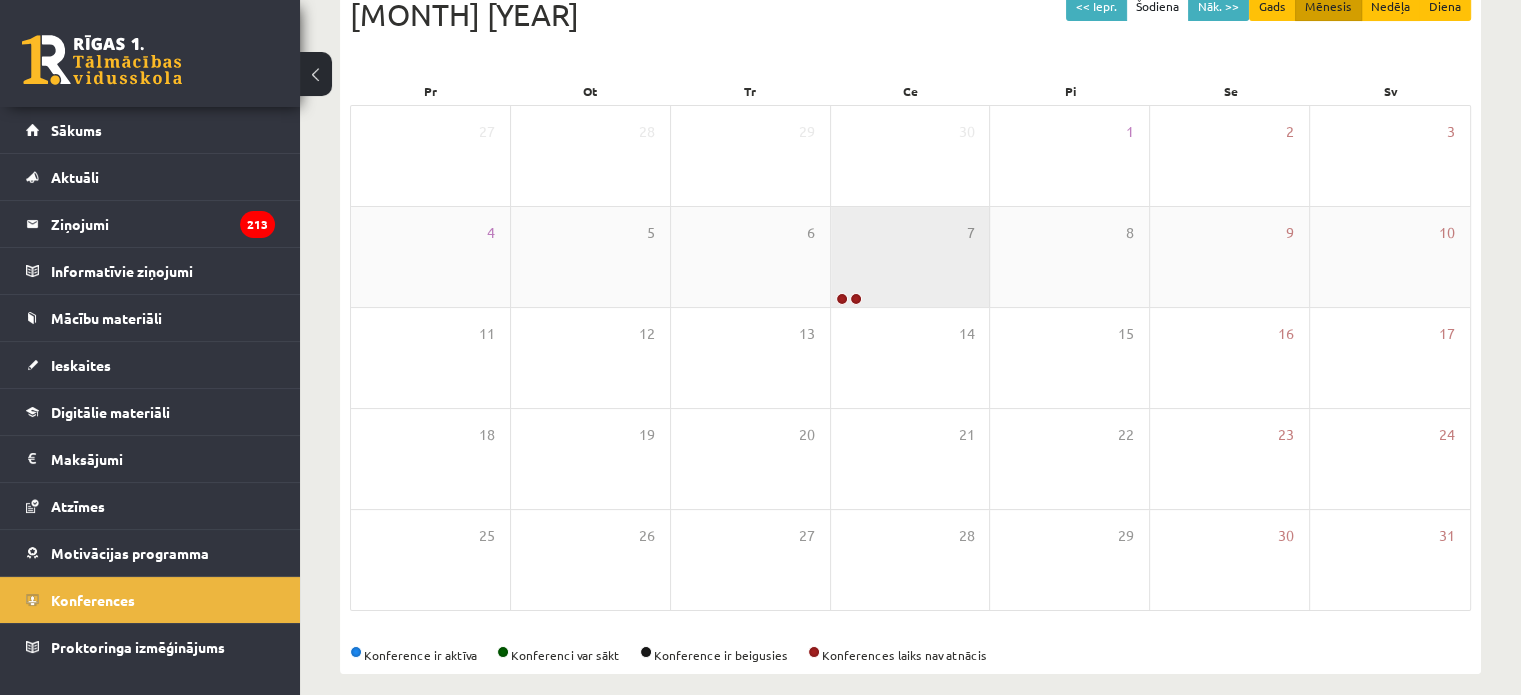 click on "7" at bounding box center (910, 257) 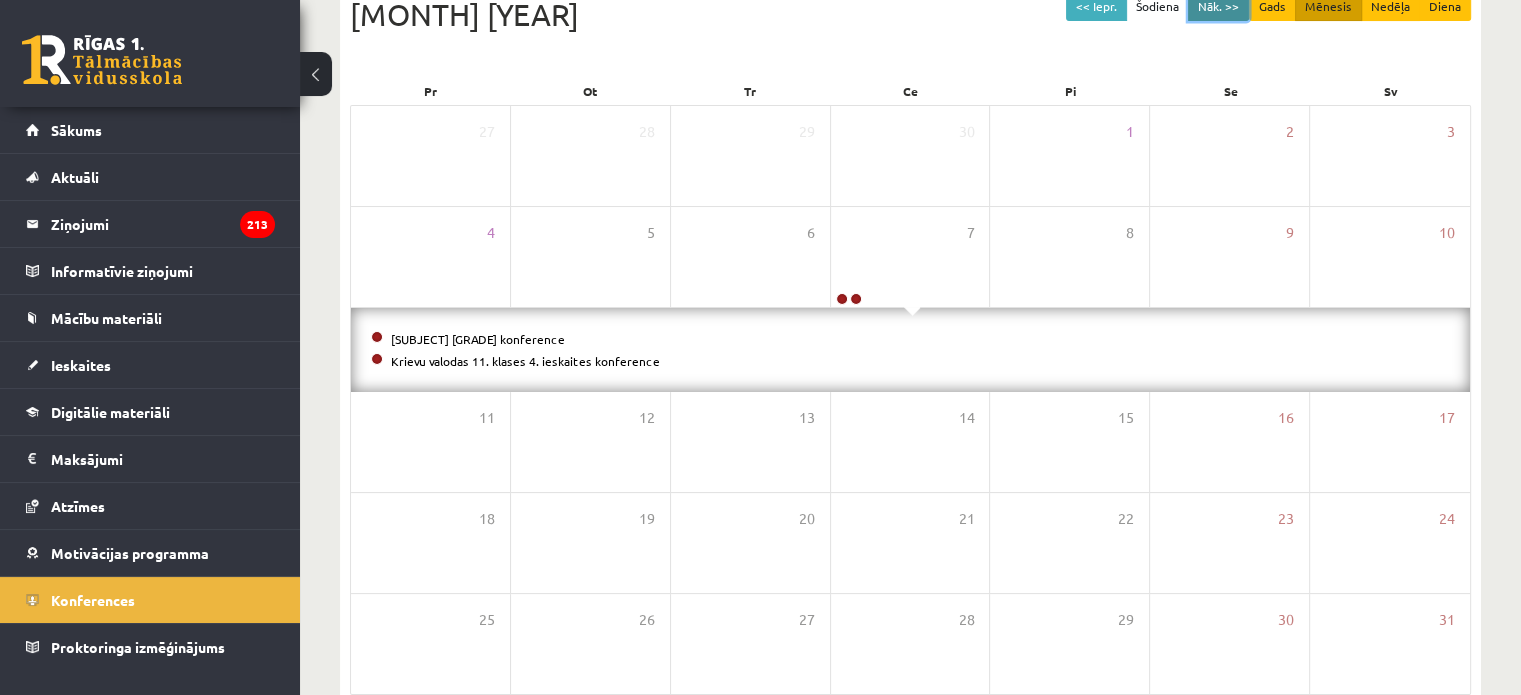 click on "Nāk. >>" at bounding box center (1218, 6) 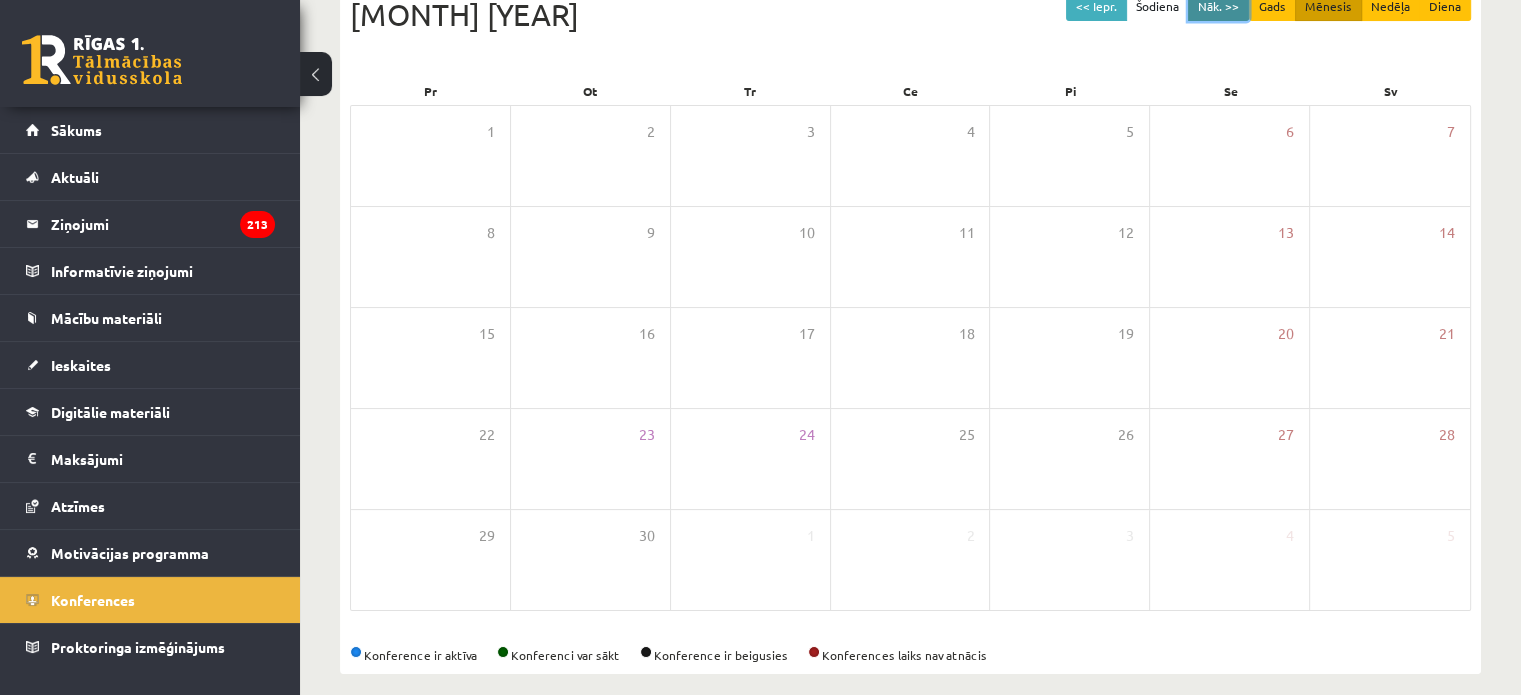 click on "Nāk. >>" at bounding box center [1218, 6] 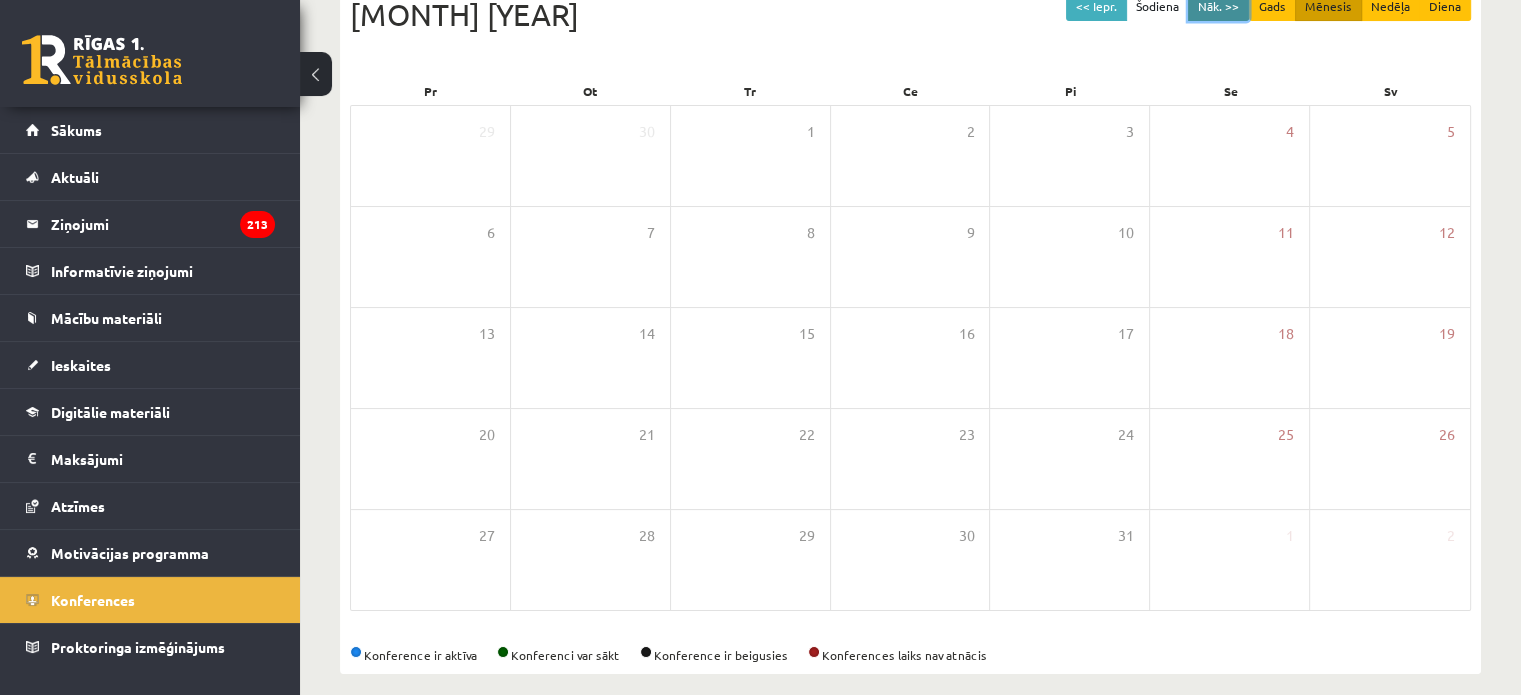 click on "Nāk. >>" at bounding box center (1218, 6) 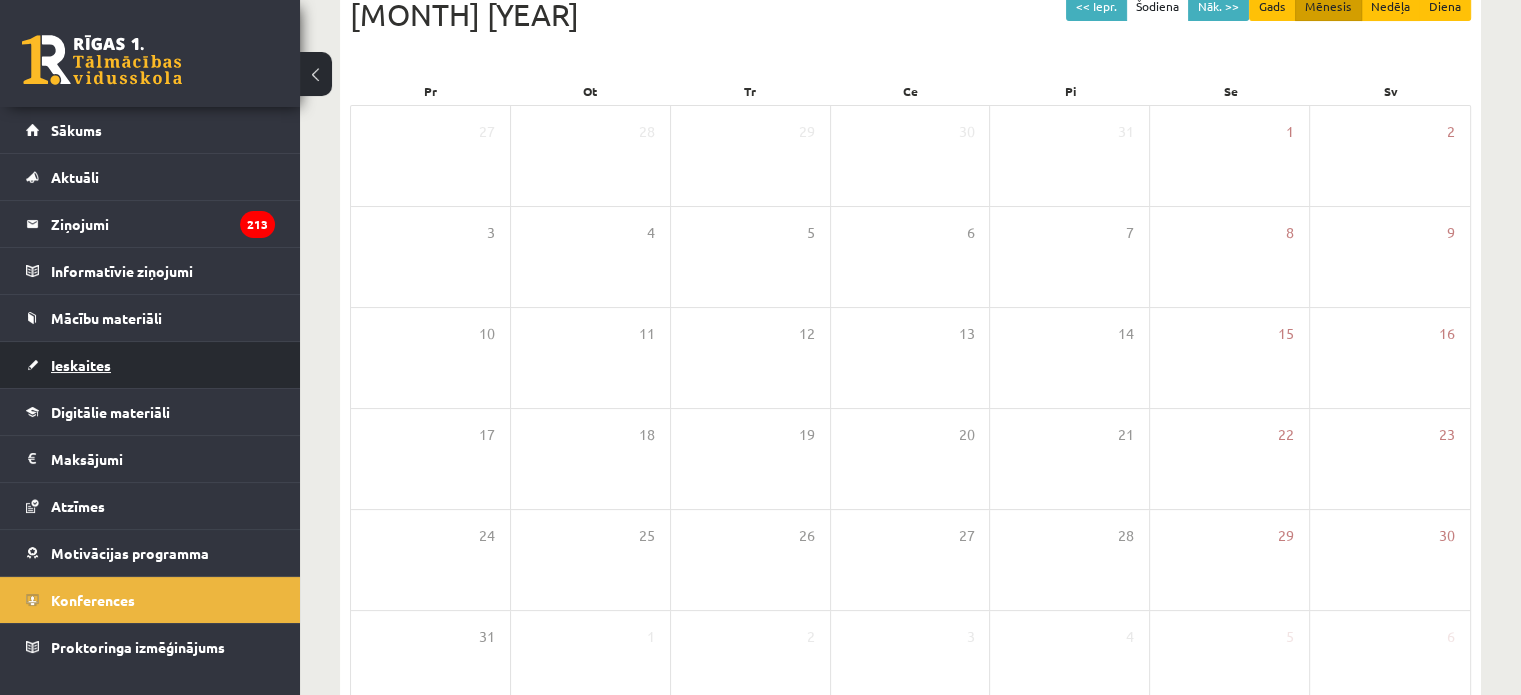 click on "Ieskaites" at bounding box center (150, 365) 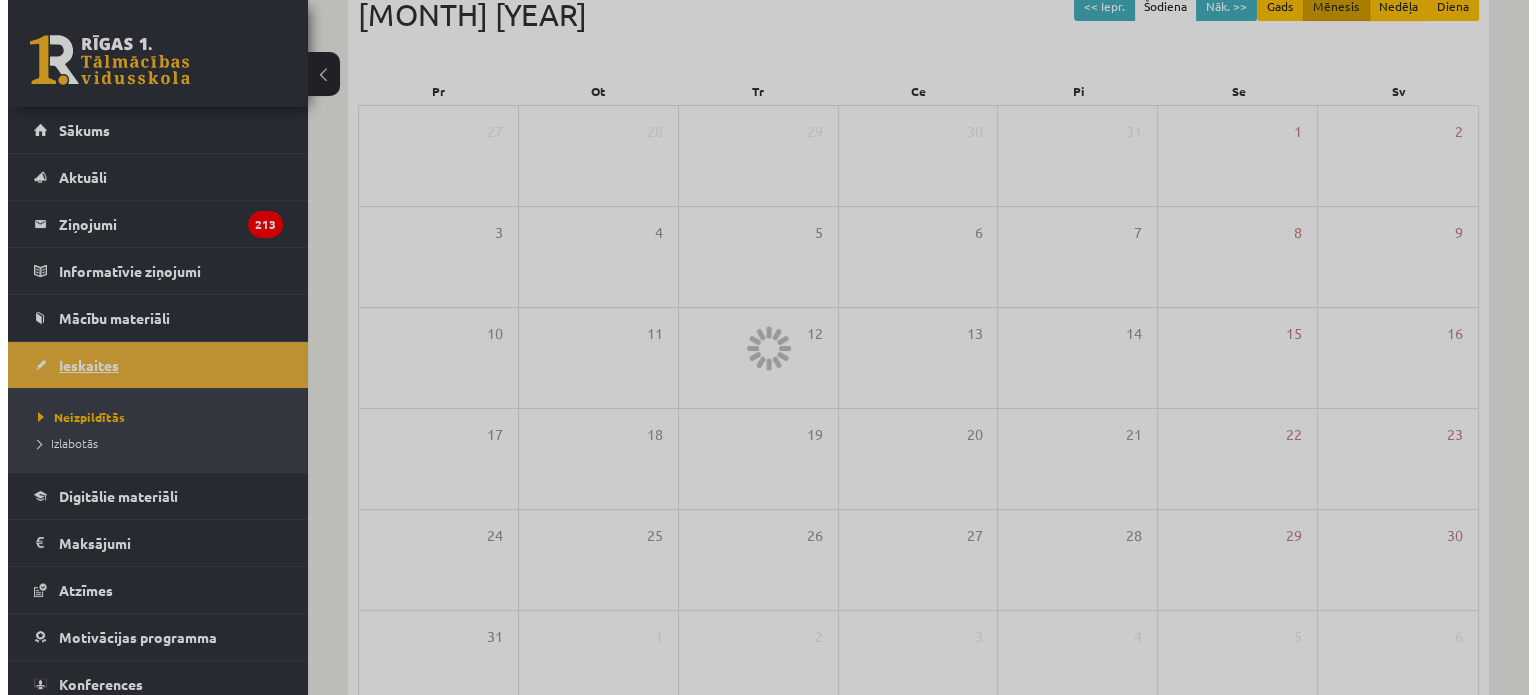 scroll, scrollTop: 0, scrollLeft: 0, axis: both 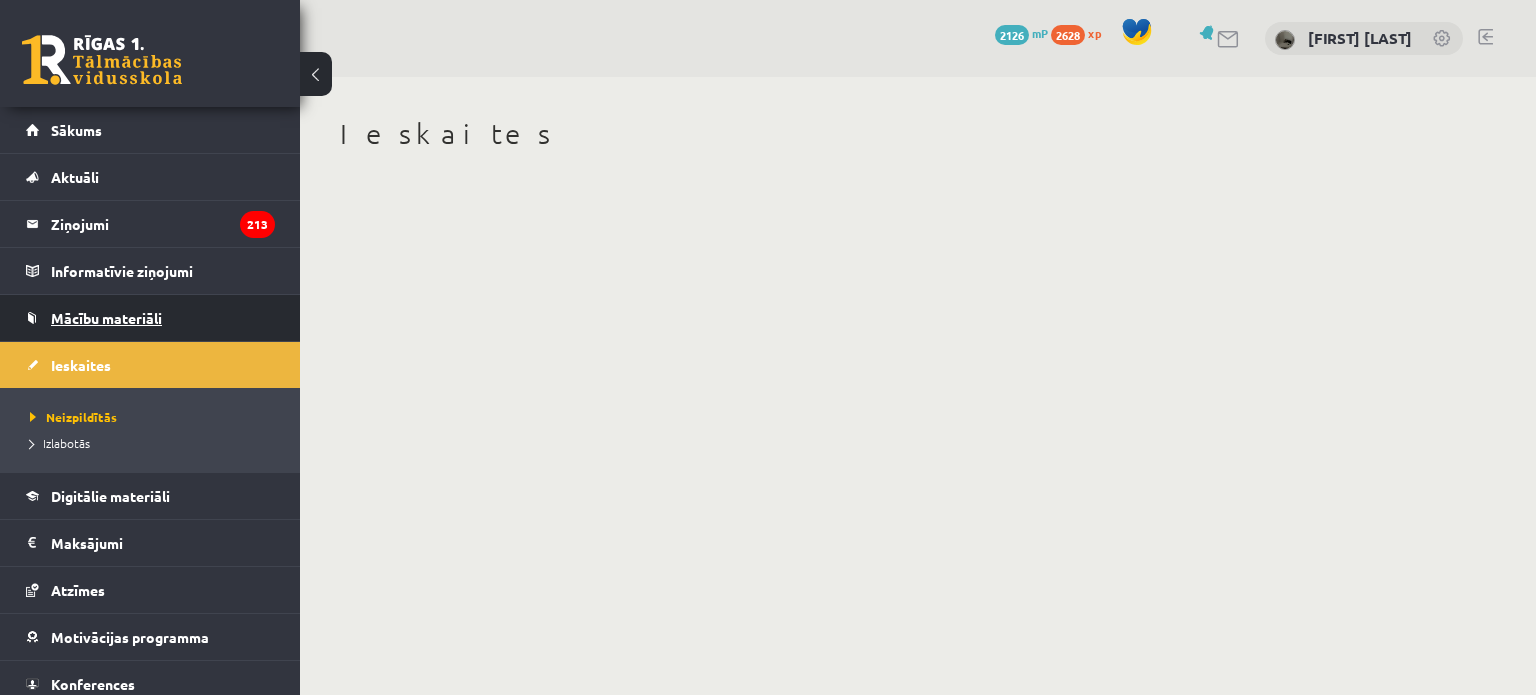 click on "Mācību materiāli" at bounding box center [150, 318] 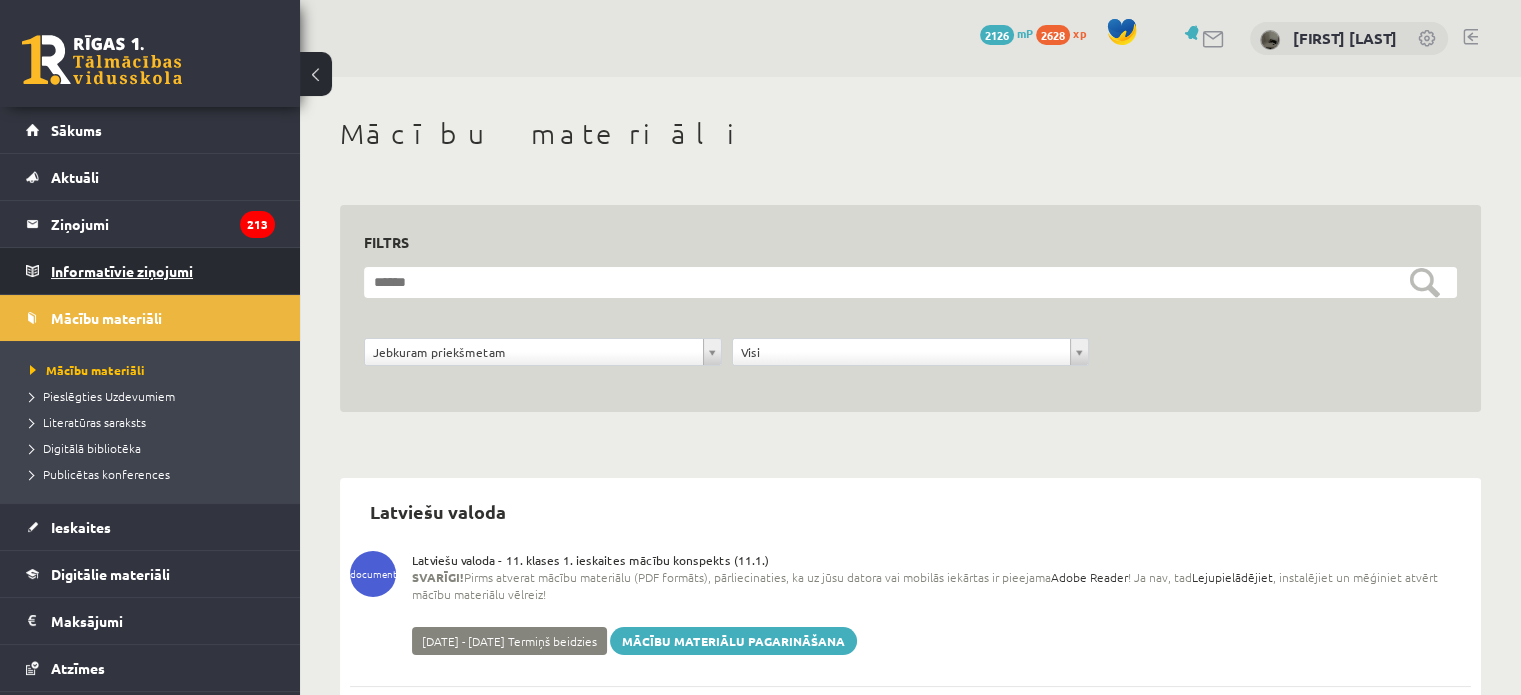 click on "Informatīvie ziņojumi
0" at bounding box center [163, 271] 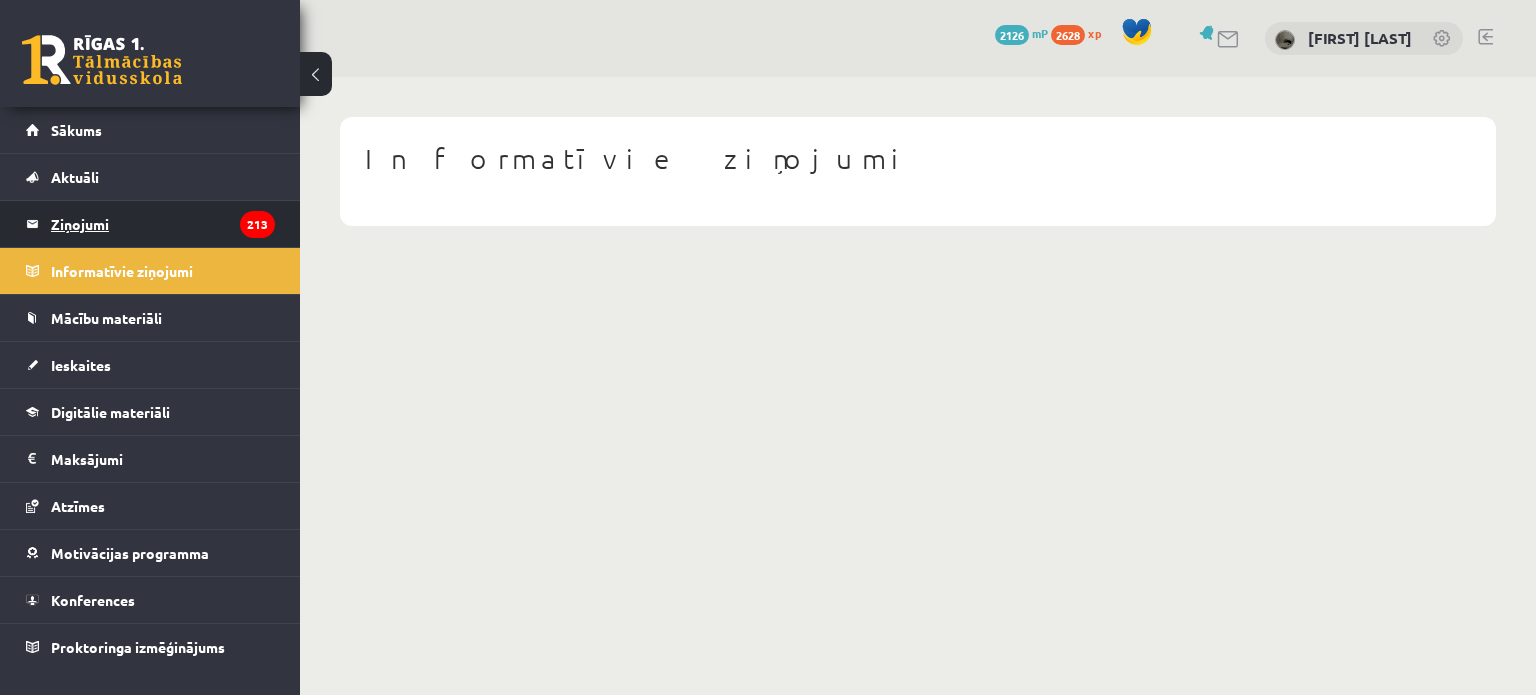 click on "Ziņojumi
213" at bounding box center [163, 224] 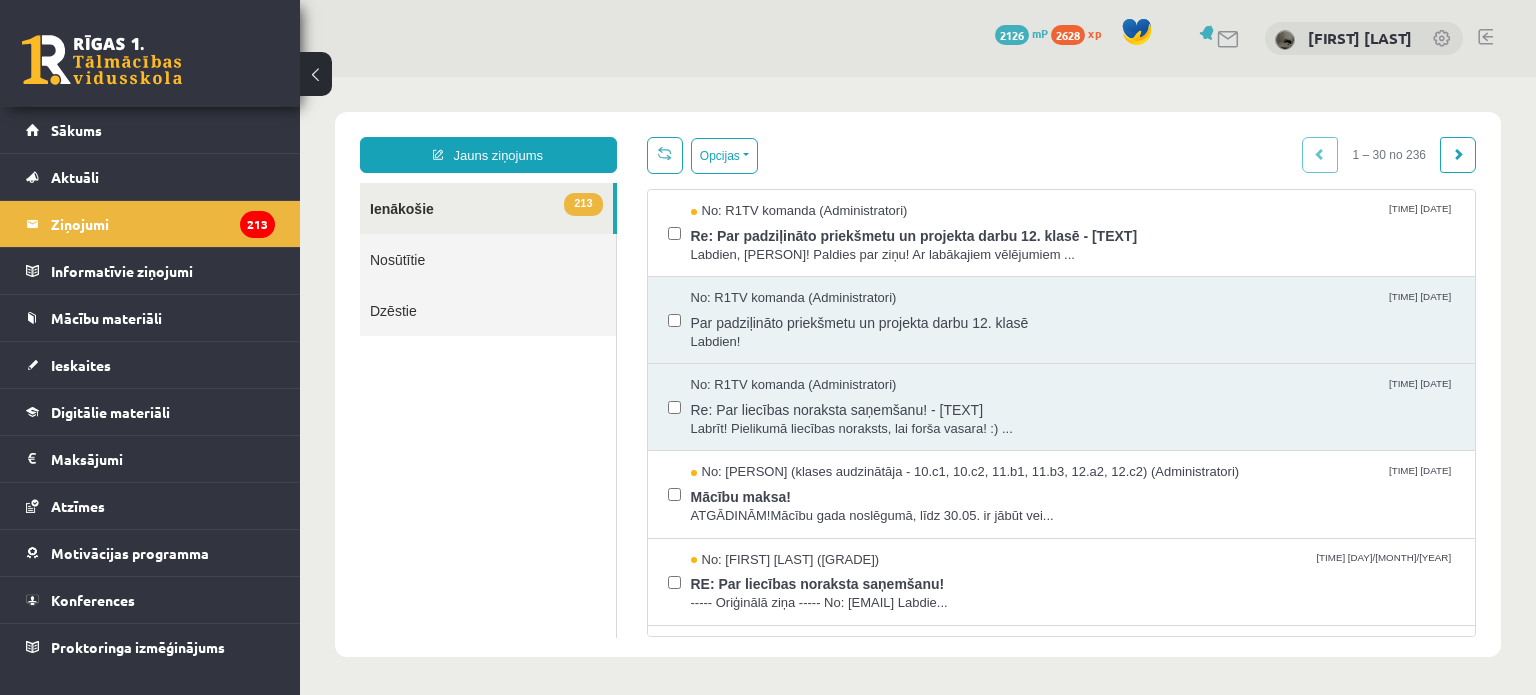 scroll, scrollTop: 0, scrollLeft: 0, axis: both 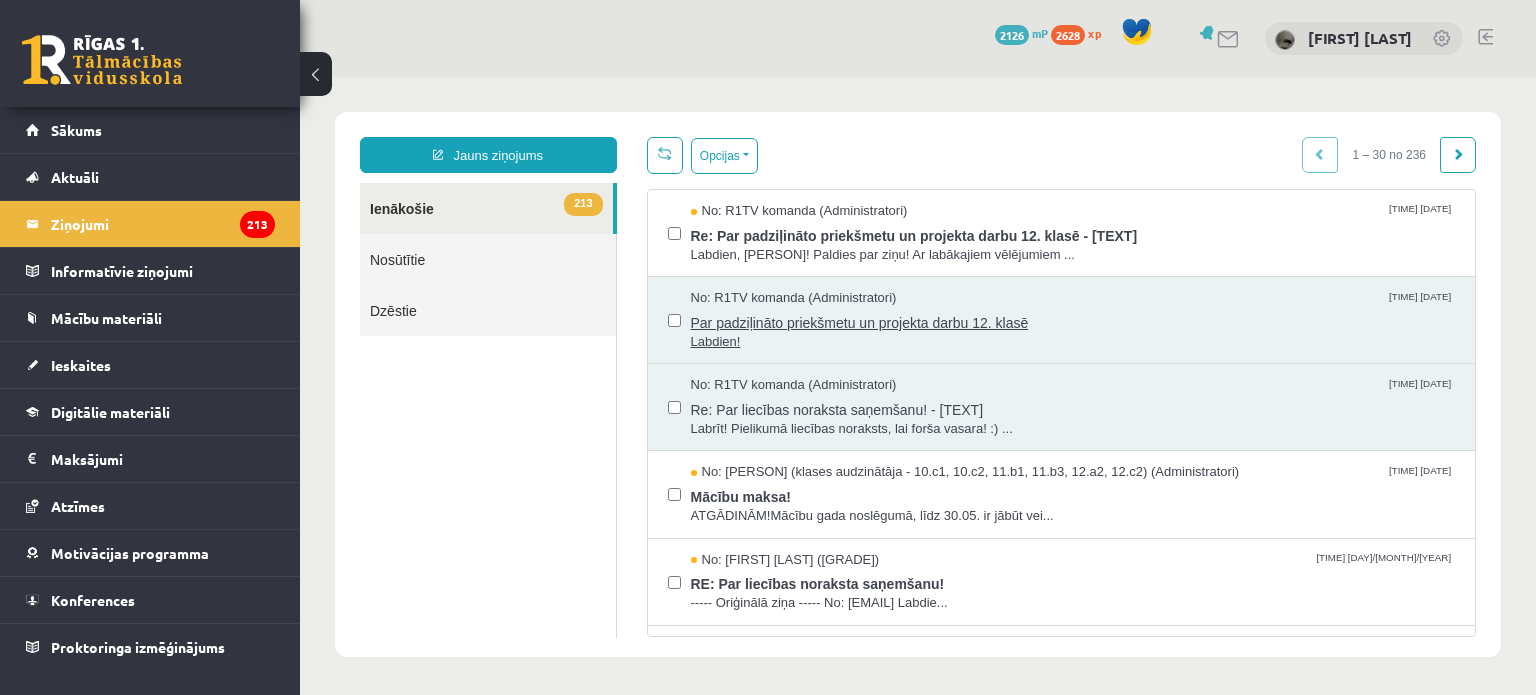 click on "Labdien!" at bounding box center [1073, 342] 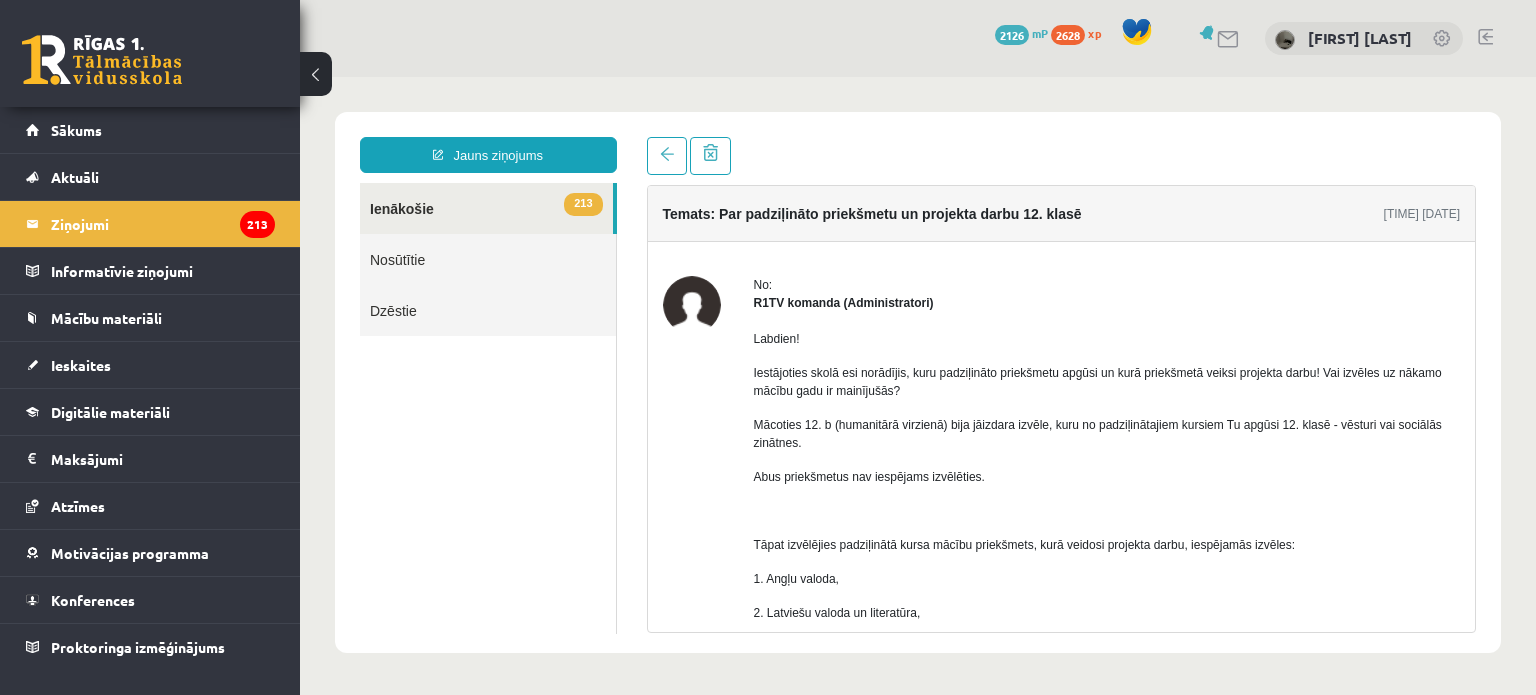 scroll, scrollTop: 0, scrollLeft: 0, axis: both 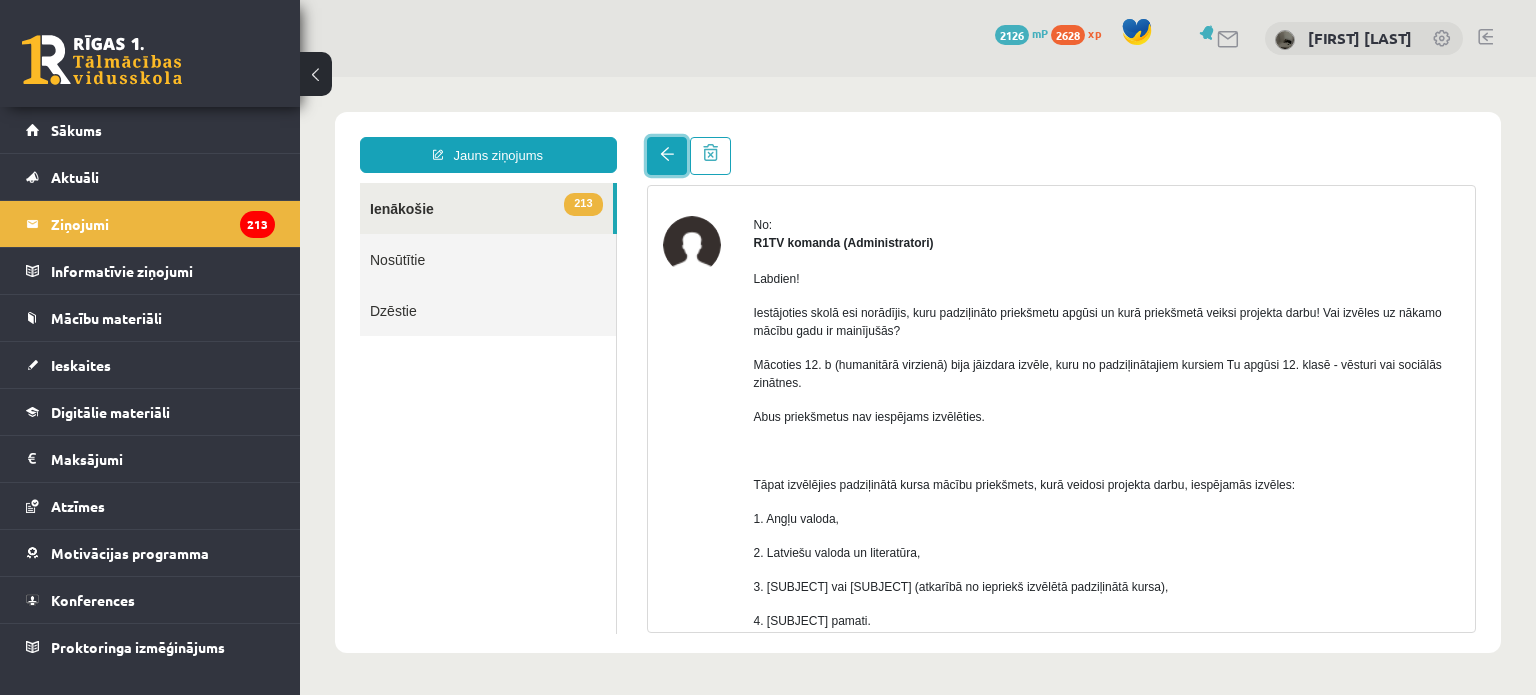 click at bounding box center [667, 154] 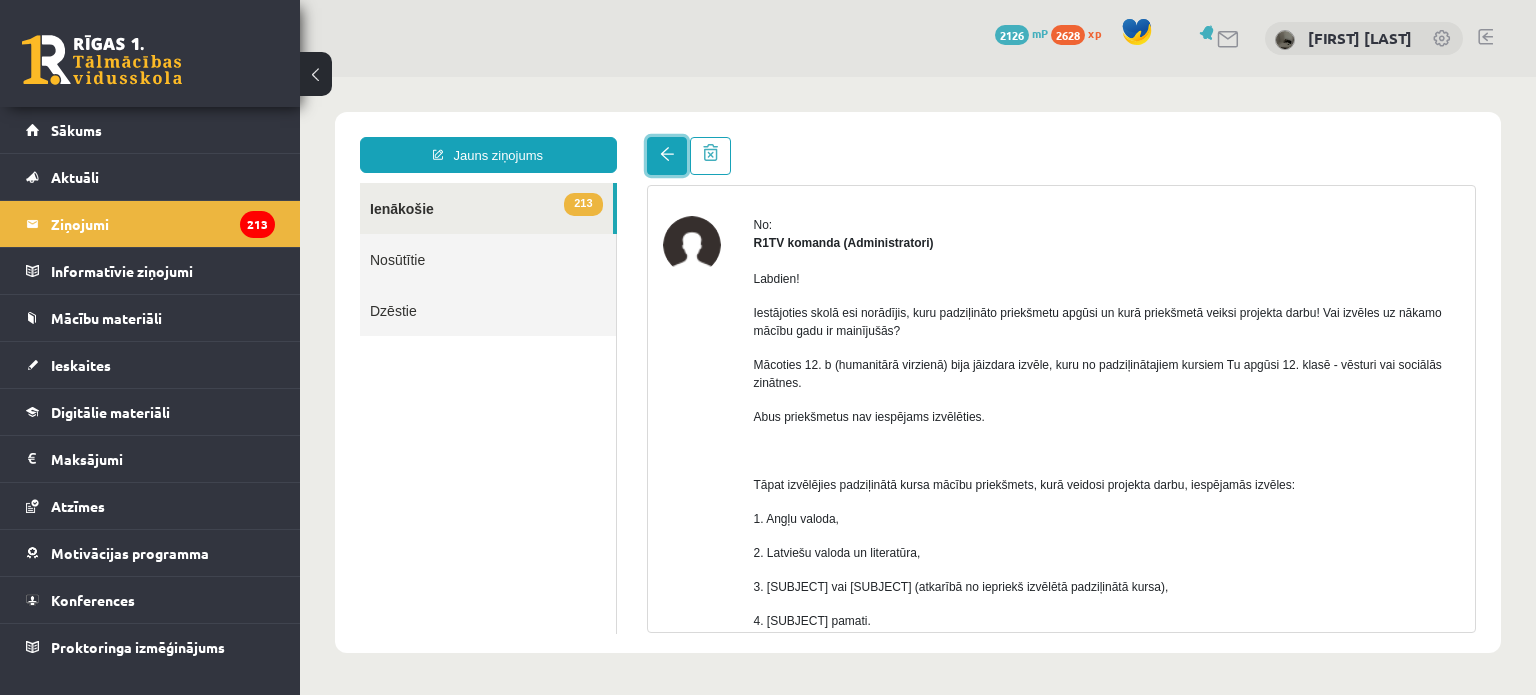 click at bounding box center [667, 156] 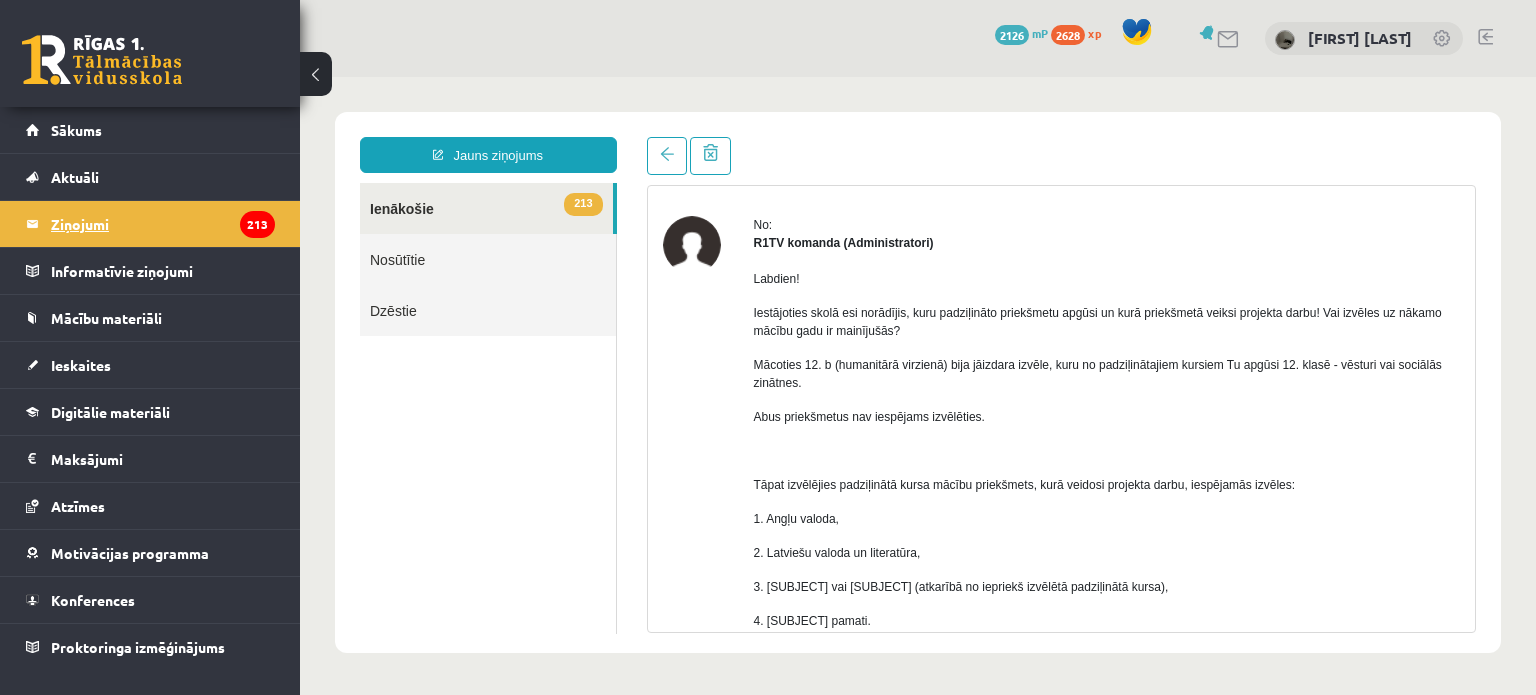 click on "Ziņojumi
213" at bounding box center [163, 224] 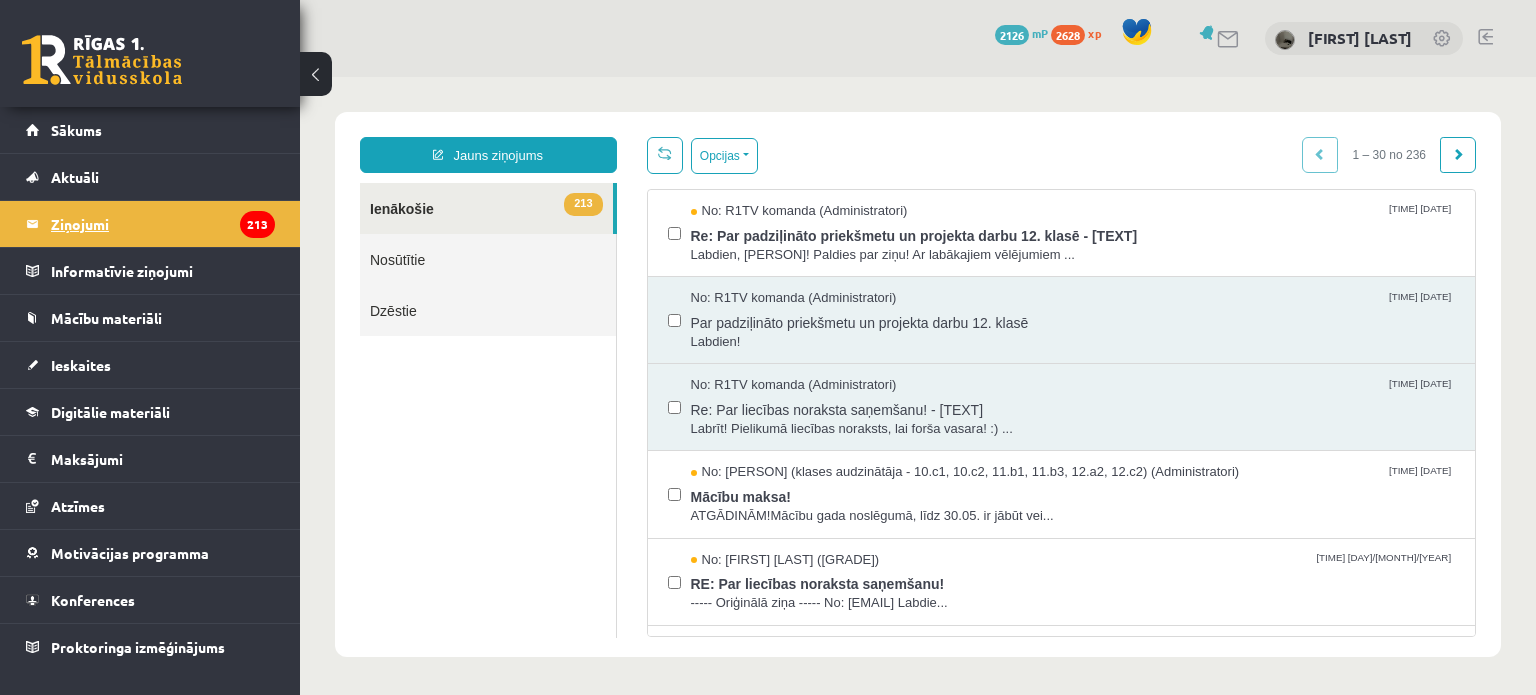 scroll, scrollTop: 0, scrollLeft: 0, axis: both 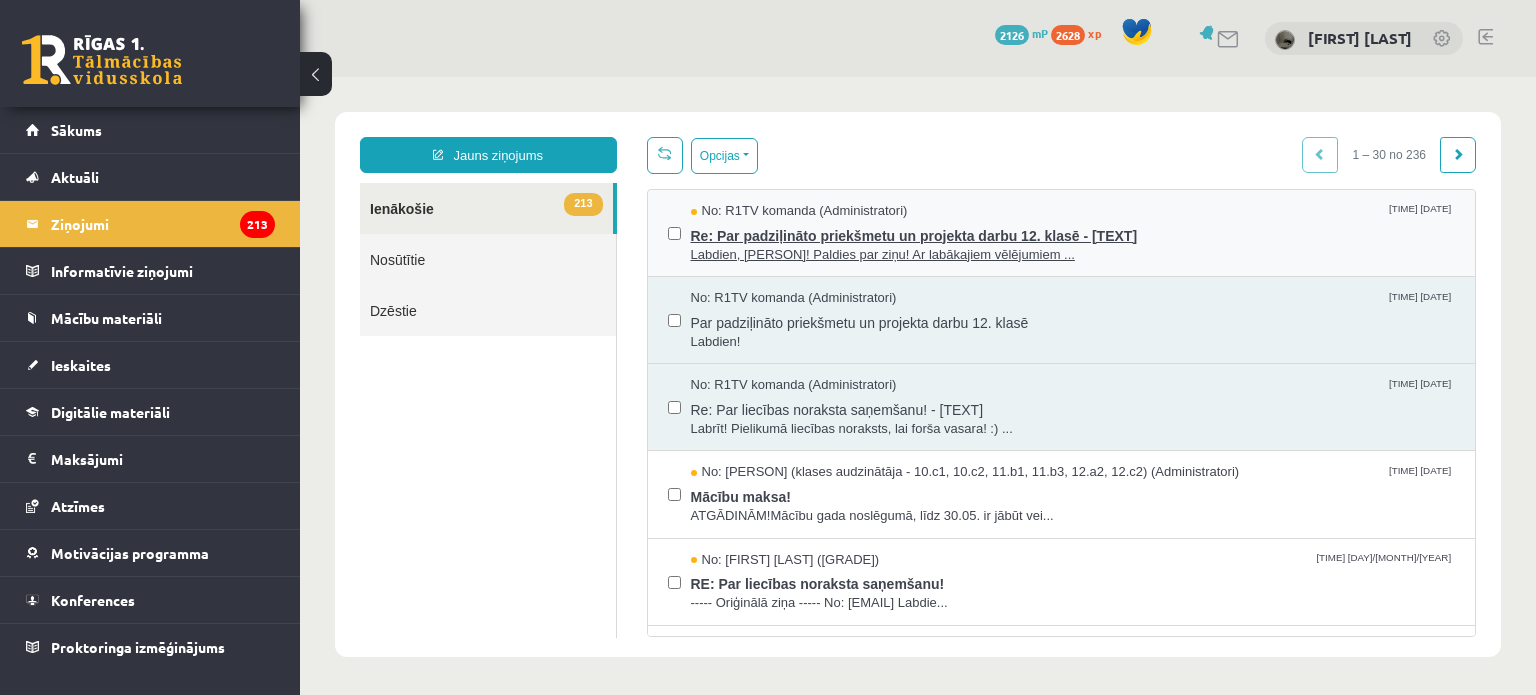 click on "Re: Par padziļināto priekšmetu un projekta darbu 12. klasē - [BLH-MVWCW-520]" at bounding box center [1073, 233] 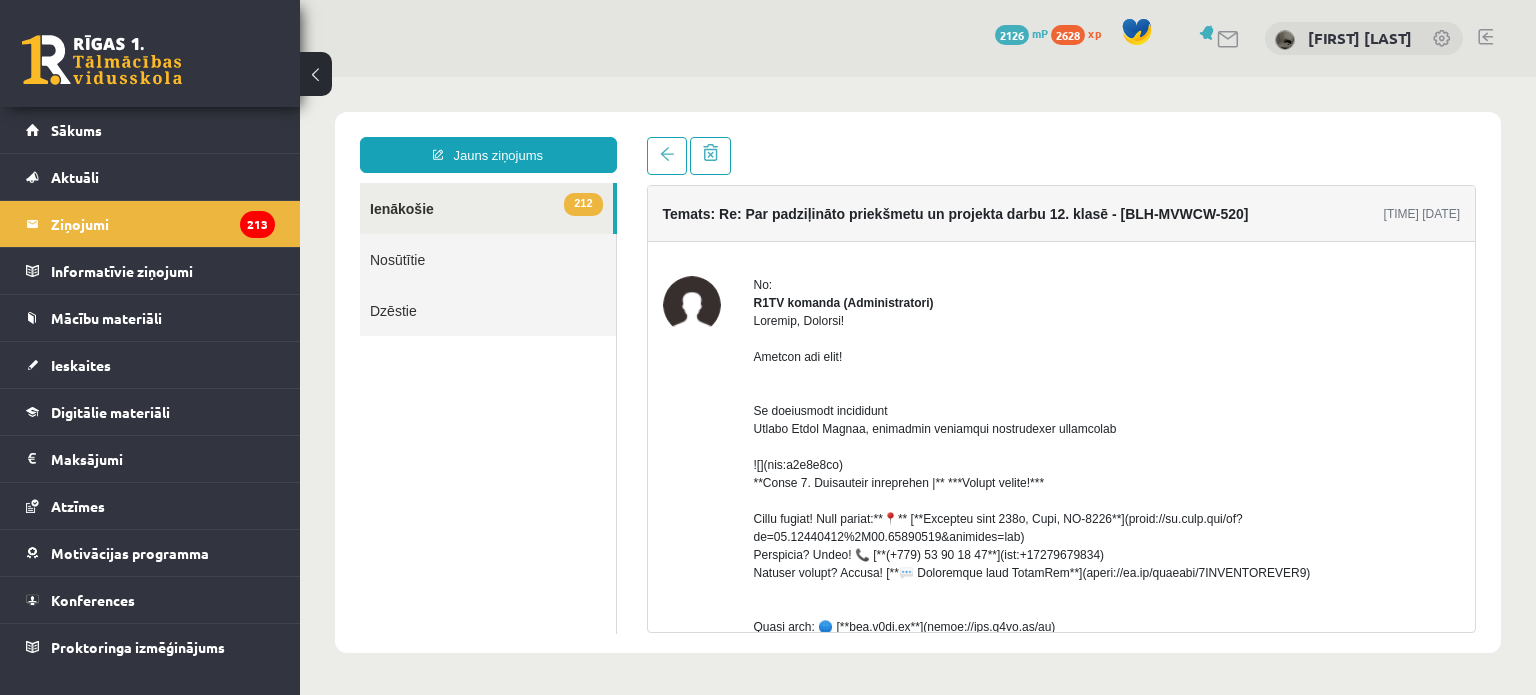 scroll, scrollTop: 0, scrollLeft: 0, axis: both 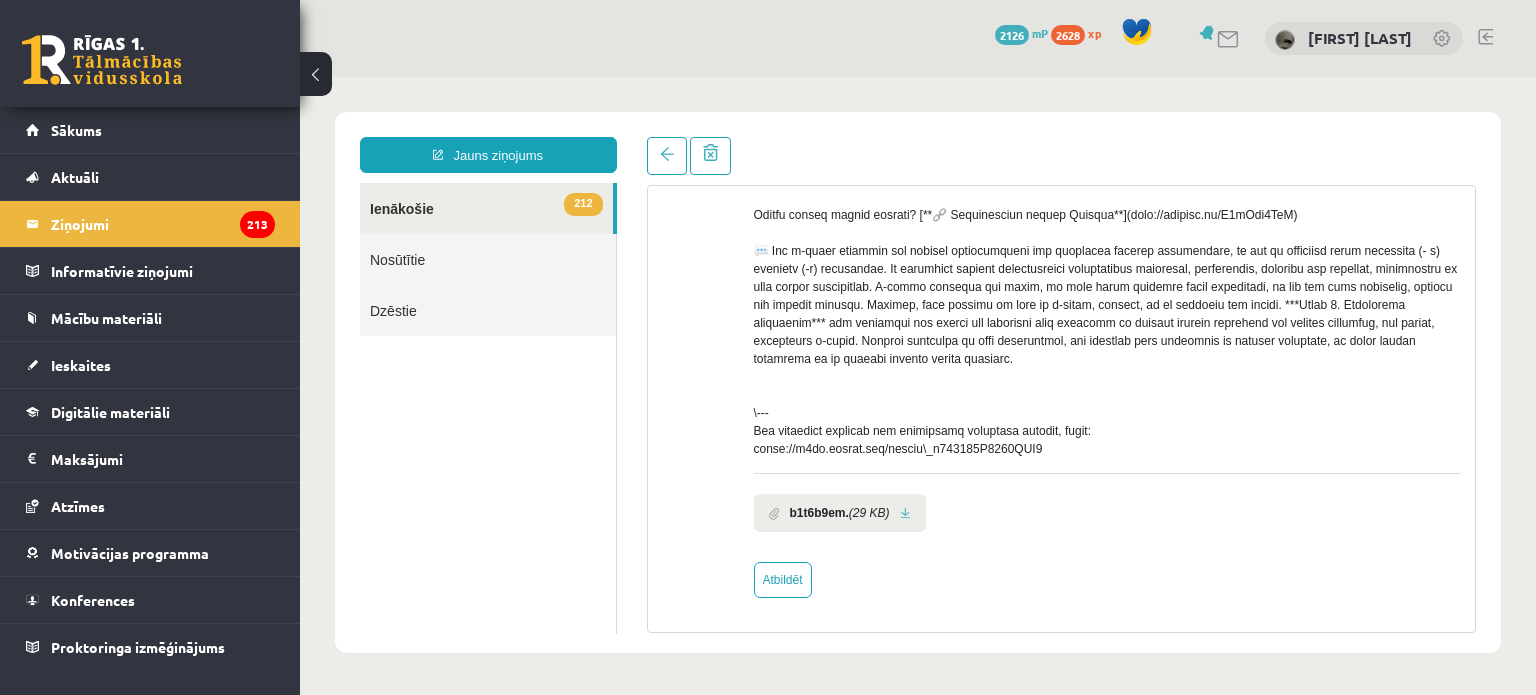 click at bounding box center [905, 513] 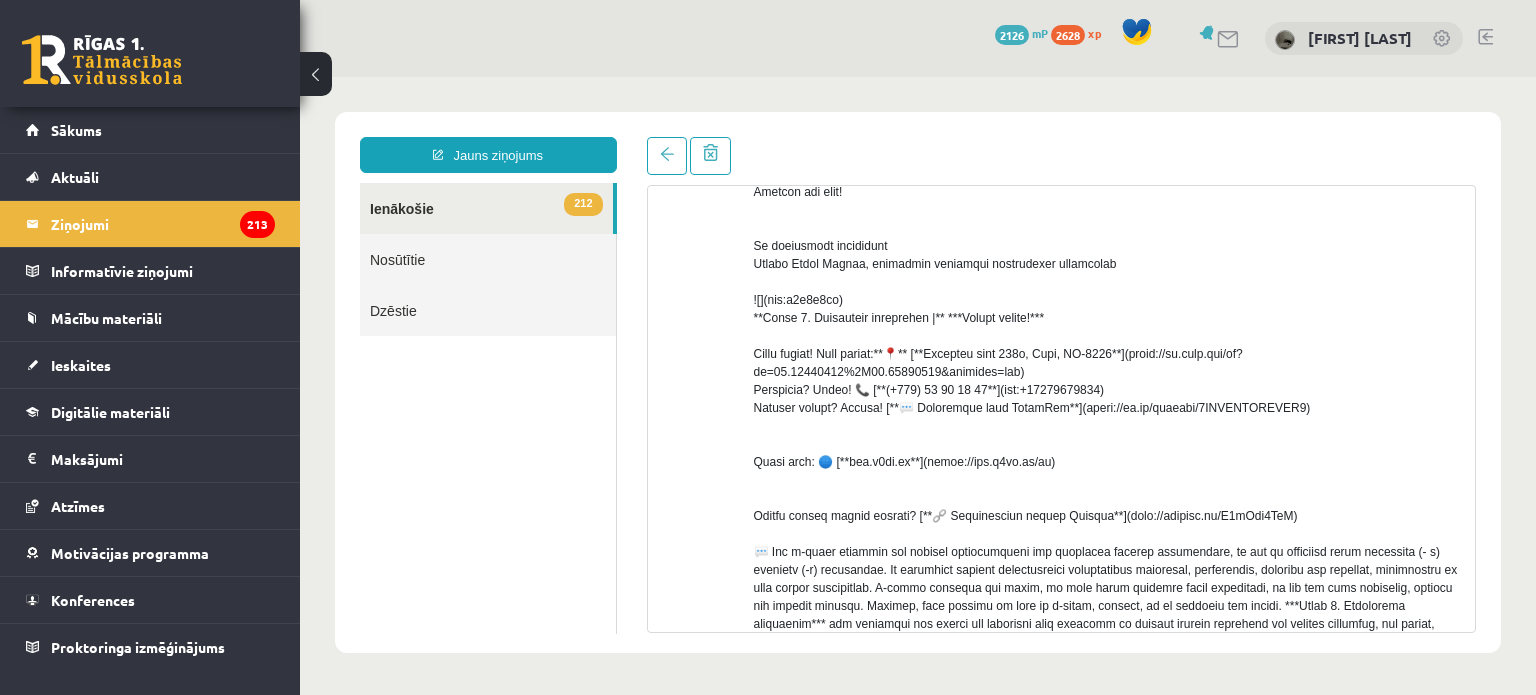 scroll, scrollTop: 155, scrollLeft: 0, axis: vertical 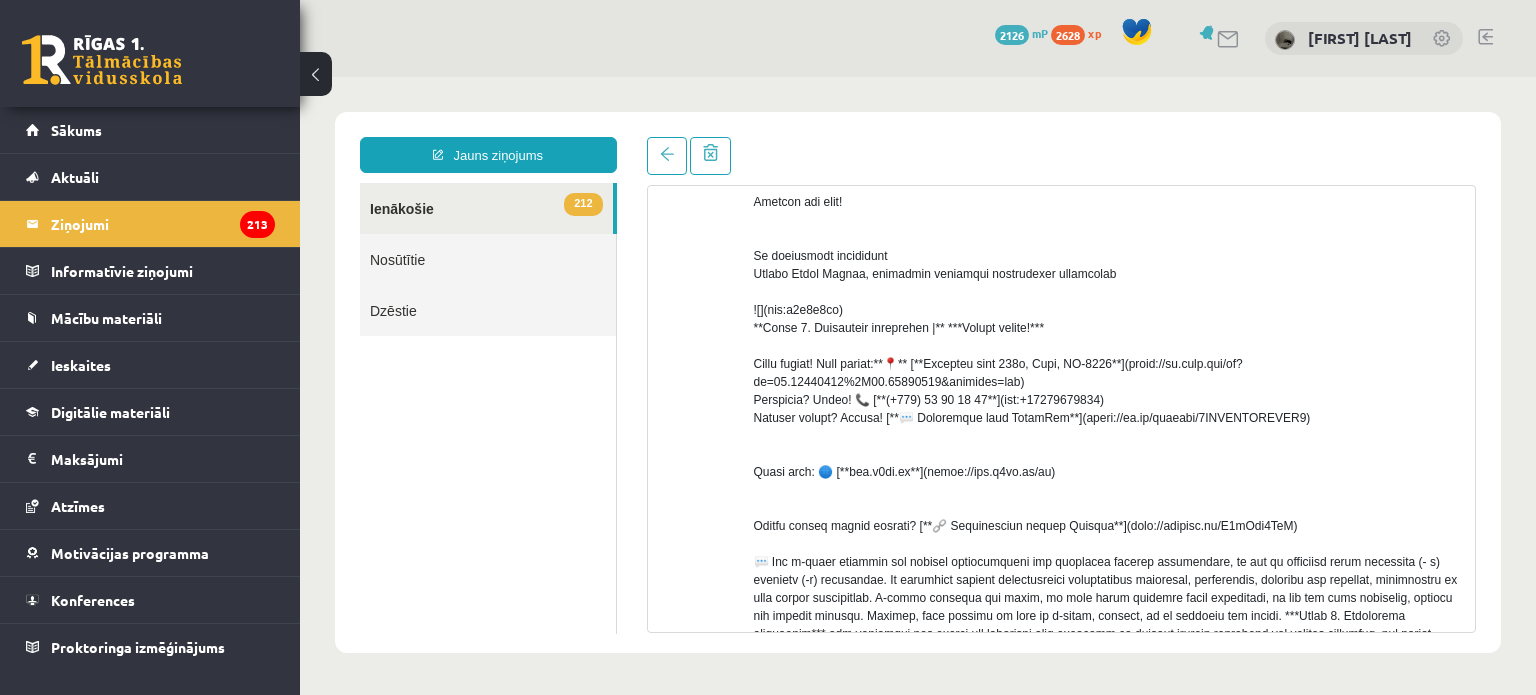 click on "Nosūtītie" at bounding box center (488, 259) 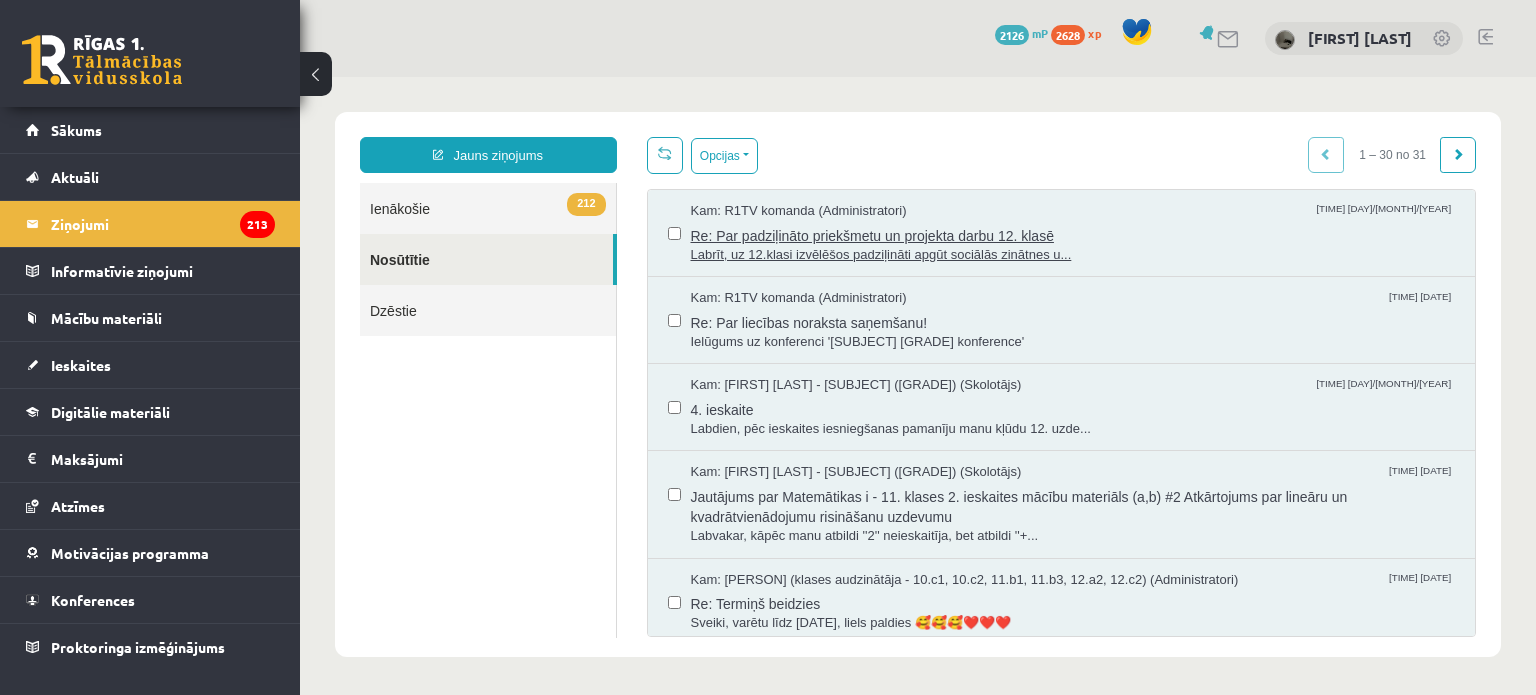 scroll, scrollTop: 0, scrollLeft: 0, axis: both 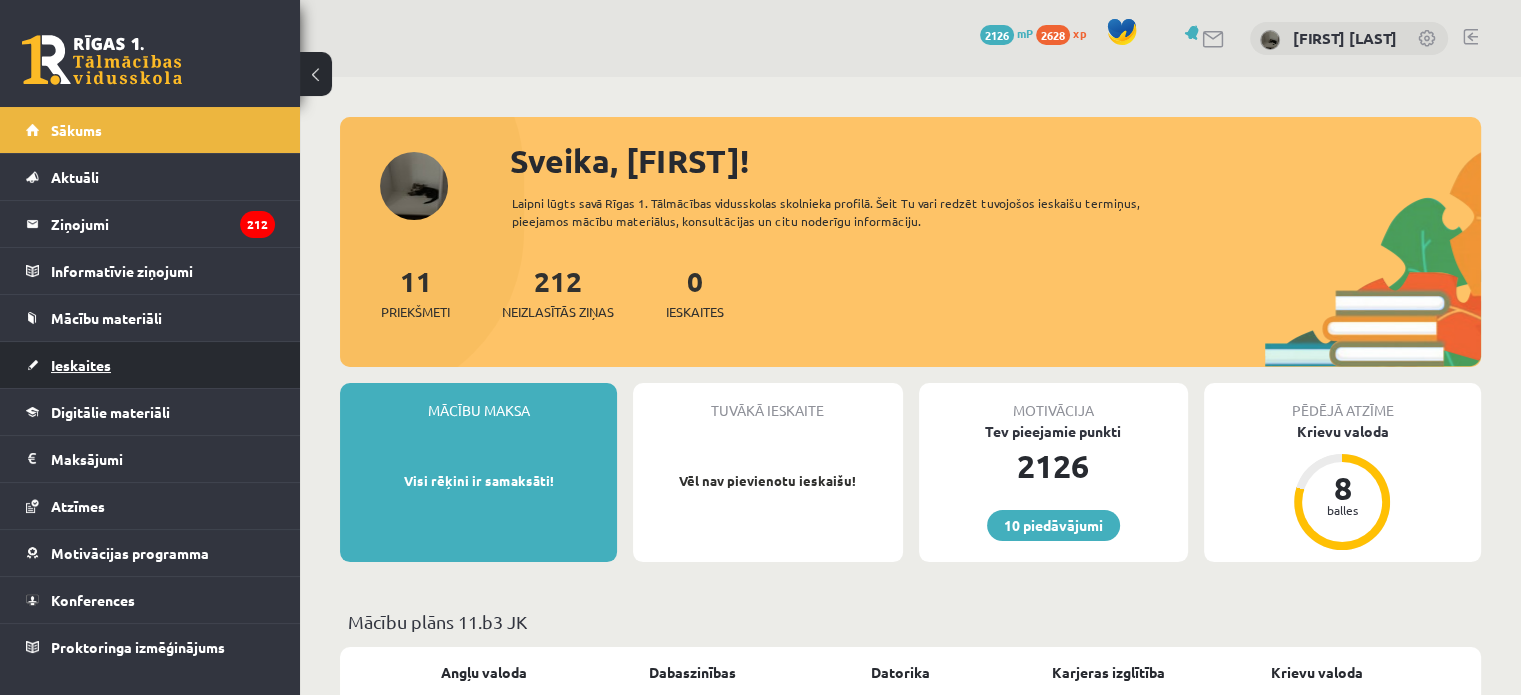 click on "Ieskaites" at bounding box center (81, 365) 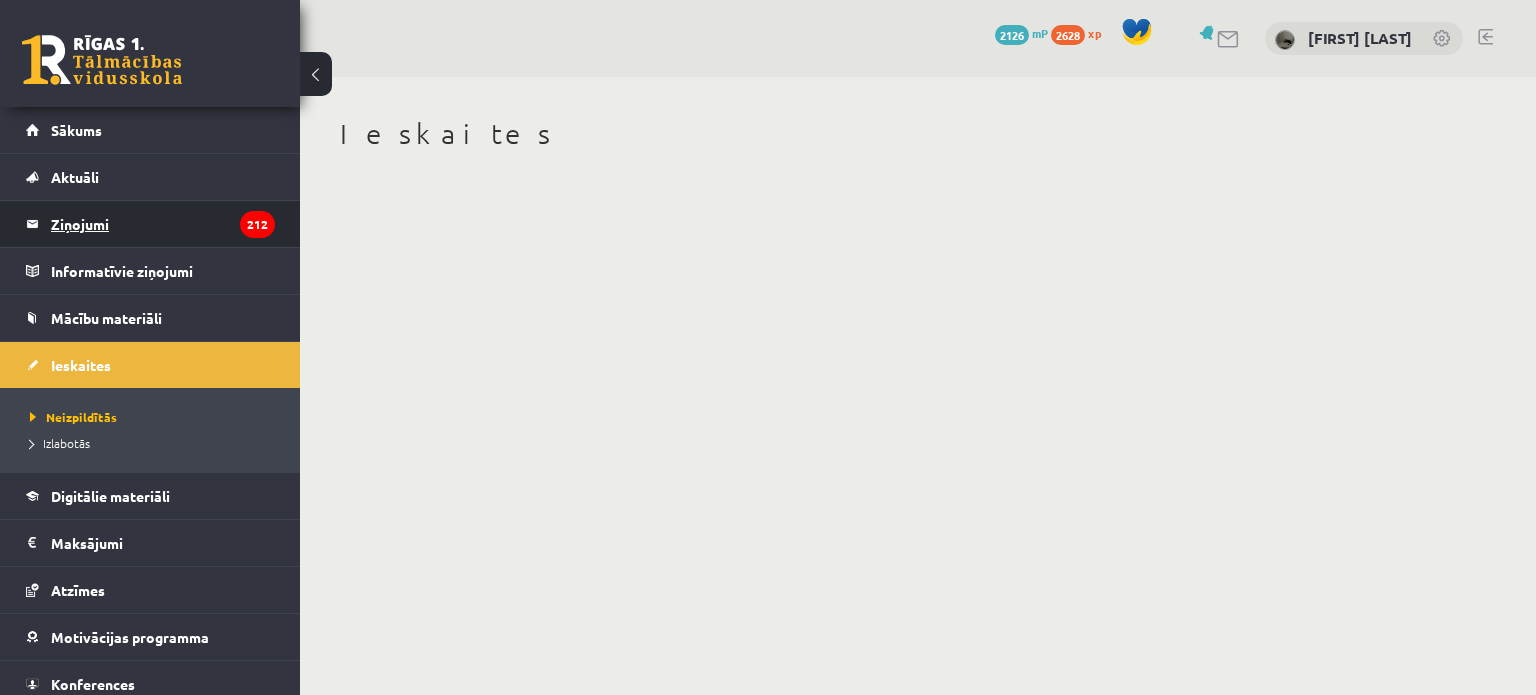 click on "Ziņojumi
212" at bounding box center [163, 224] 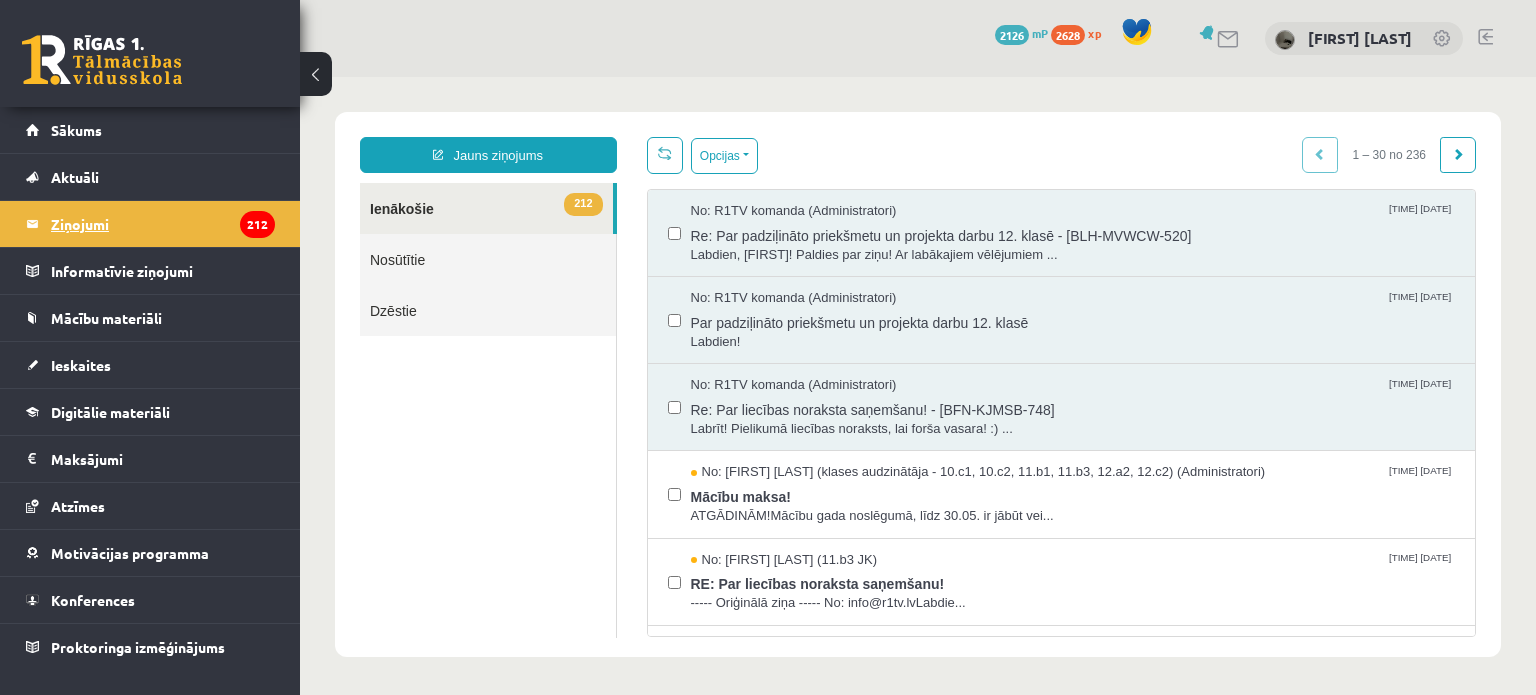 scroll, scrollTop: 0, scrollLeft: 0, axis: both 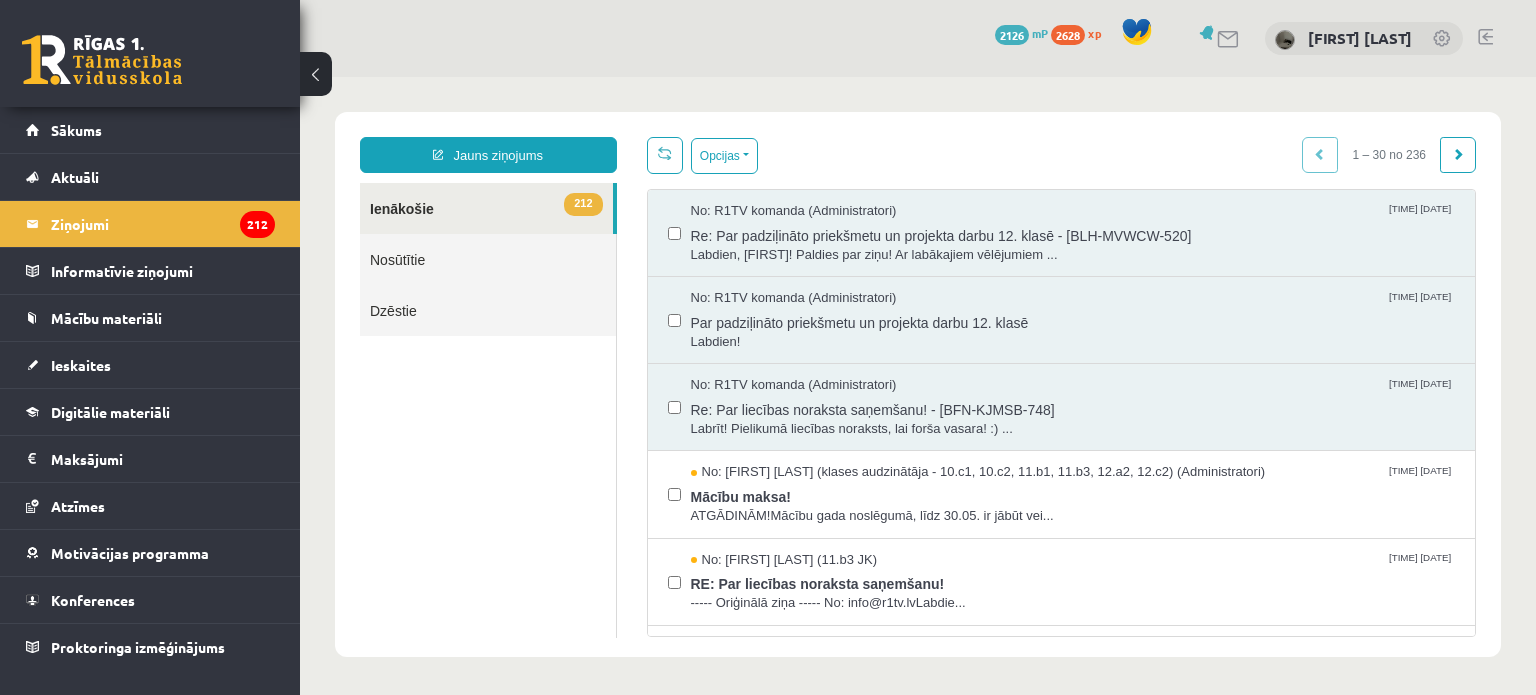 click on "Nosūtītie" at bounding box center [488, 259] 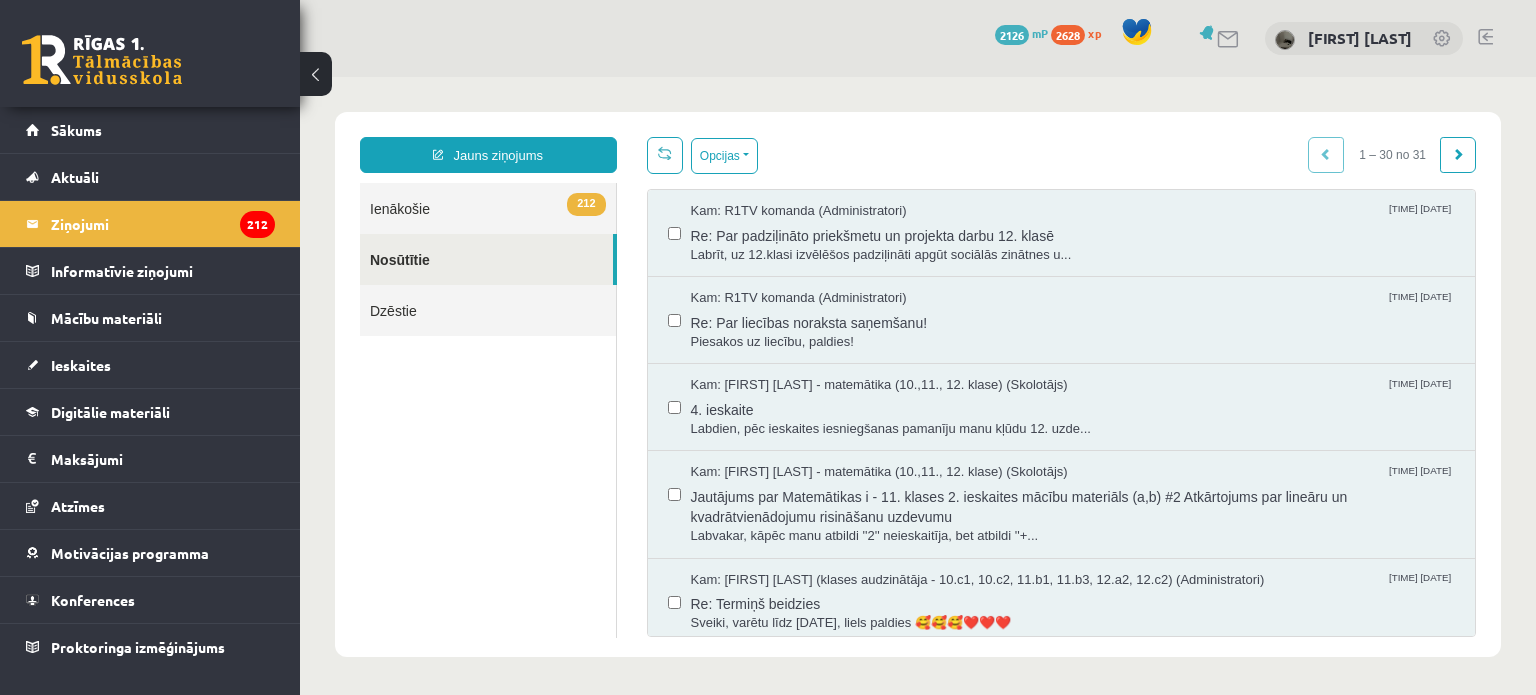 scroll, scrollTop: 0, scrollLeft: 0, axis: both 